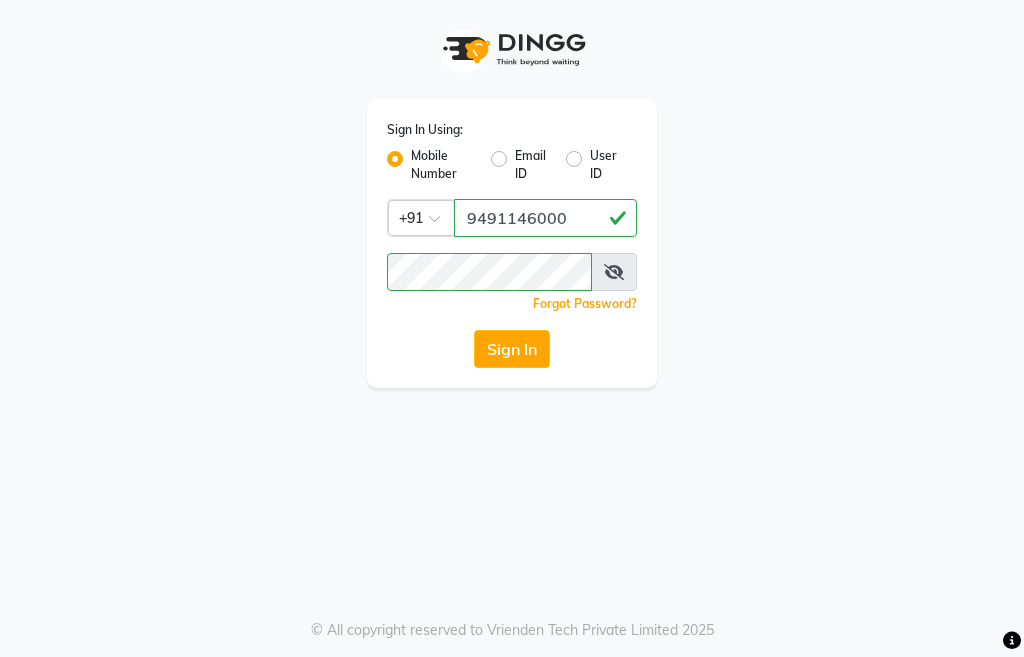 scroll, scrollTop: 0, scrollLeft: 0, axis: both 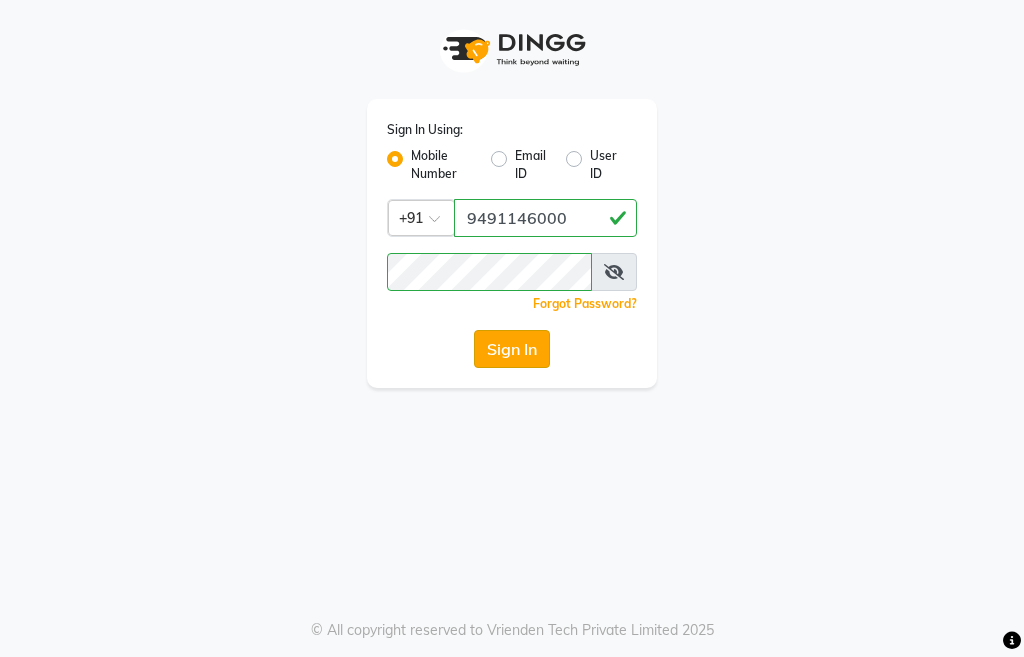 click on "Sign In" 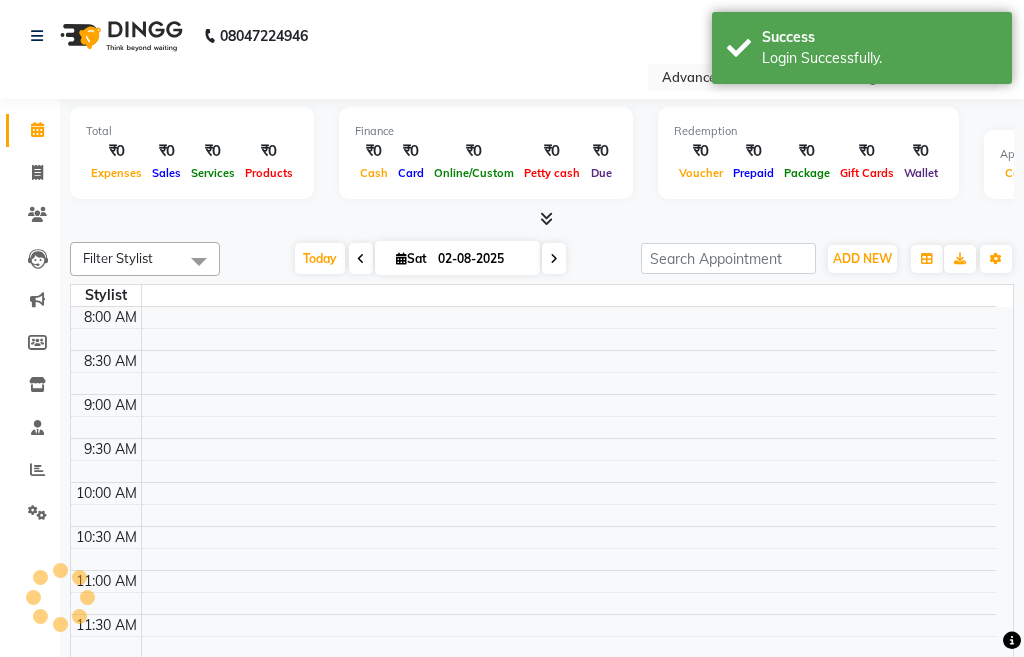 select on "en" 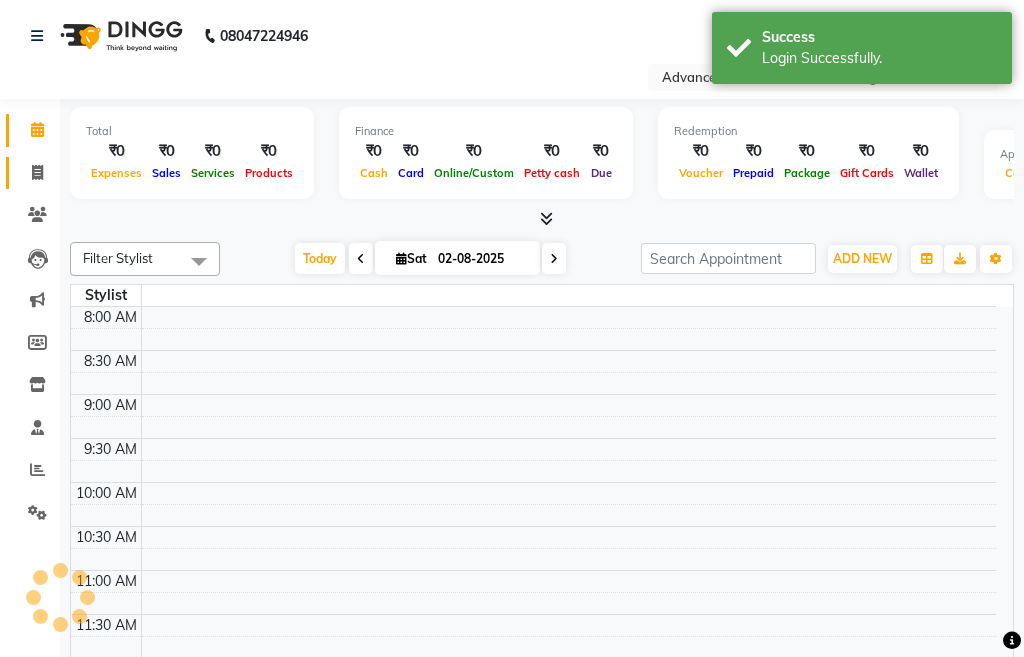 click 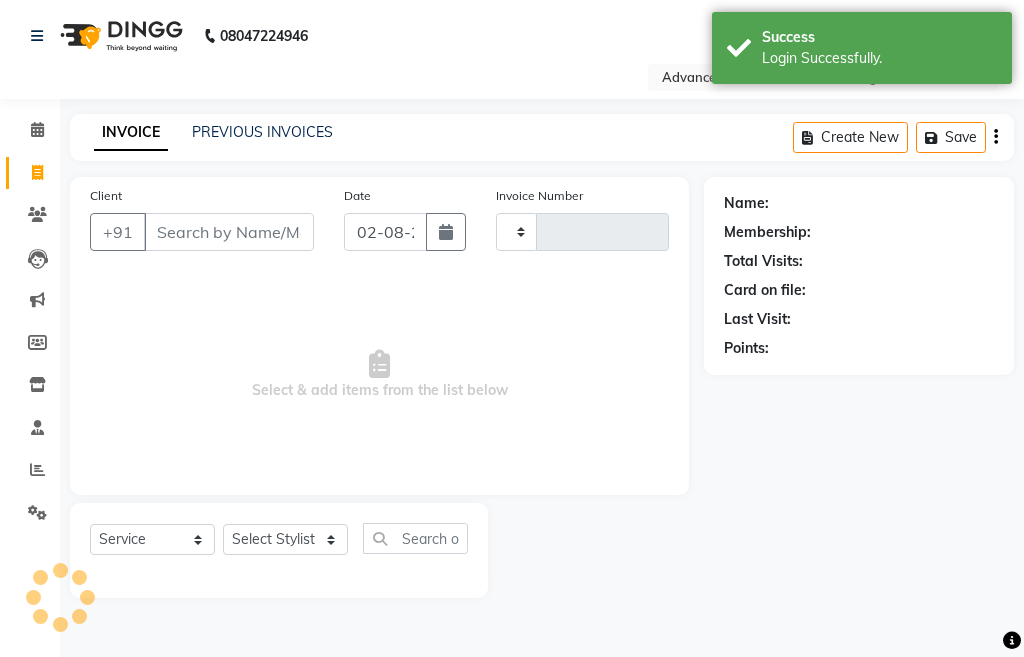 click on "Client" at bounding box center [229, 232] 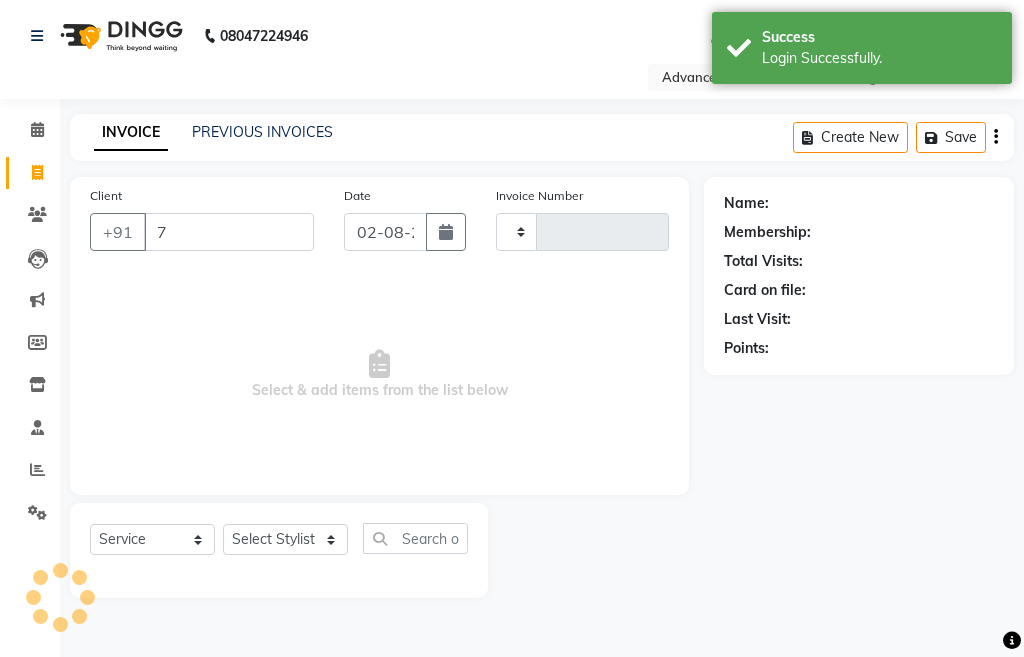 type on "78" 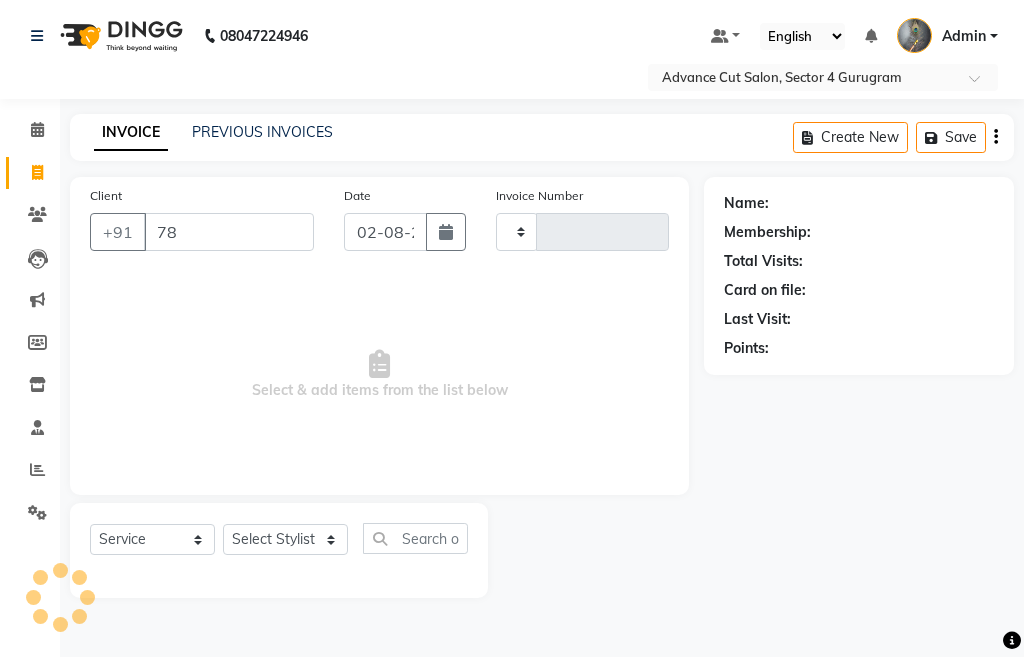 type on "3124" 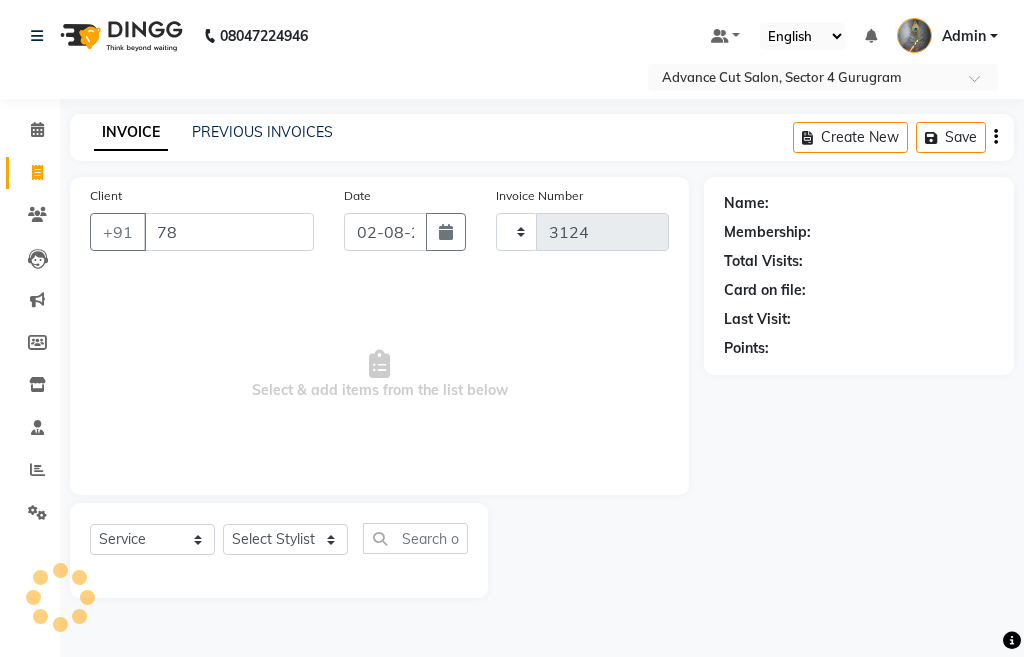 select on "4939" 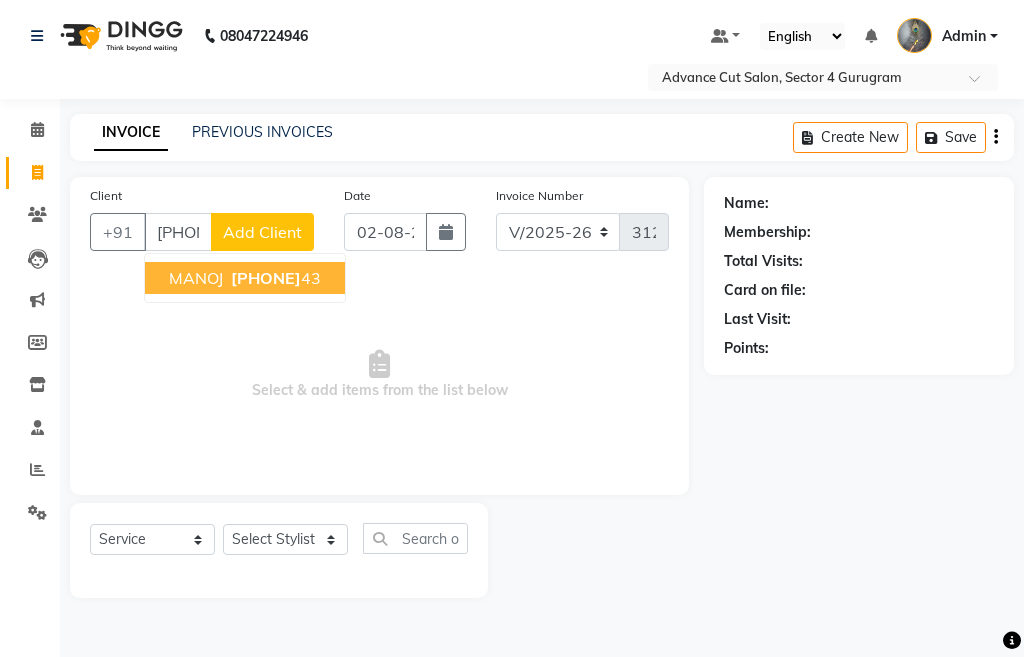 click on "MANOJ" at bounding box center [196, 278] 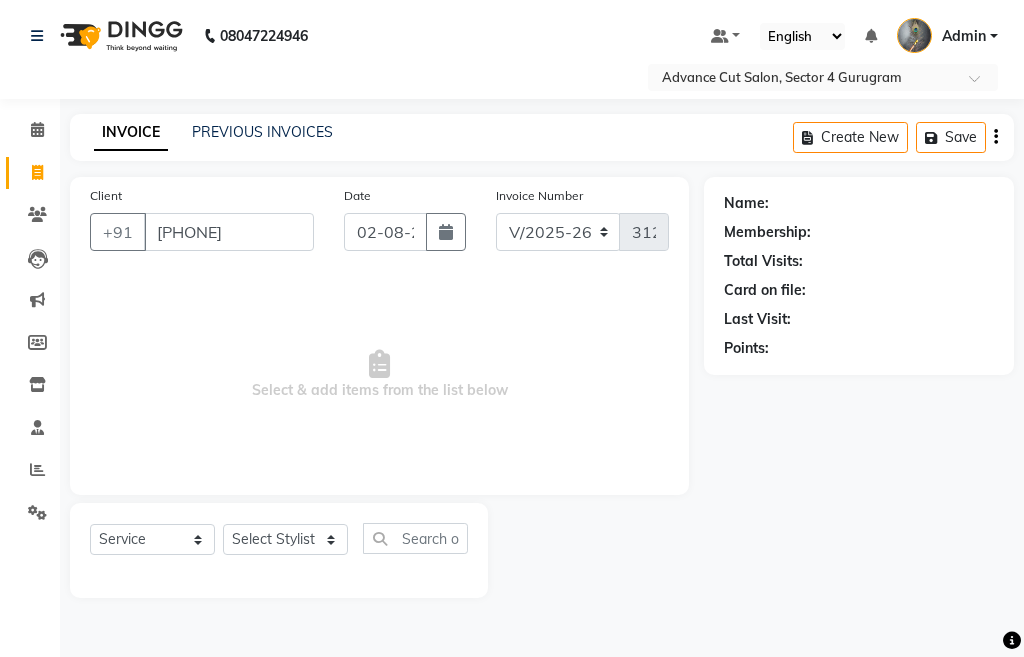 type on "[PHONE]" 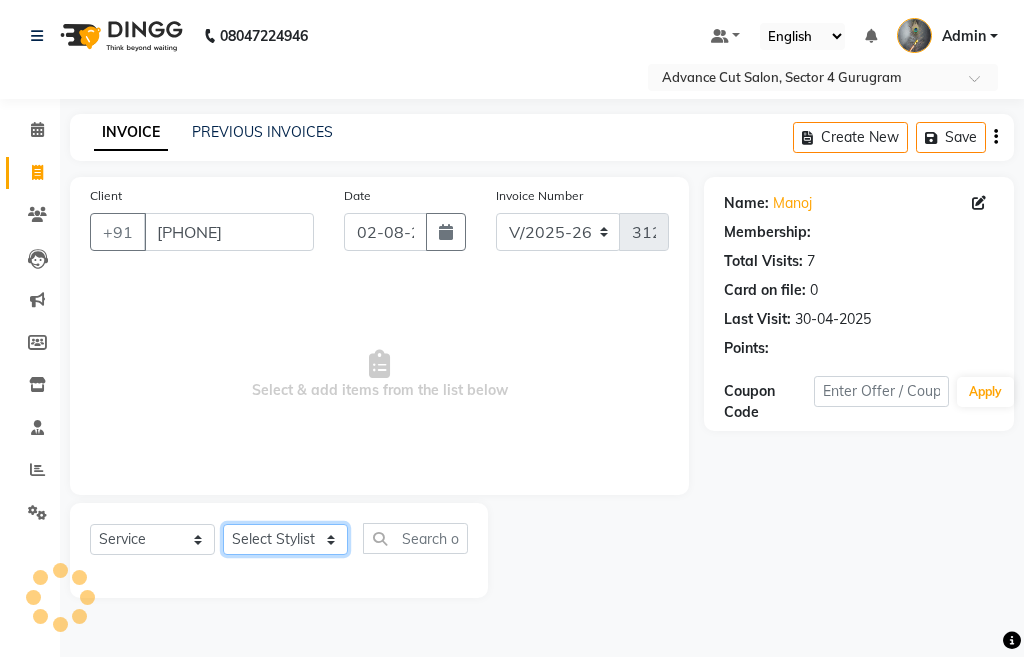 click on "Select Stylist Admin chahit COUNTOR hardeep mamta manisha MONISH navi NOSHAD ALI rahul shatnam shweta singh sunny tip" 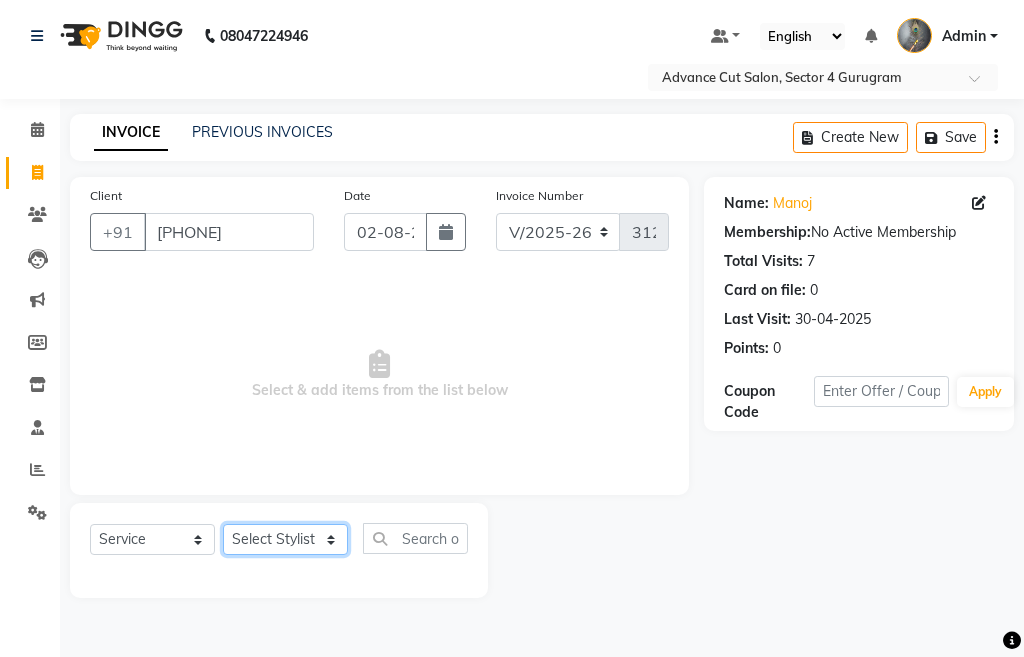 select on "30651" 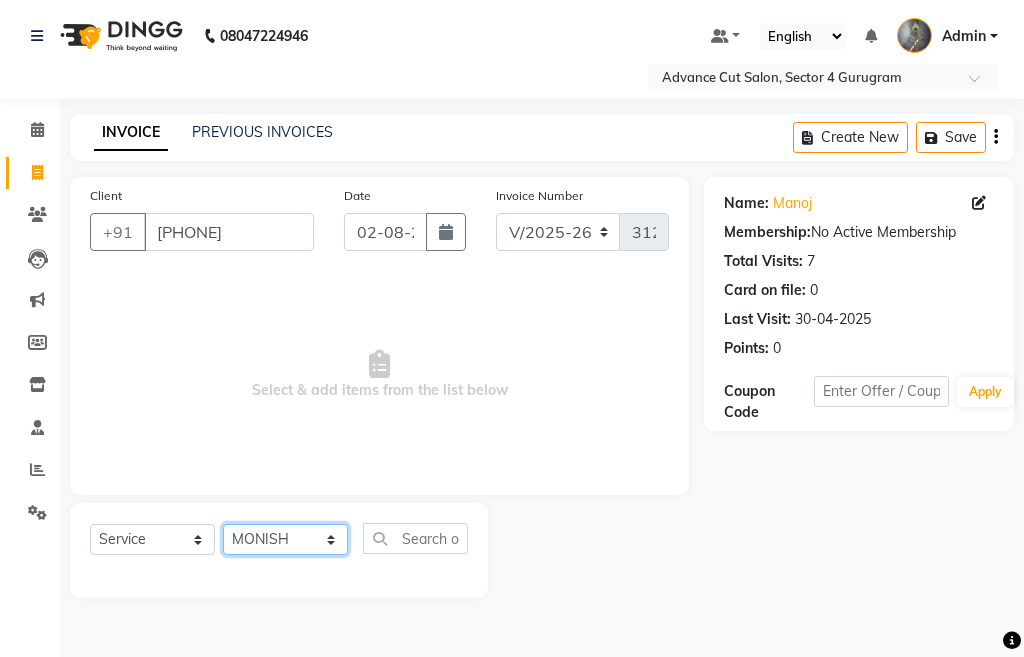 click on "Select Stylist Admin chahit COUNTOR hardeep mamta manisha MONISH navi NOSHAD ALI rahul shatnam shweta singh sunny tip" 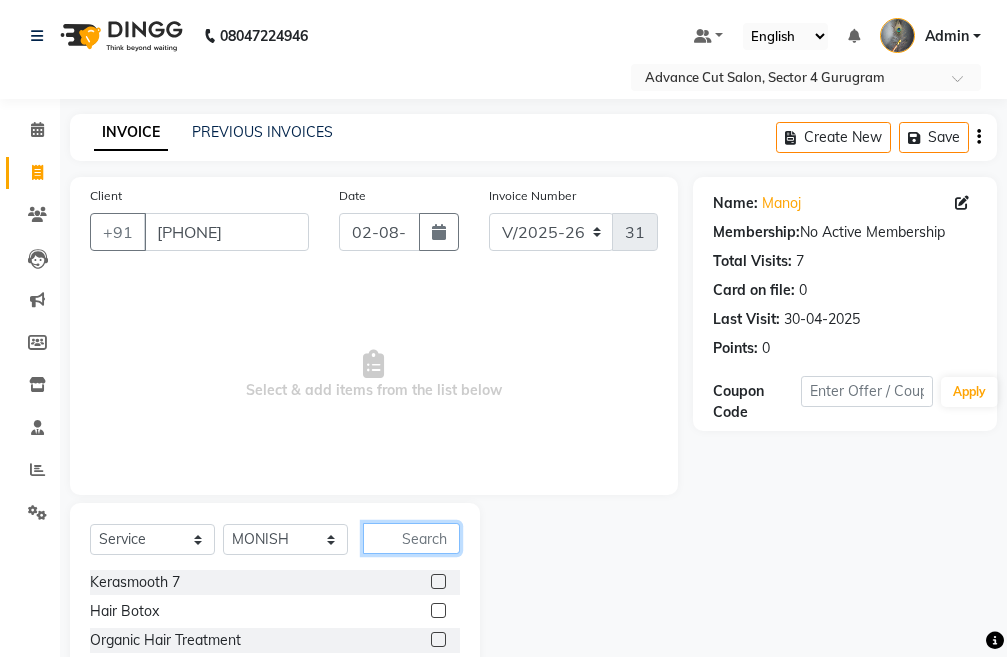 click 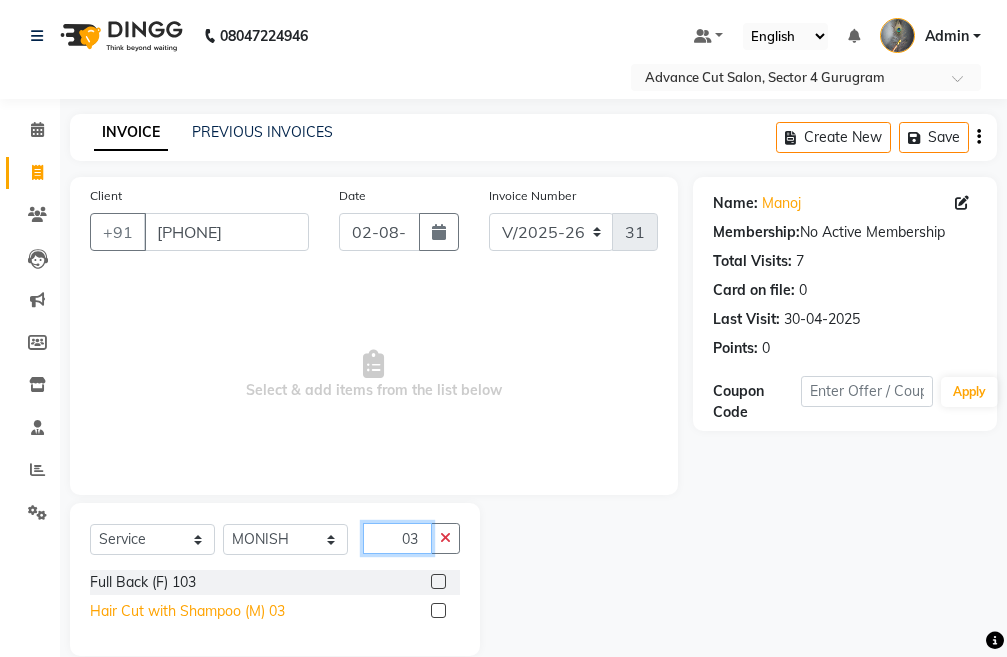 type on "03" 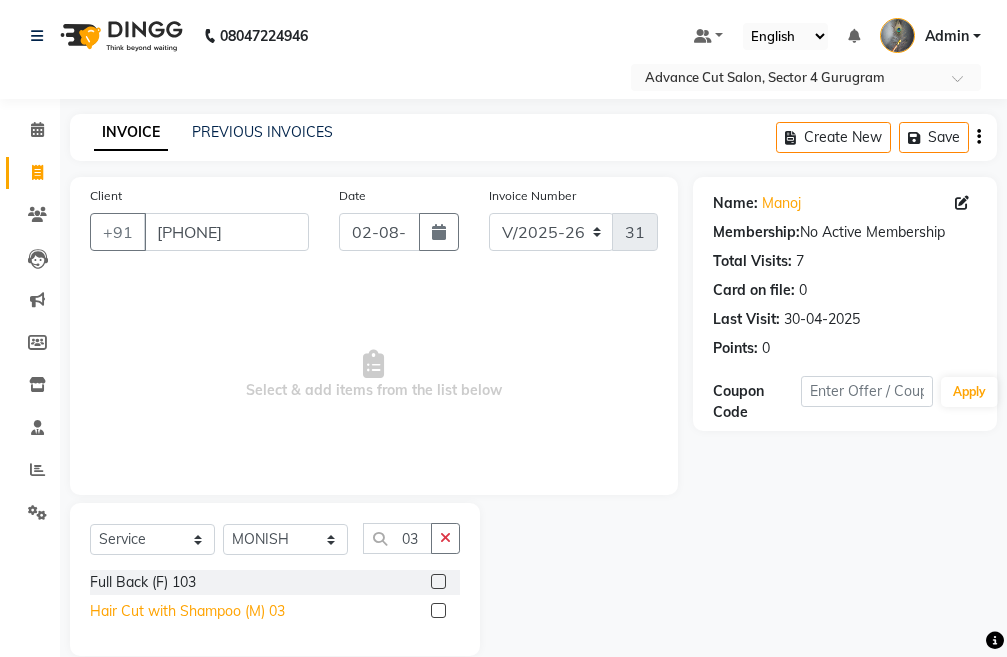 click on "Hair Cut with Shampoo (M) 03" 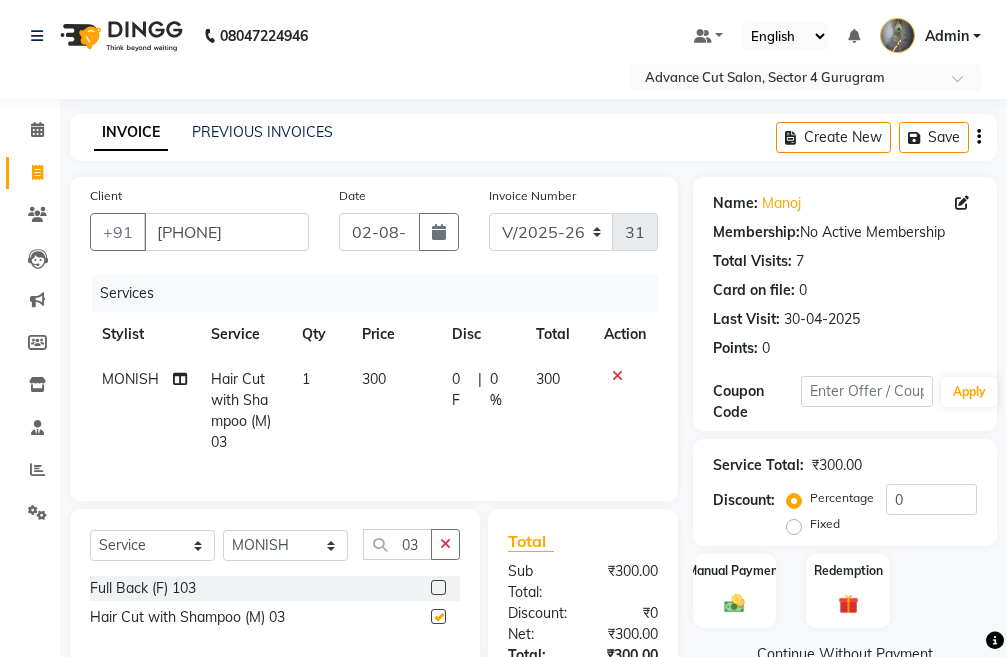 checkbox on "false" 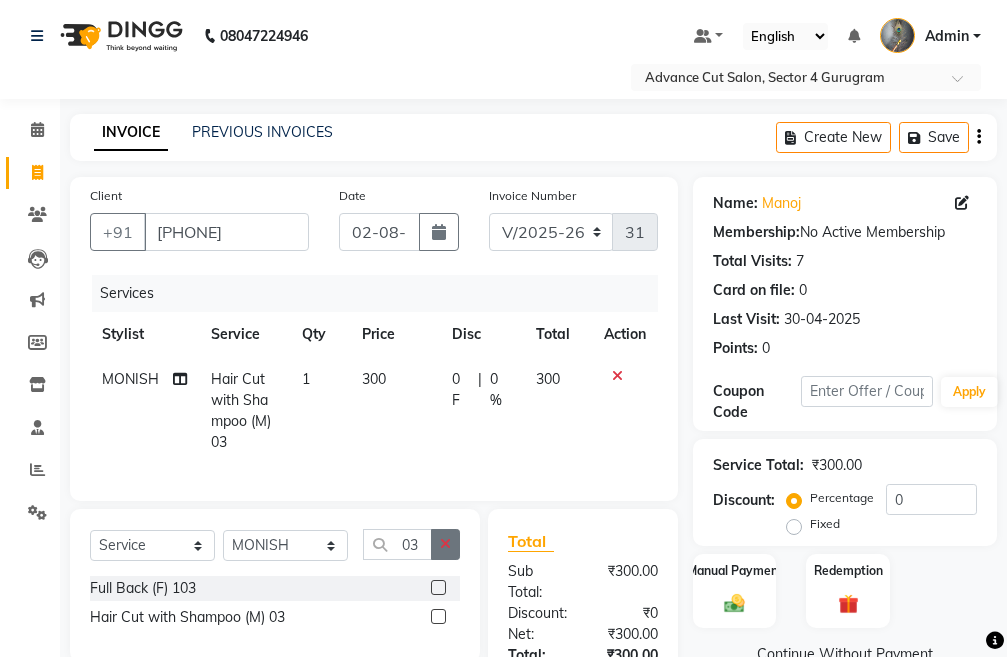 click 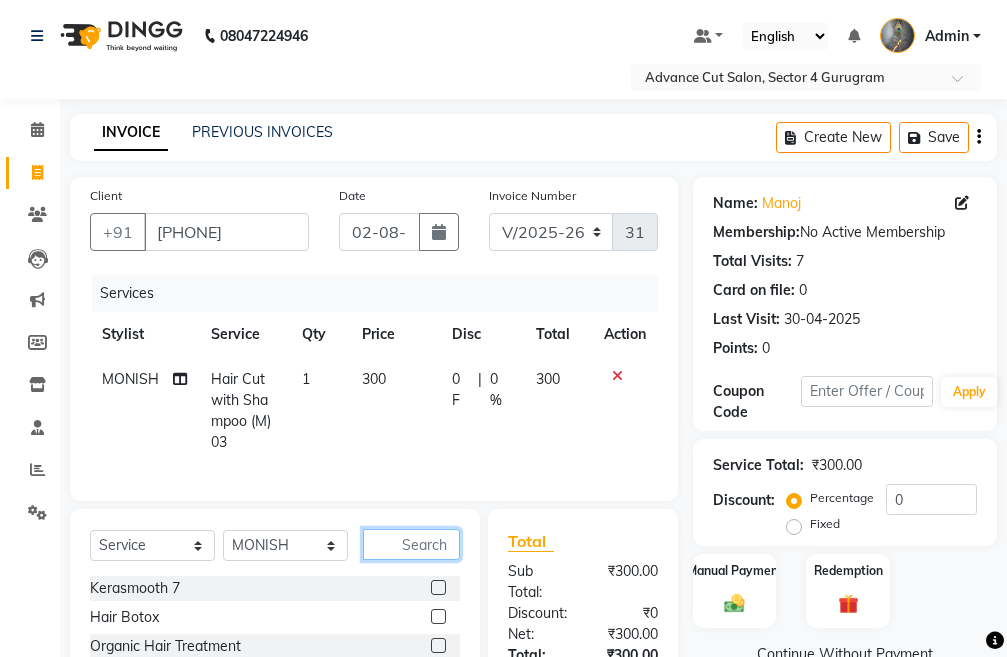 drag, startPoint x: 390, startPoint y: 558, endPoint x: 371, endPoint y: 571, distance: 23.021729 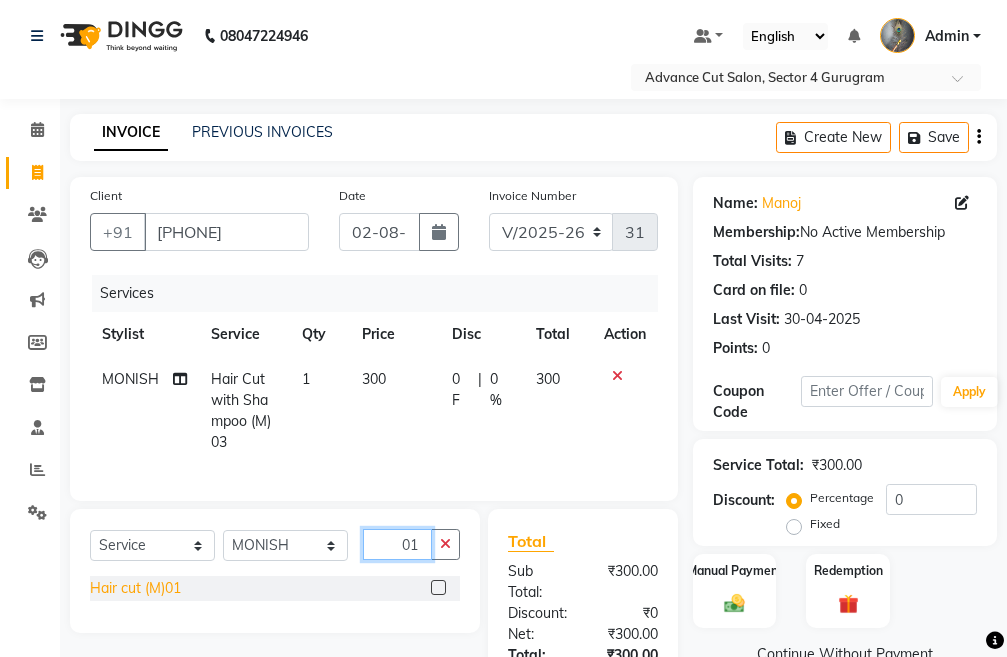type on "01" 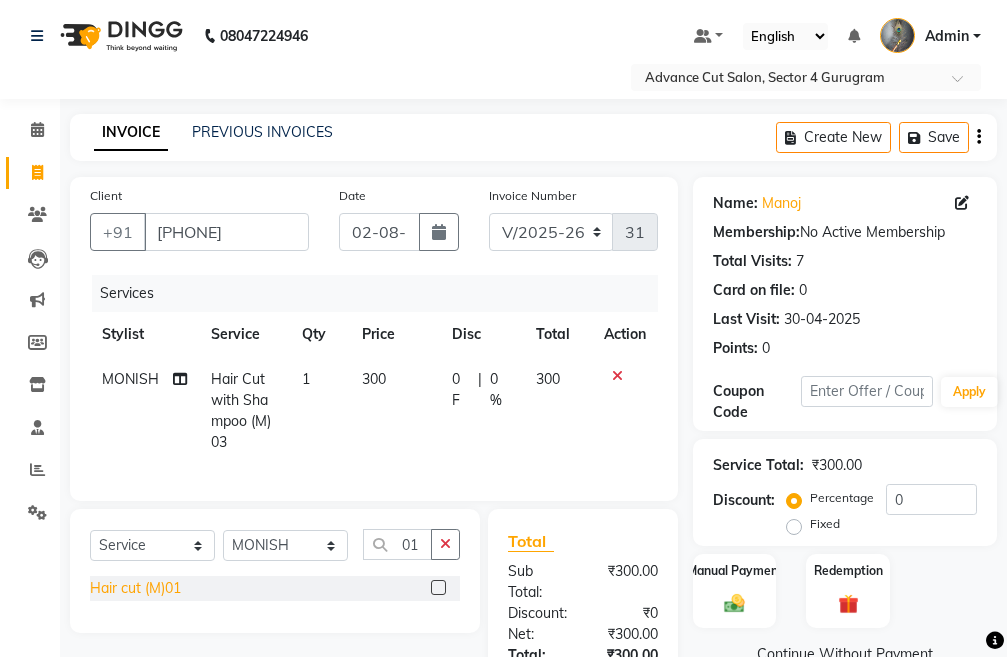 click on "Hair cut (M)01" 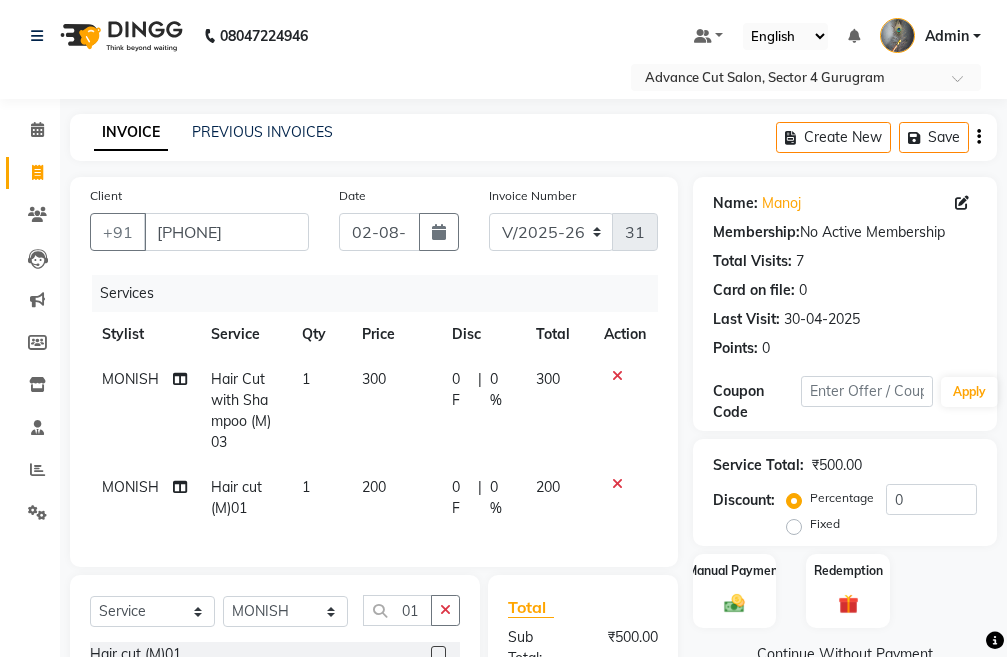 click 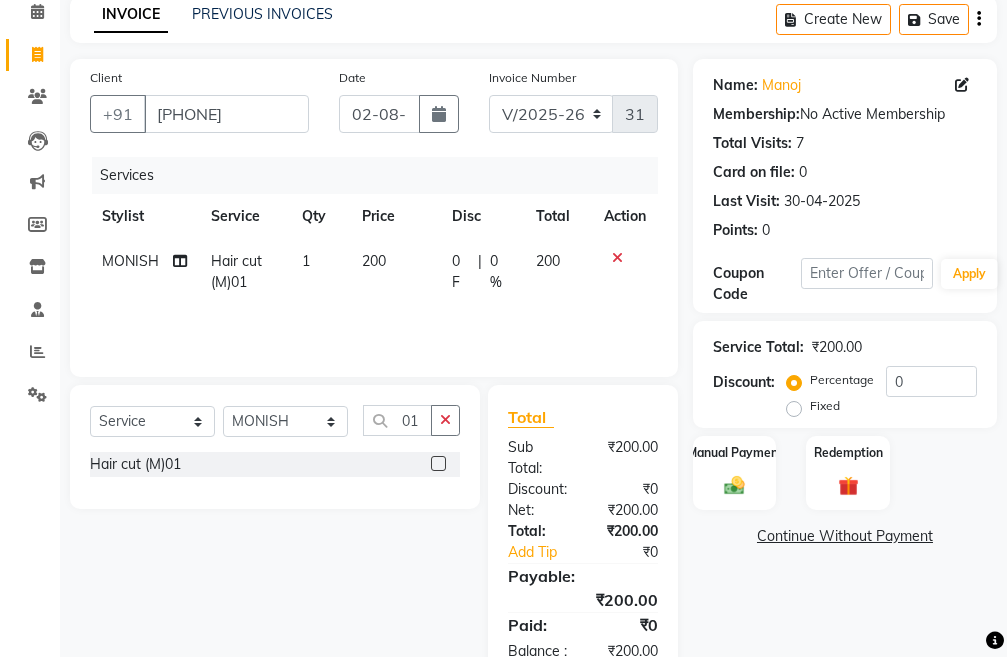 scroll, scrollTop: 194, scrollLeft: 0, axis: vertical 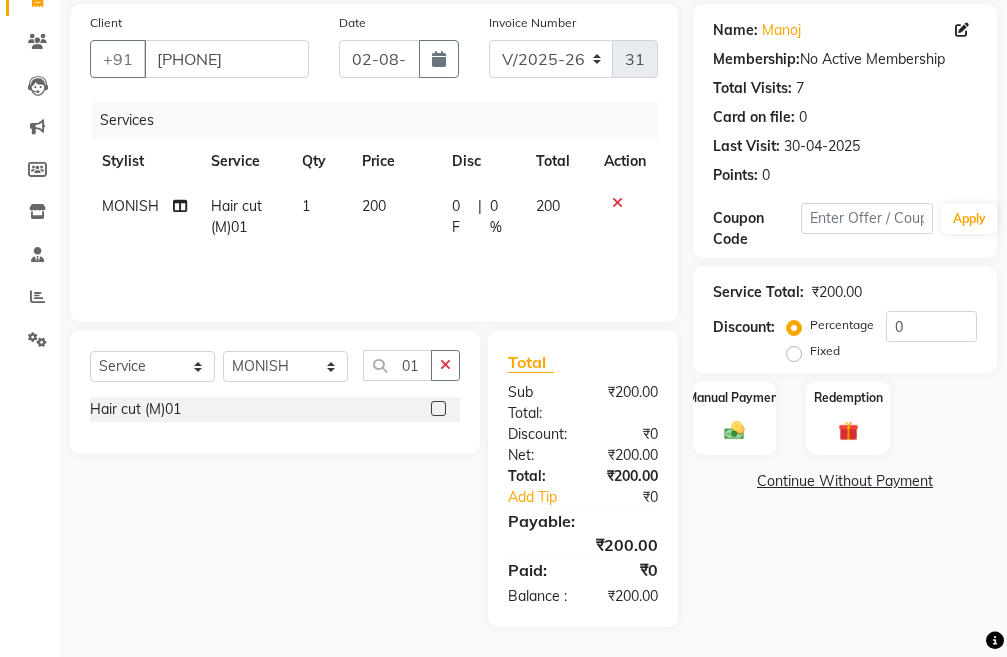 click on "Select Service Product Membership Package Voucher Prepaid Gift Card Select Stylist Admin [FIRST] COUNTOR [FIRST] [FIRST] [FIRST] [FIRST] [FIRST] [FIRST] [FIRST] [FIRST] [FIRST] [FIRST] [FIRST] 01" 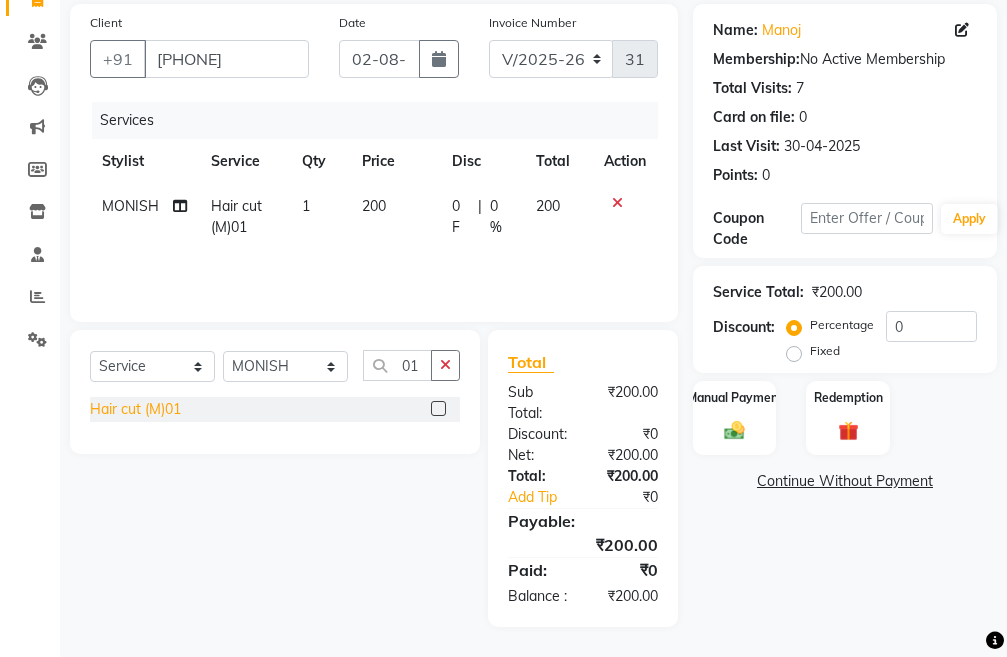 click on "Hair cut (M)01" 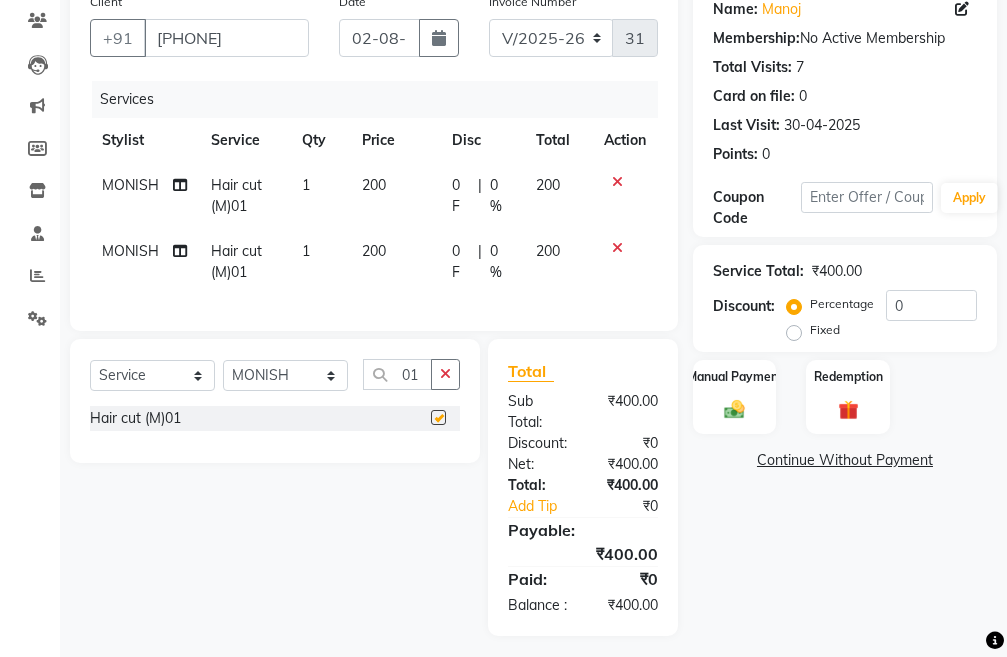checkbox on "false" 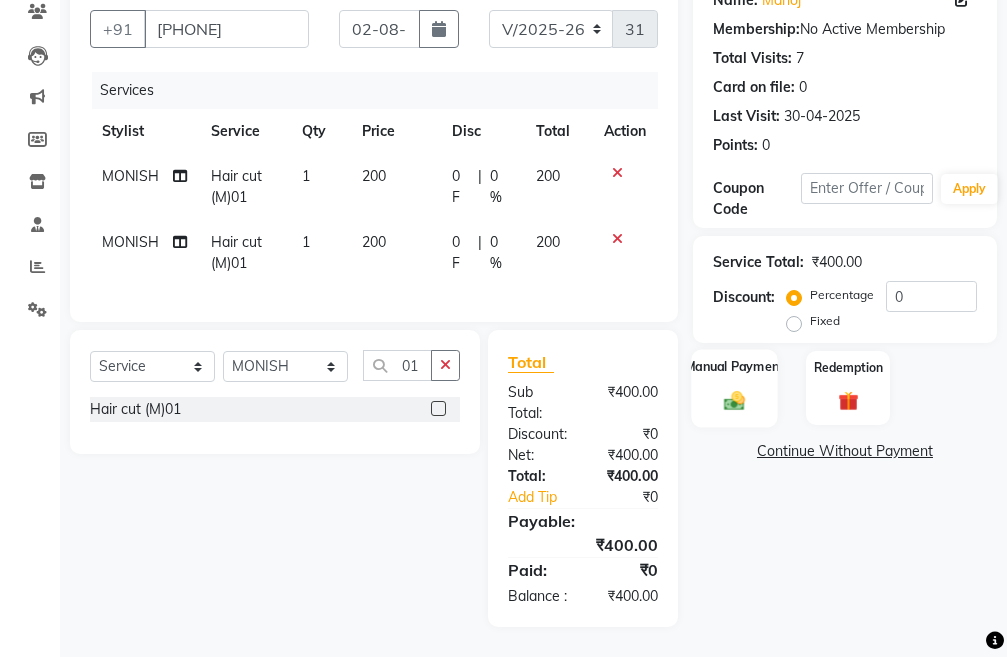 scroll, scrollTop: 241, scrollLeft: 0, axis: vertical 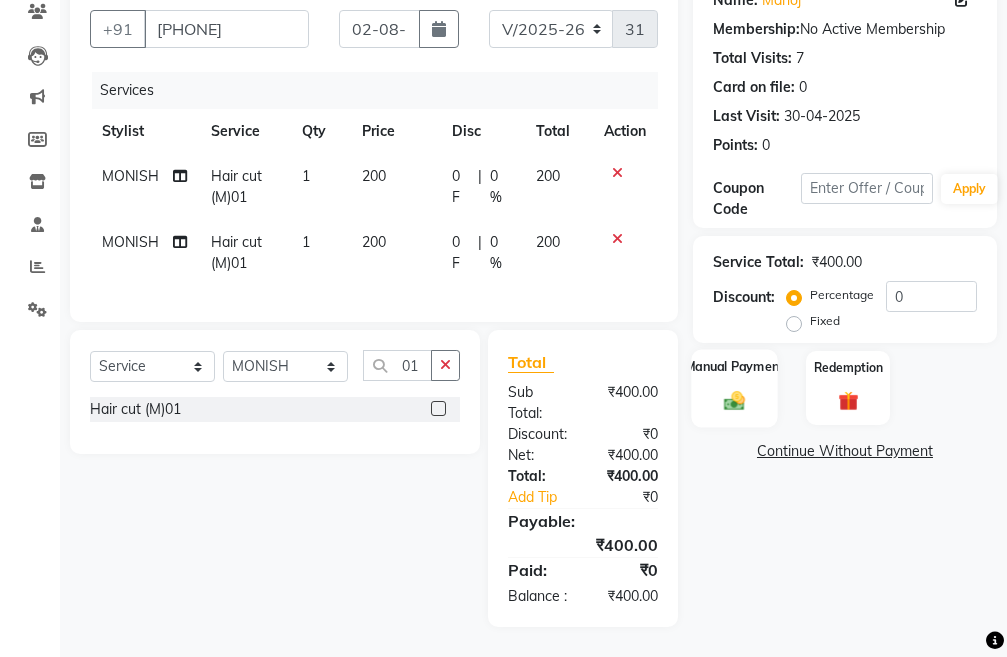 click 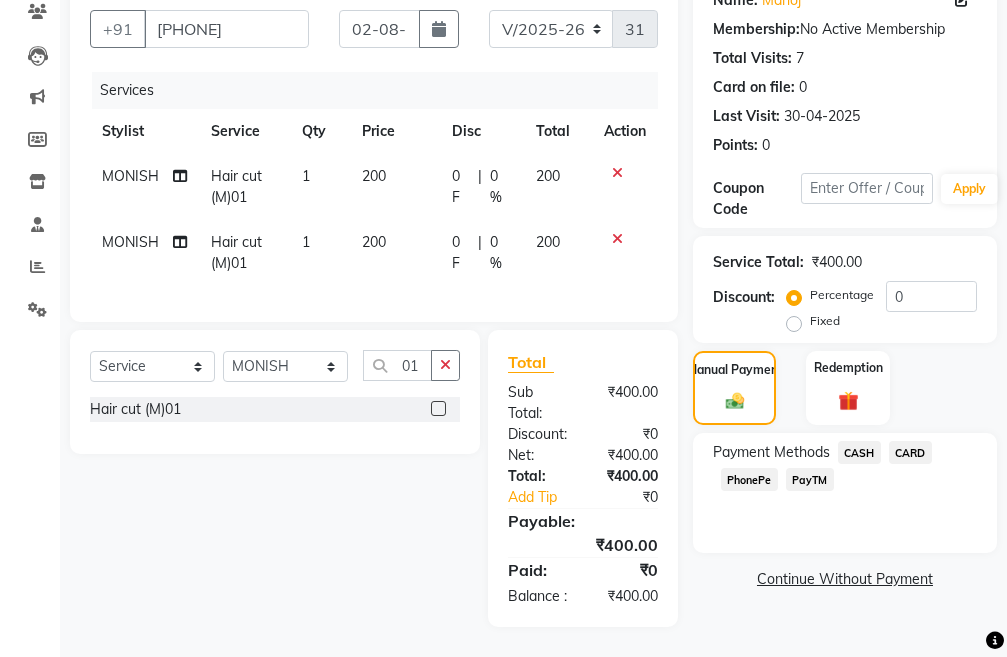 click on "PayTM" 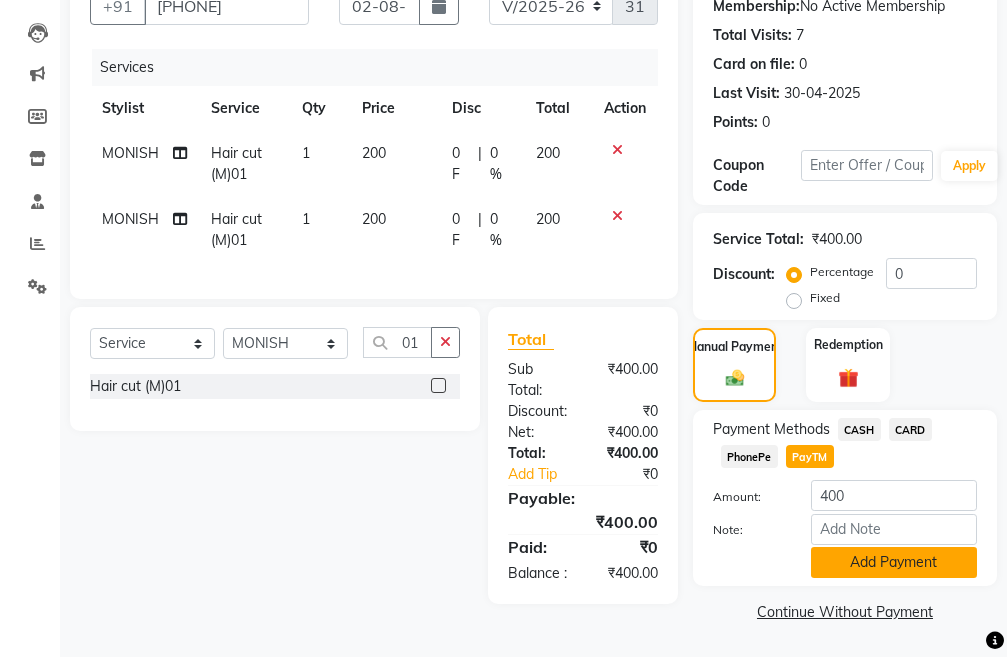 click on "Add Payment" 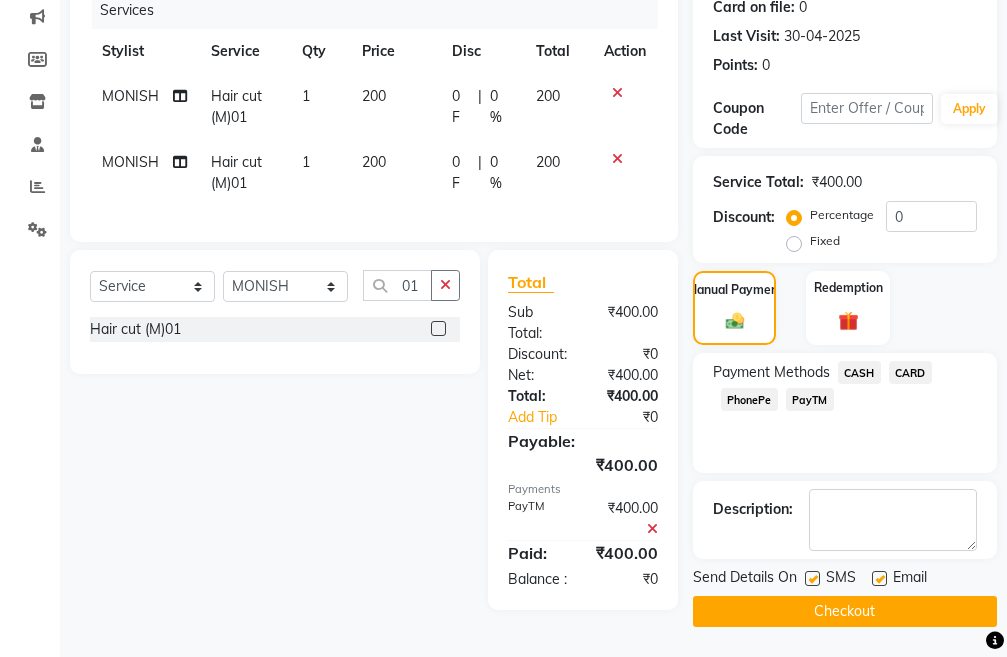 scroll, scrollTop: 304, scrollLeft: 0, axis: vertical 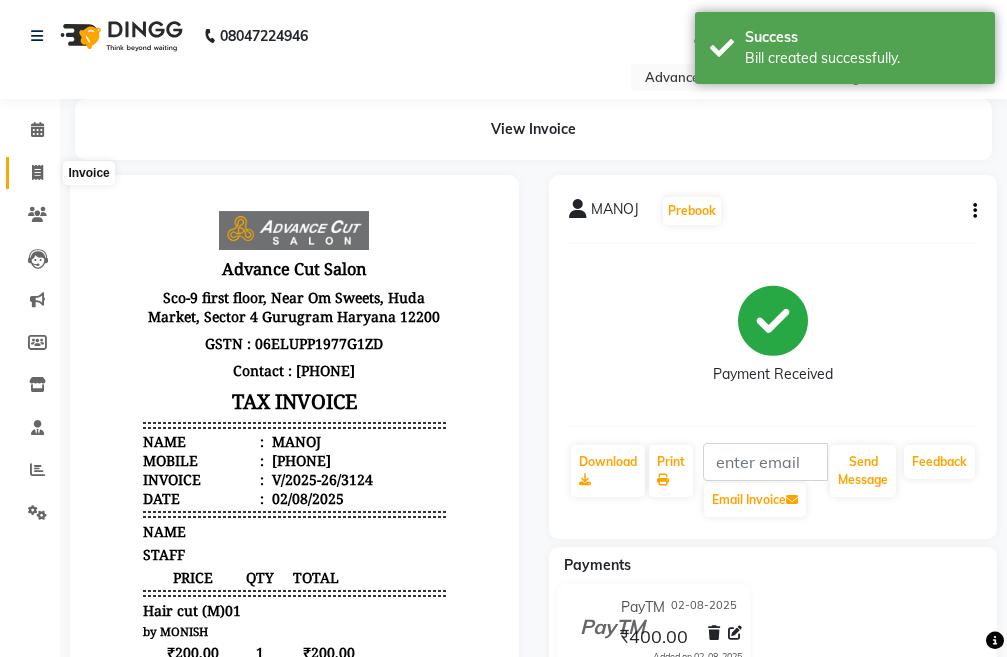 click 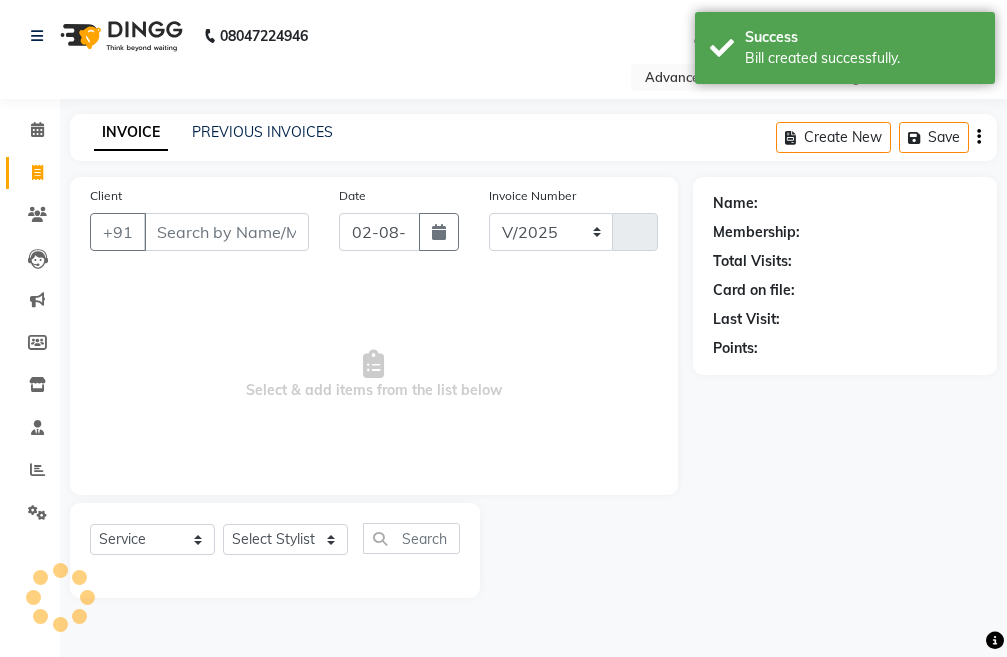 select on "4939" 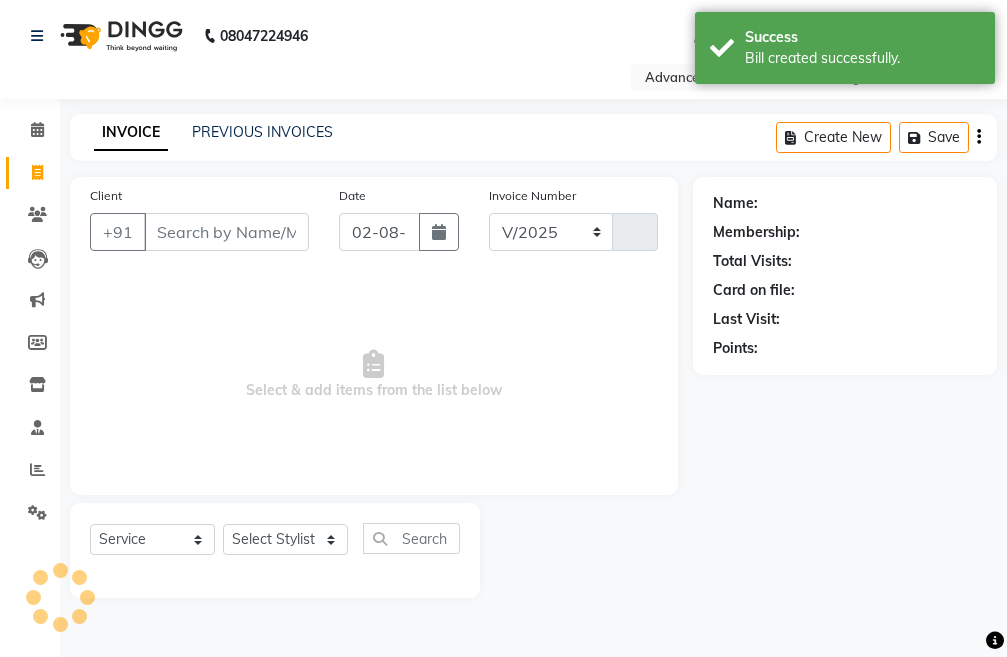 type on "3125" 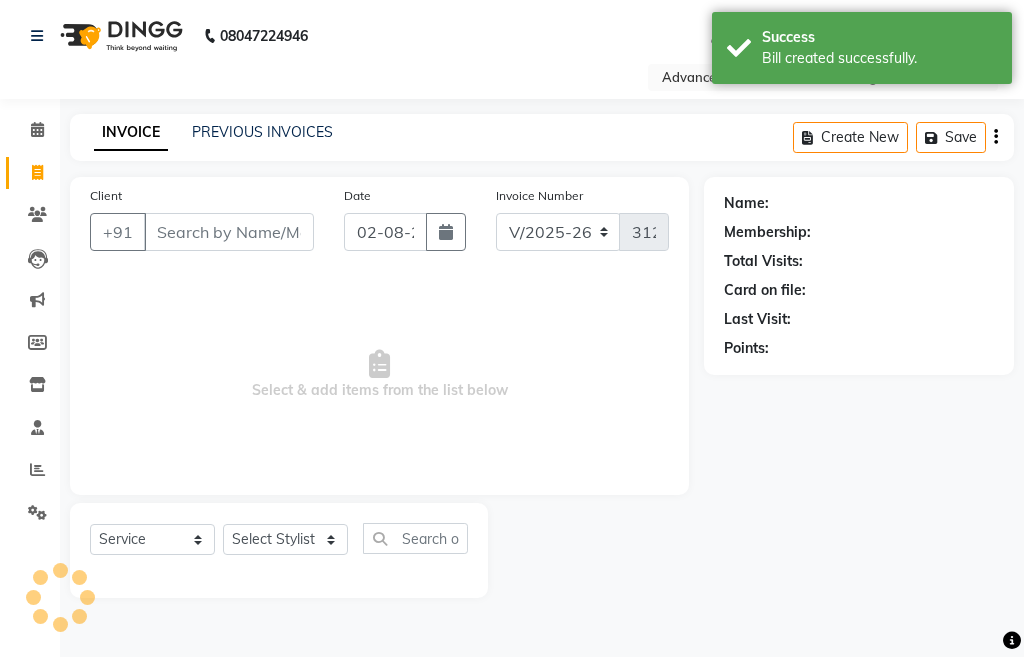 click on "Client" at bounding box center (229, 232) 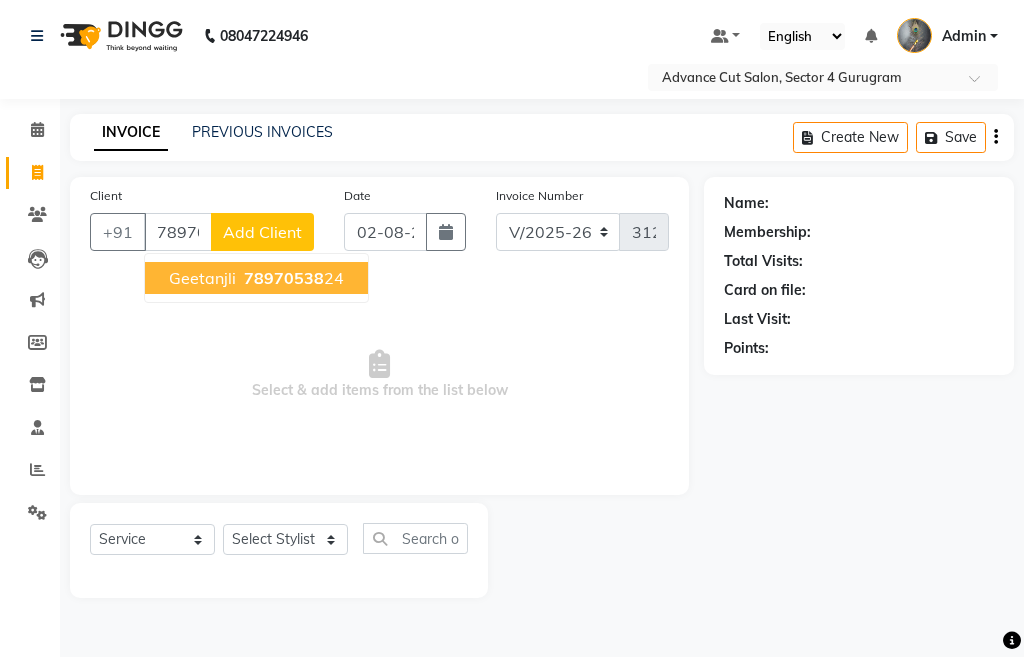 click on "geetanjli" at bounding box center [202, 278] 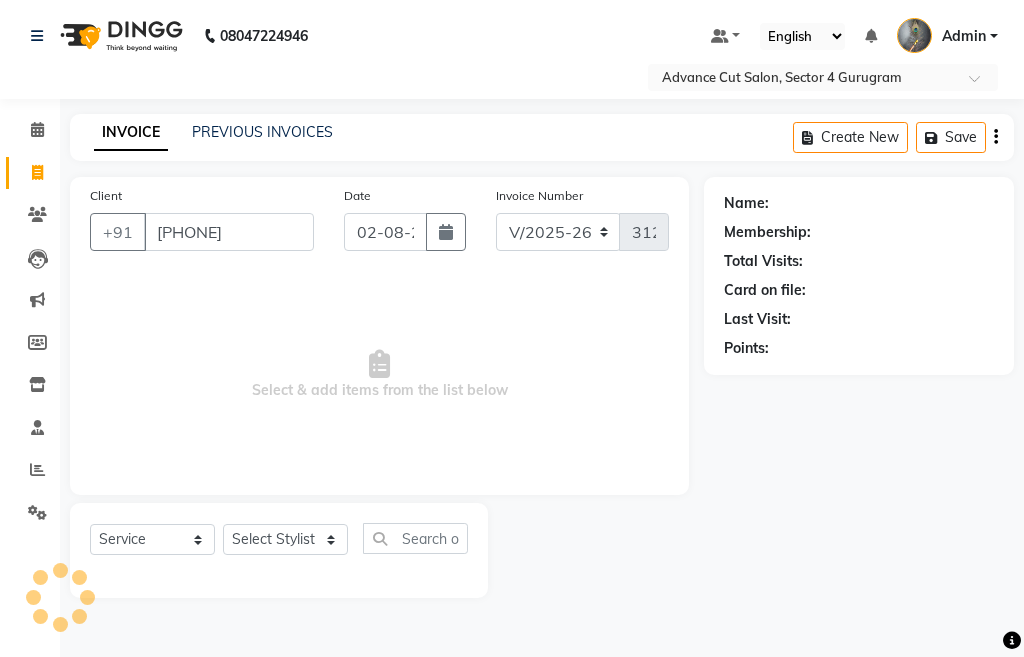 type on "[PHONE]" 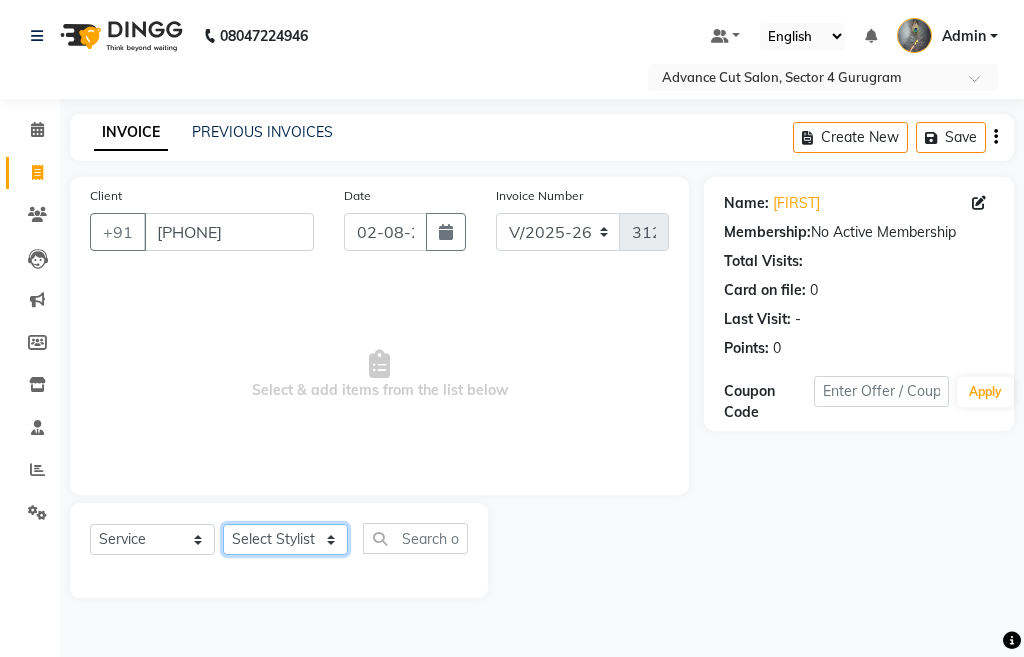 click on "Select Stylist Admin chahit COUNTOR hardeep mamta manisha MONISH navi NOSHAD ALI rahul shatnam shweta singh sunny tip" 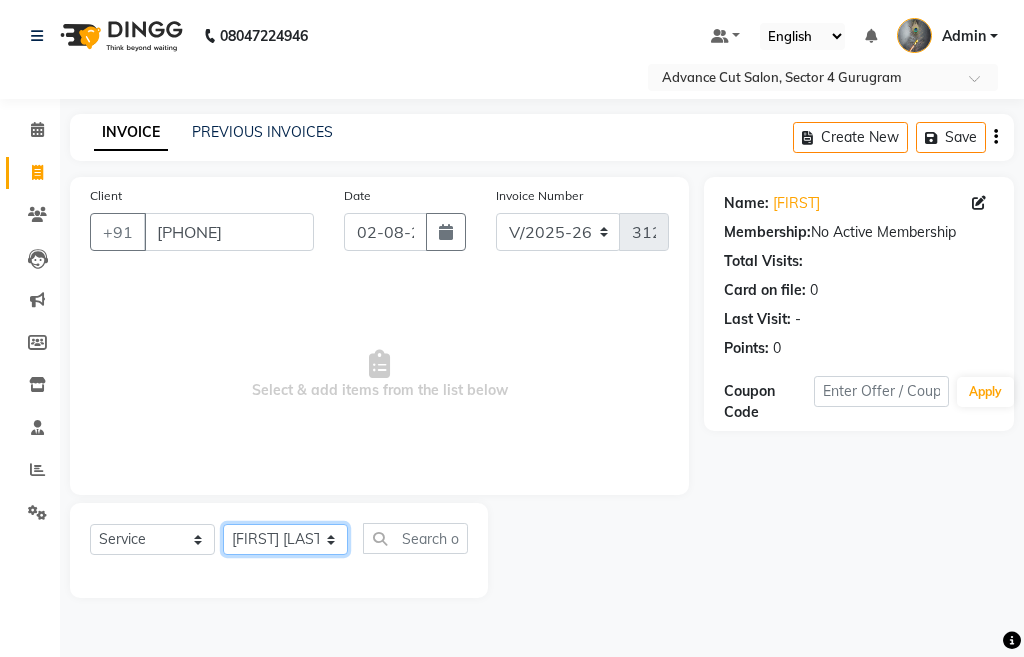 click on "Select Stylist Admin chahit COUNTOR hardeep mamta manisha MONISH navi NOSHAD ALI rahul shatnam shweta singh sunny tip" 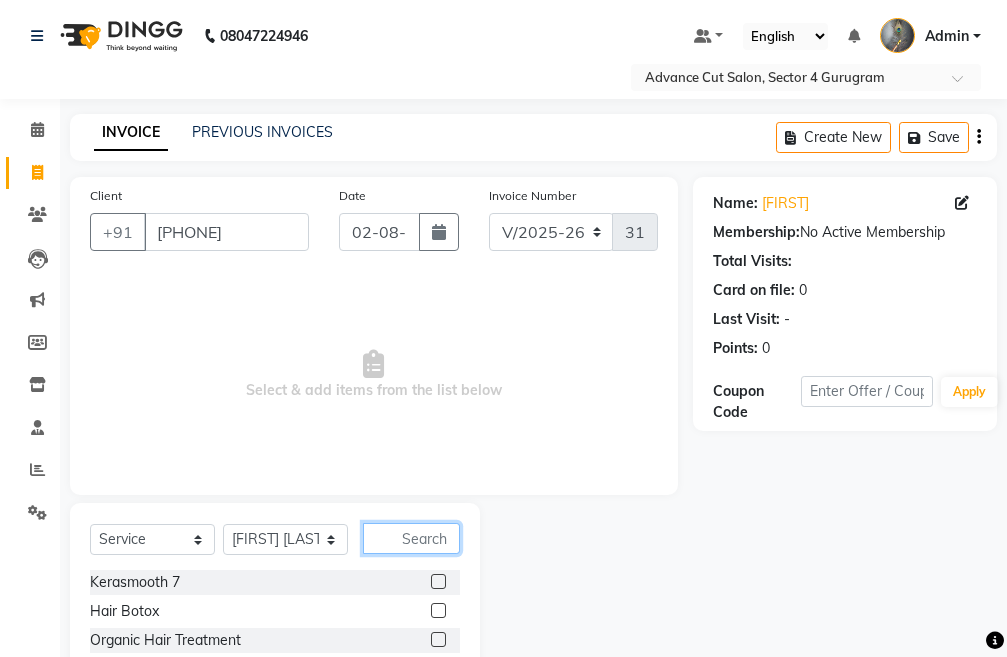click 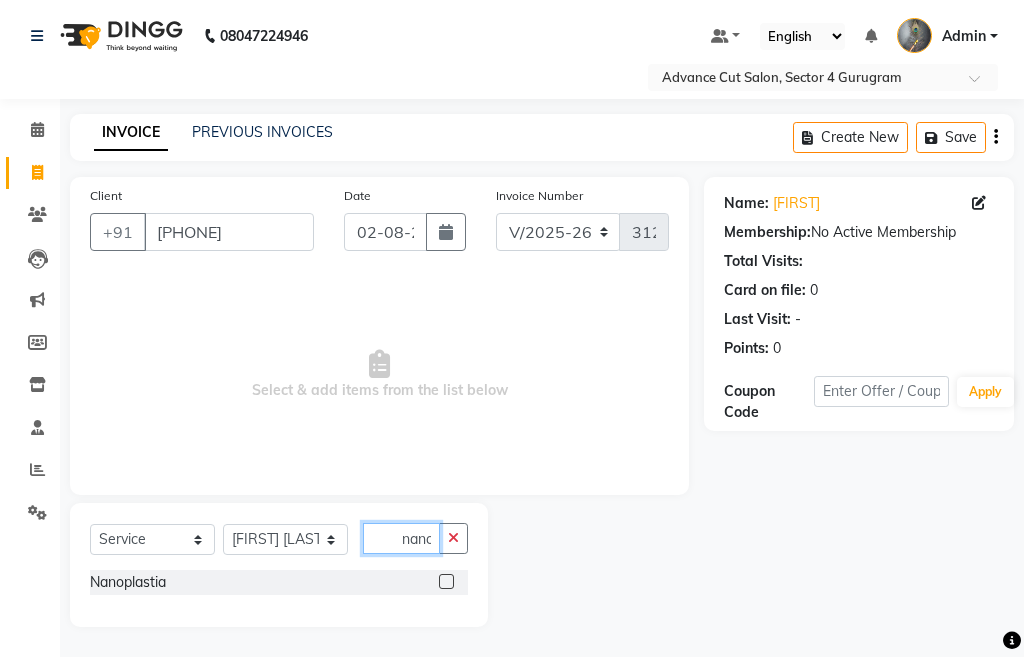 scroll, scrollTop: 0, scrollLeft: 3, axis: horizontal 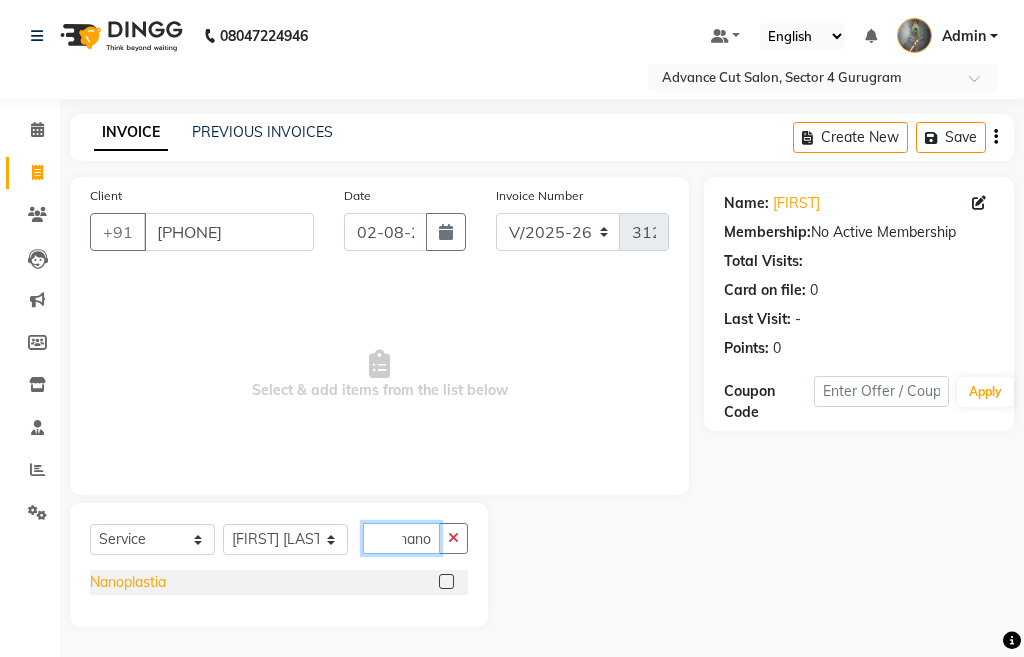 type on "nano" 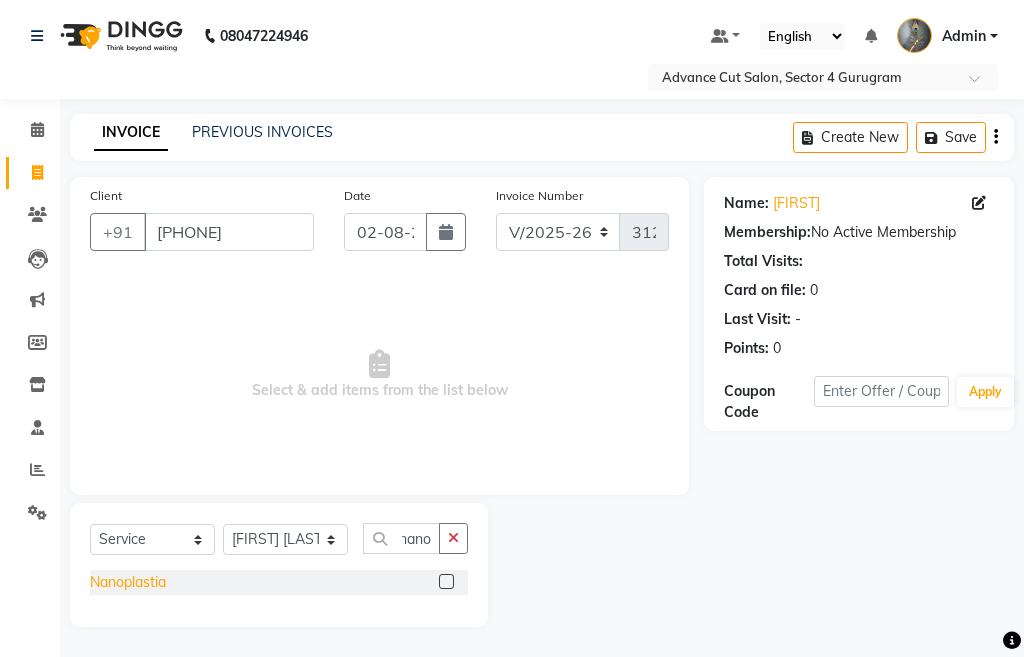 click on "Nanoplastia" 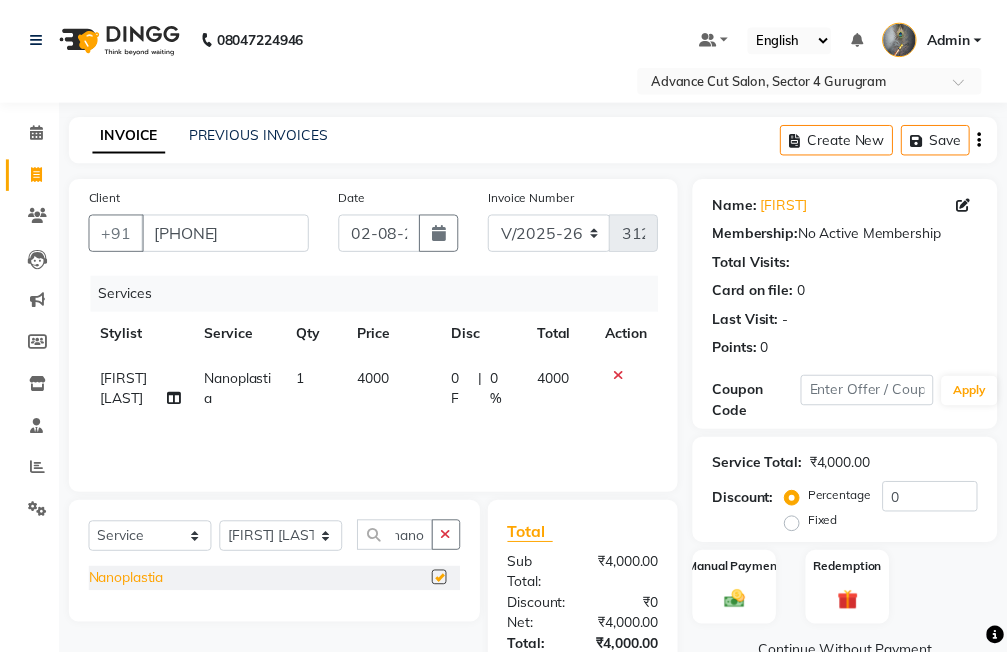 scroll, scrollTop: 0, scrollLeft: 0, axis: both 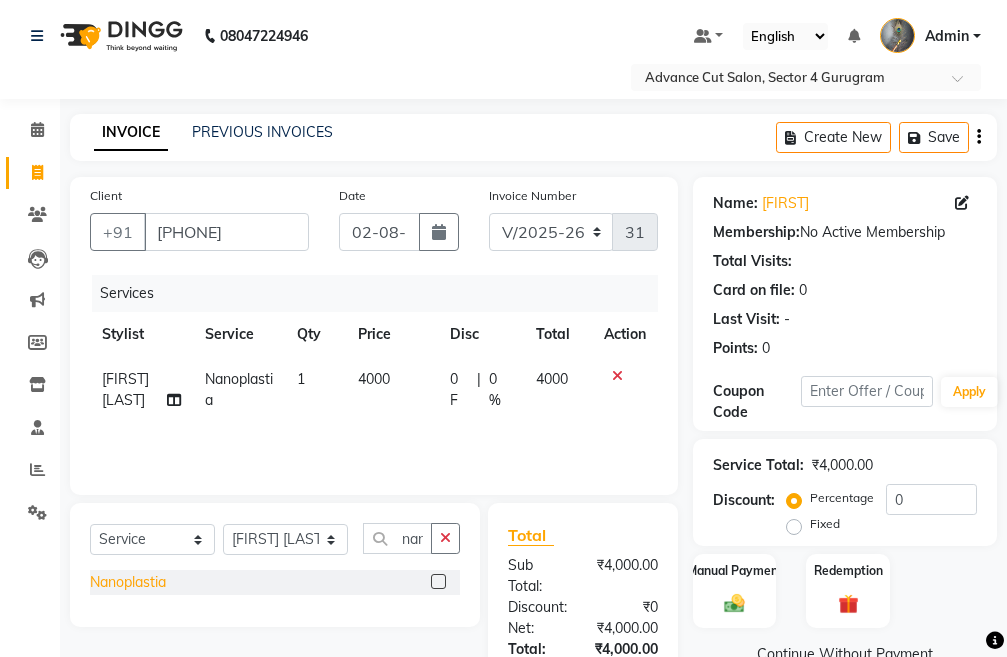 checkbox on "false" 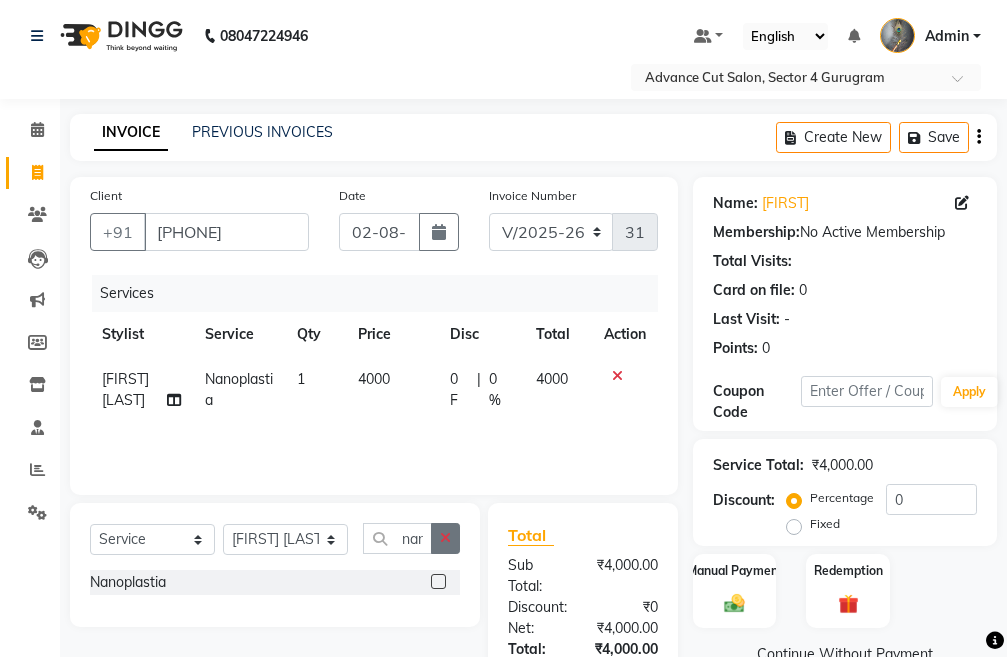 click 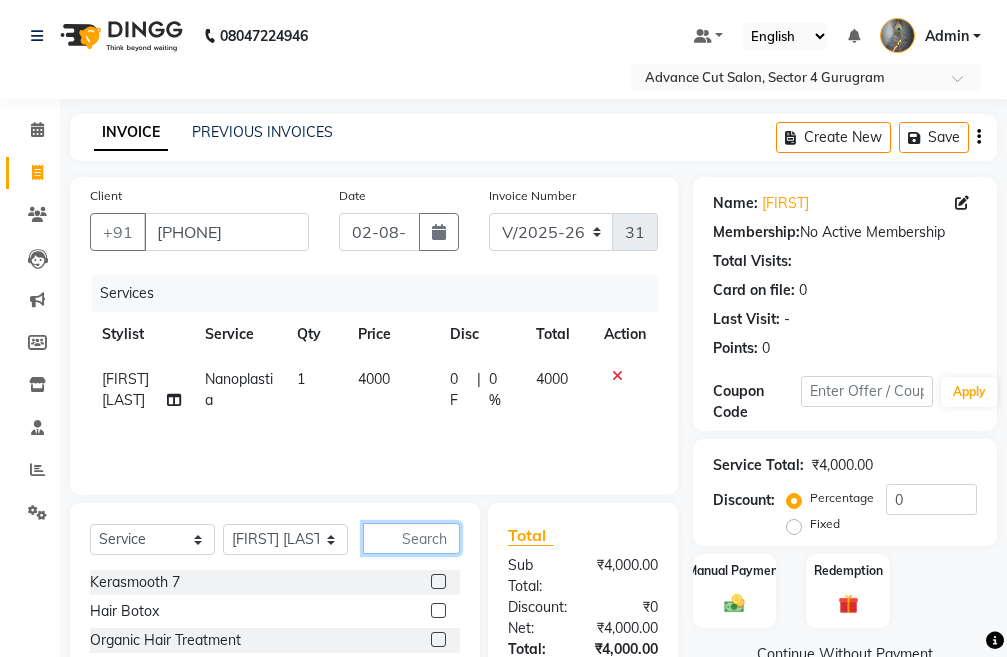 click 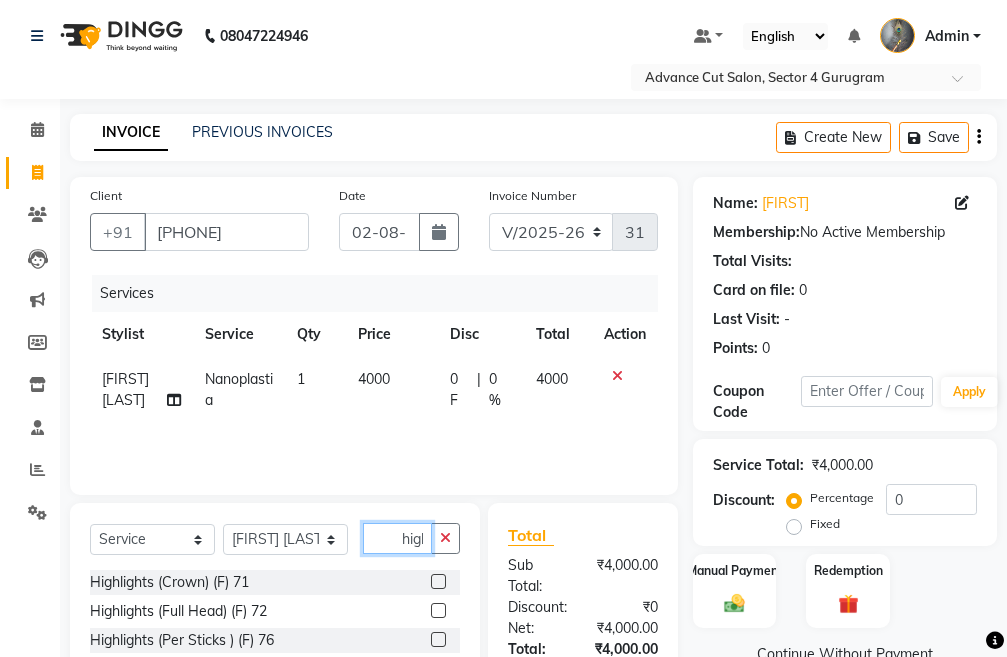 scroll, scrollTop: 0, scrollLeft: 5, axis: horizontal 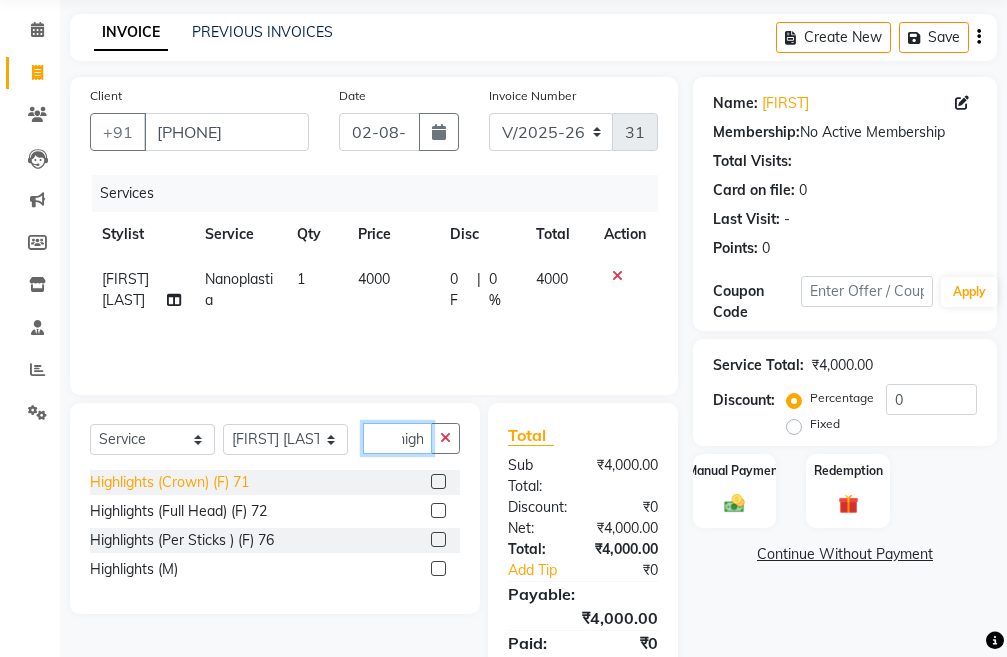 type on "high" 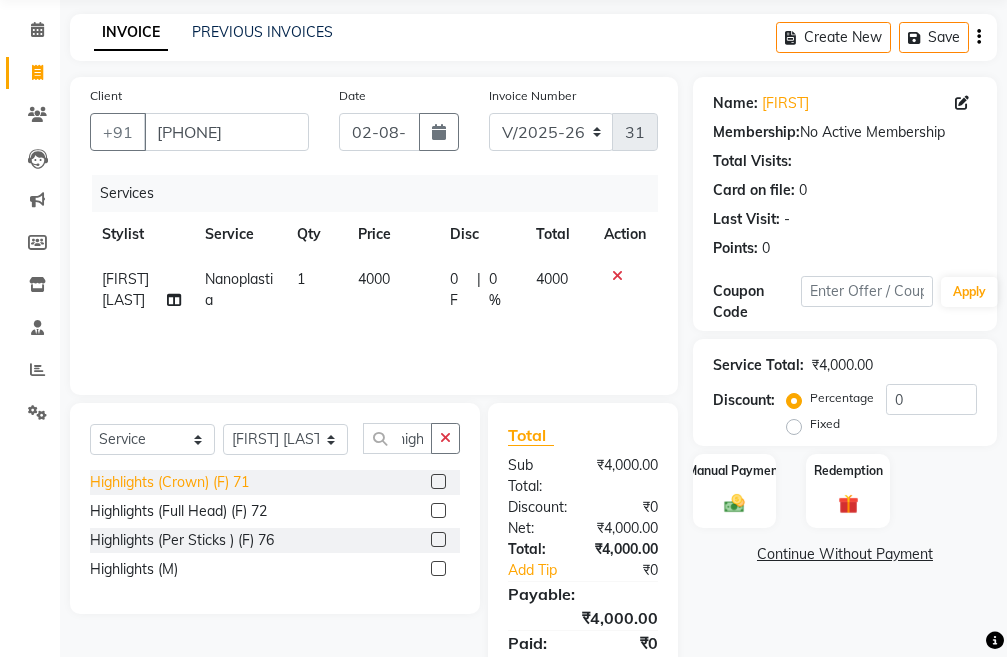 scroll, scrollTop: 0, scrollLeft: 0, axis: both 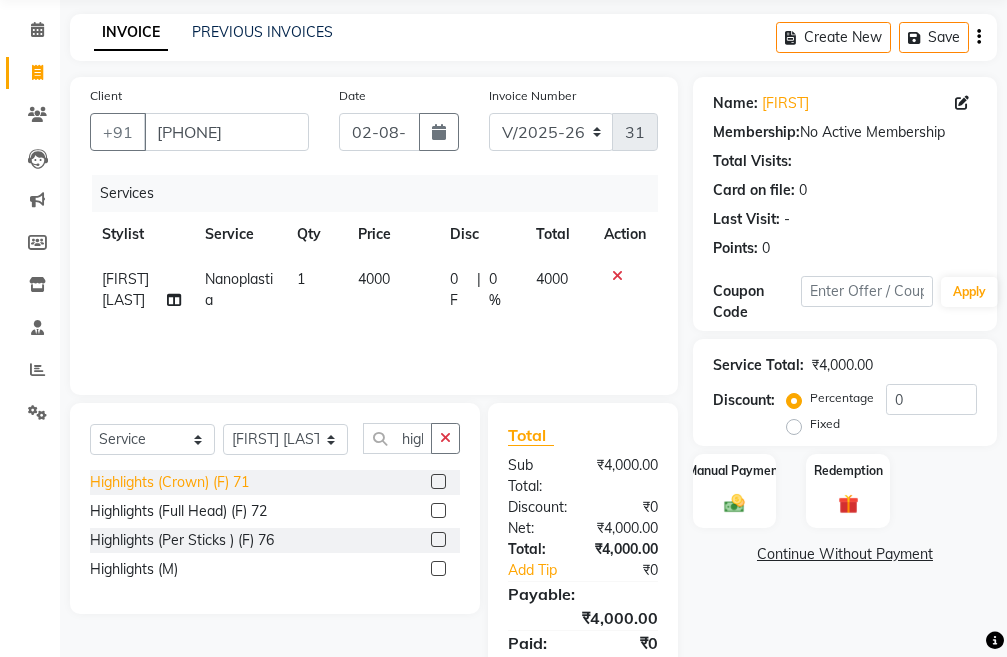 click on "Highlights (Crown) (F) 71" 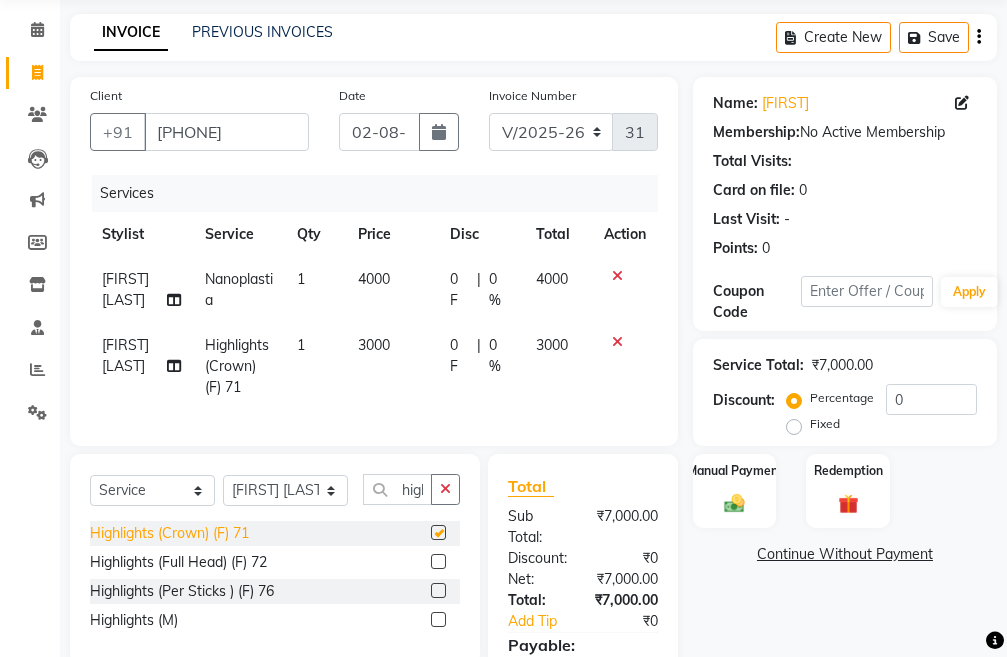 checkbox on "false" 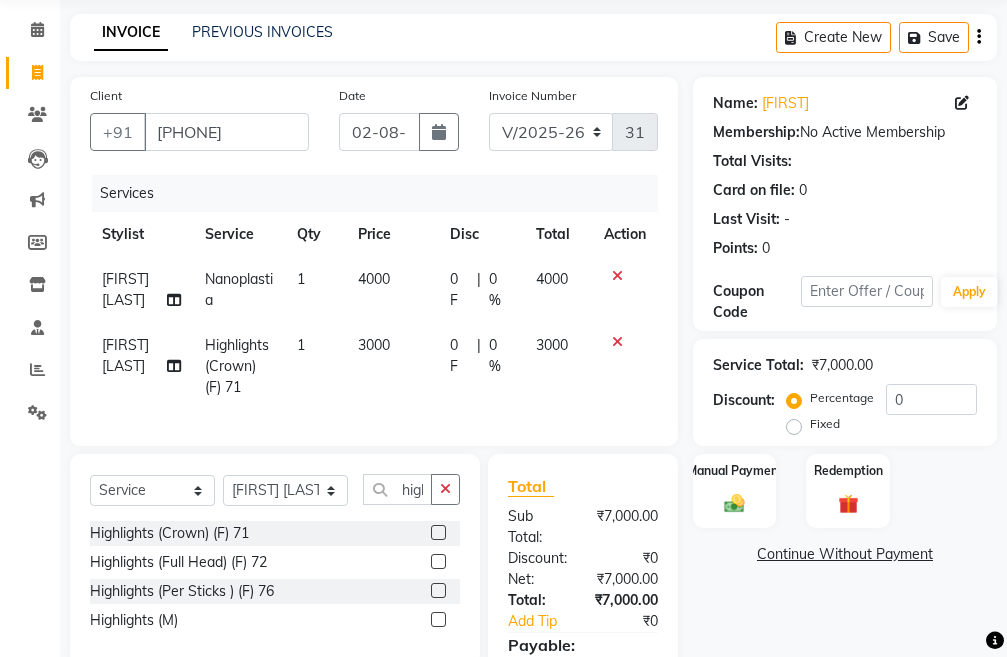 click on "4000" 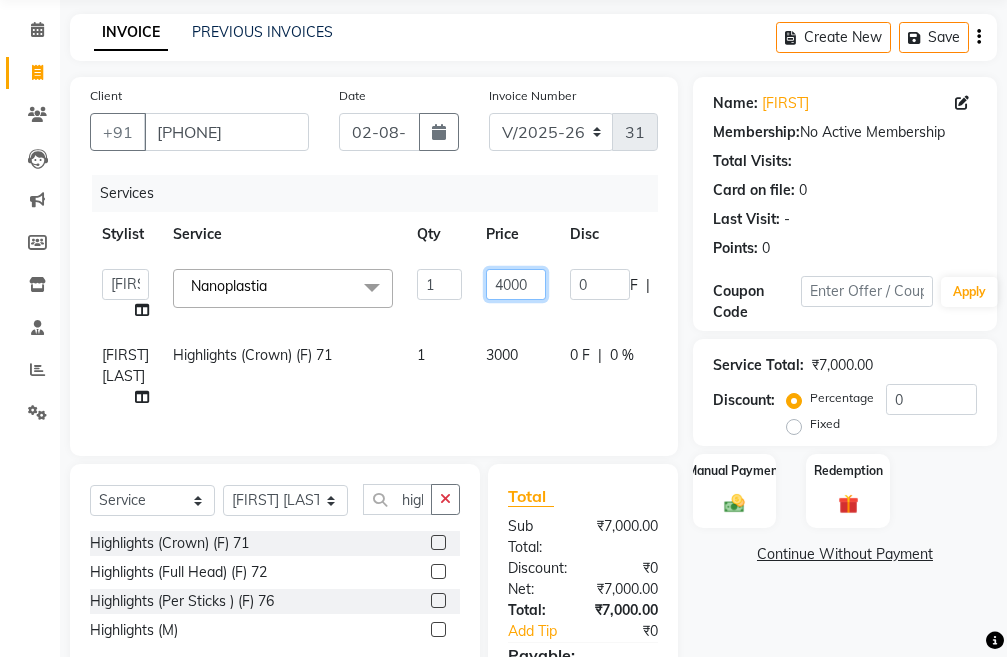 click on "4000" 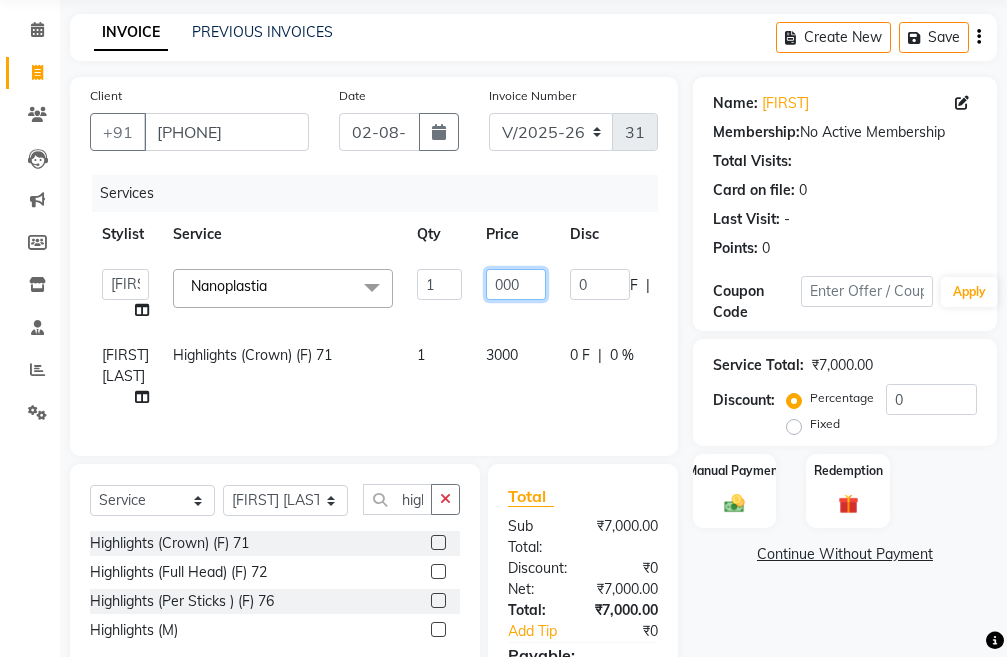 type on "6000" 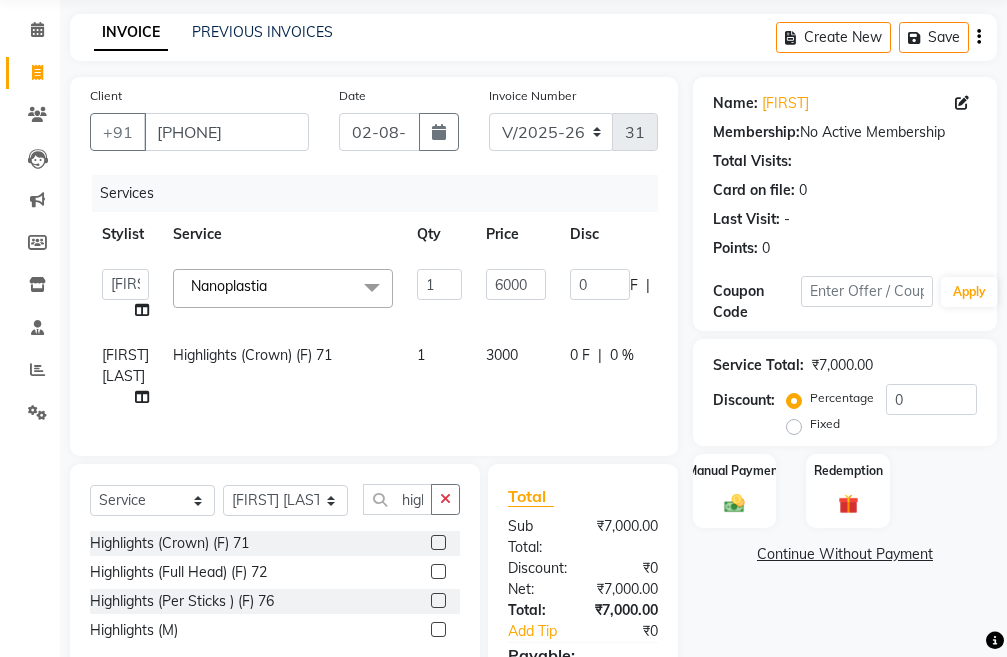 click on "Name: [FIRST] Membership: No Active Membership Total Visits: Card on file: 0 Last Visit: - Points: 0 Coupon Code Apply Service Total: ₹7,000.00 Discount: Percentage Fixed 0 Manual Payment Redemption Continue Without Payment" 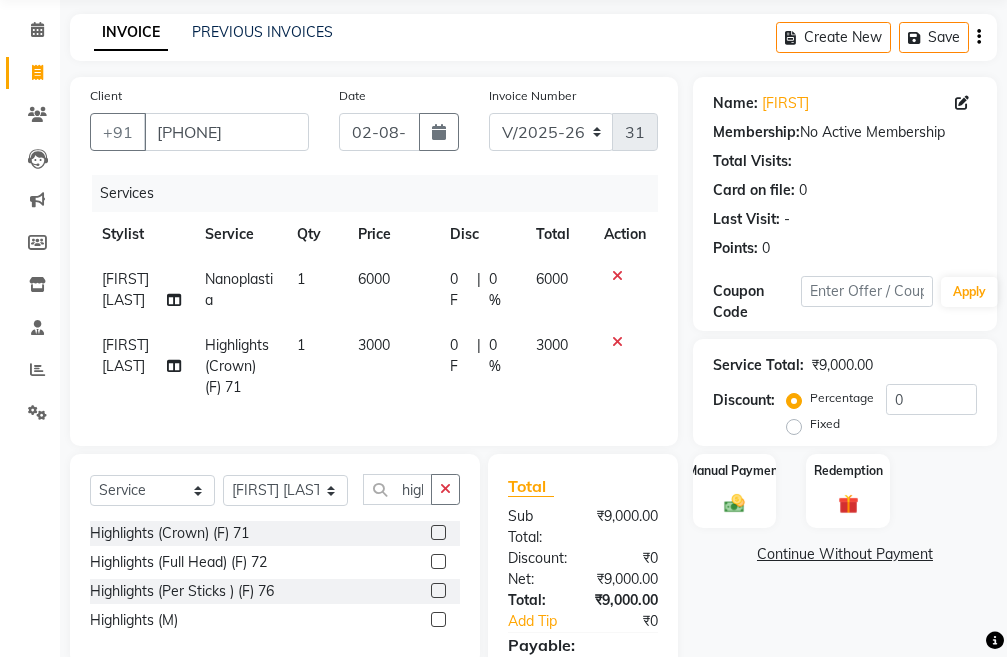 scroll, scrollTop: 200, scrollLeft: 0, axis: vertical 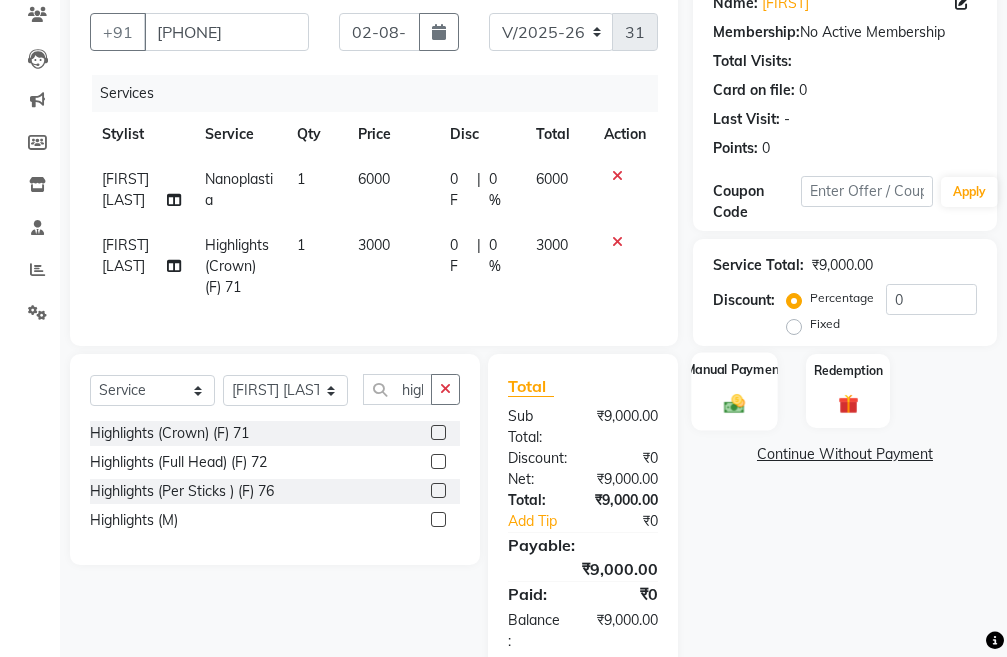 click on "Manual Payment" 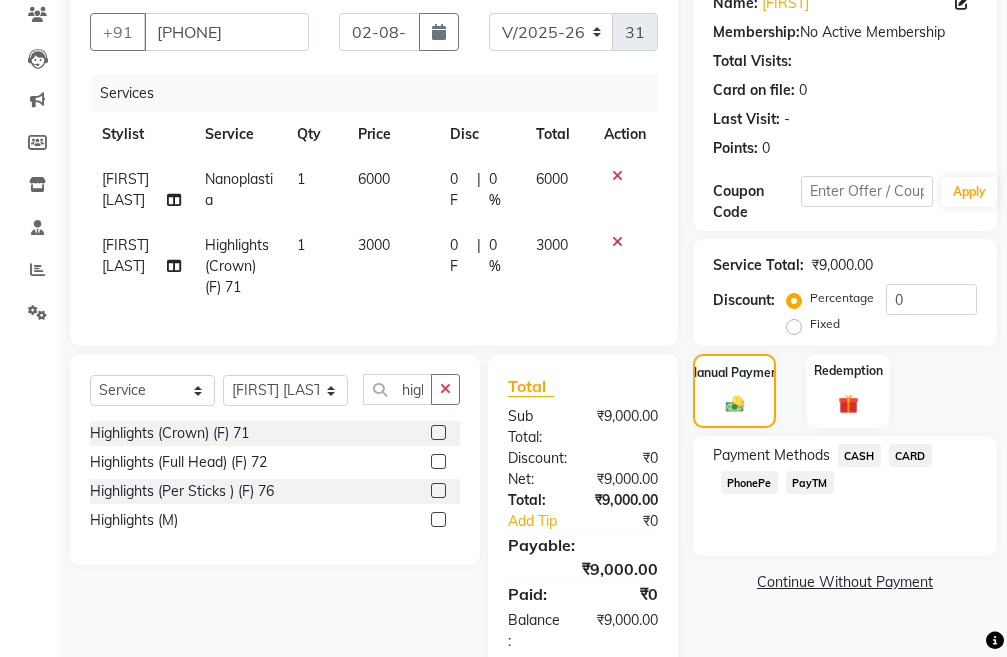 click on "PayTM" 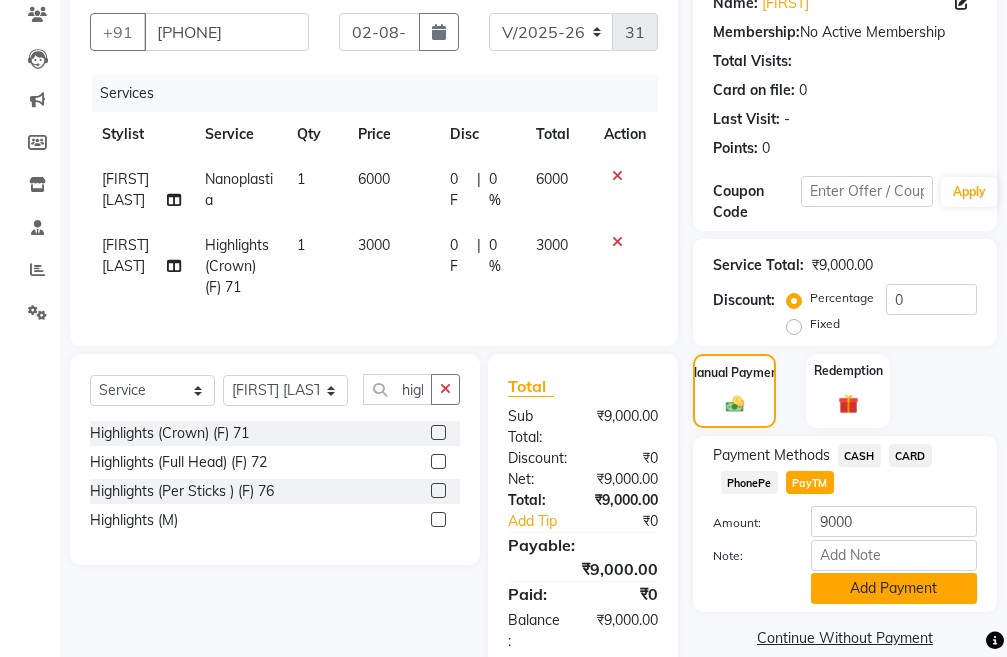 click on "Add Payment" 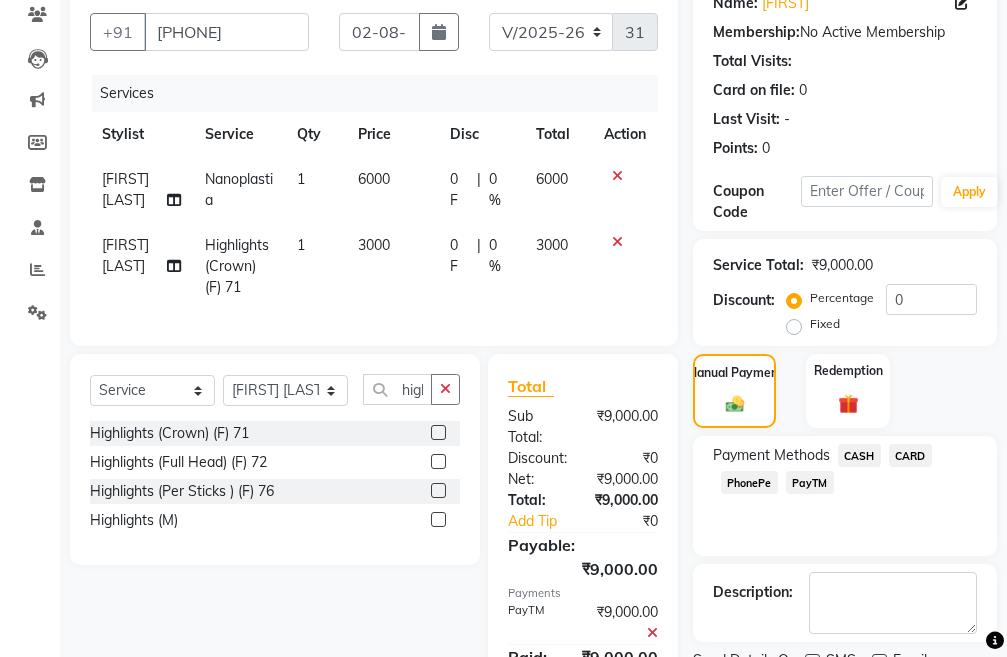 scroll, scrollTop: 225, scrollLeft: 0, axis: vertical 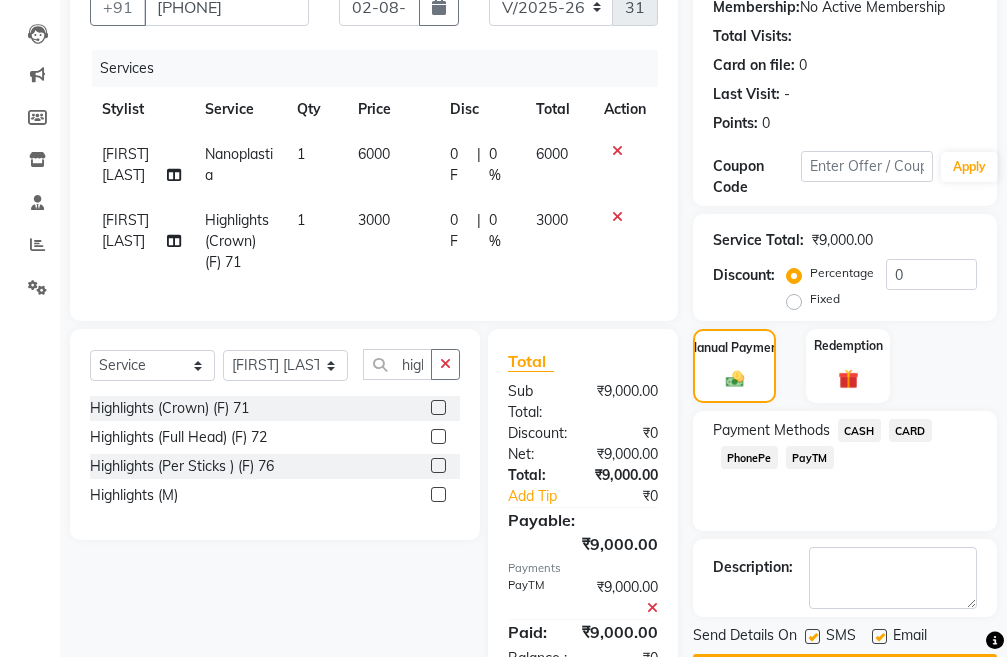 click 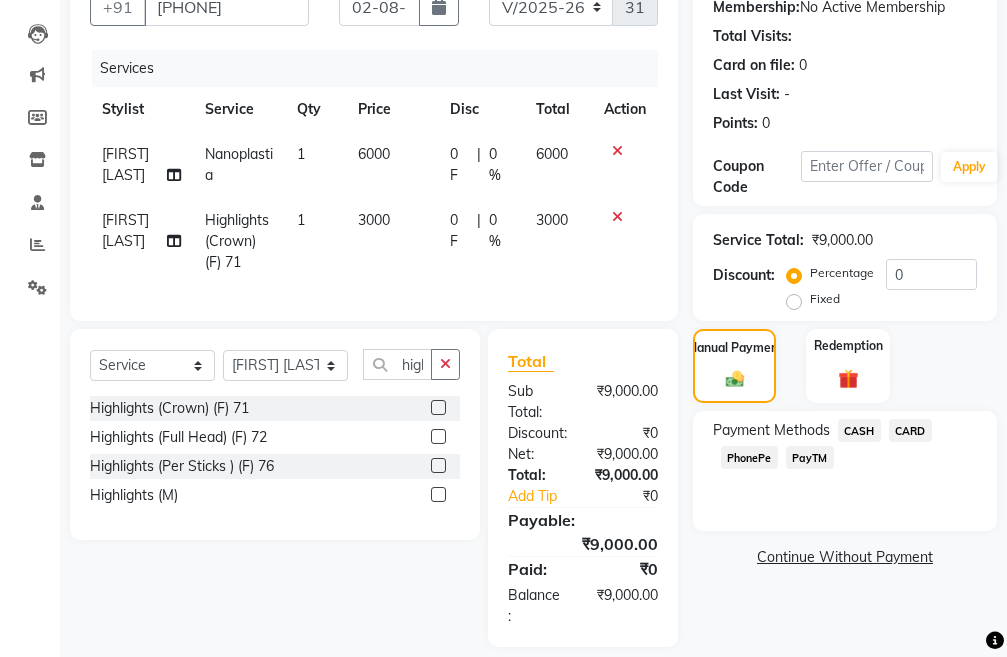 click on "PayTM" 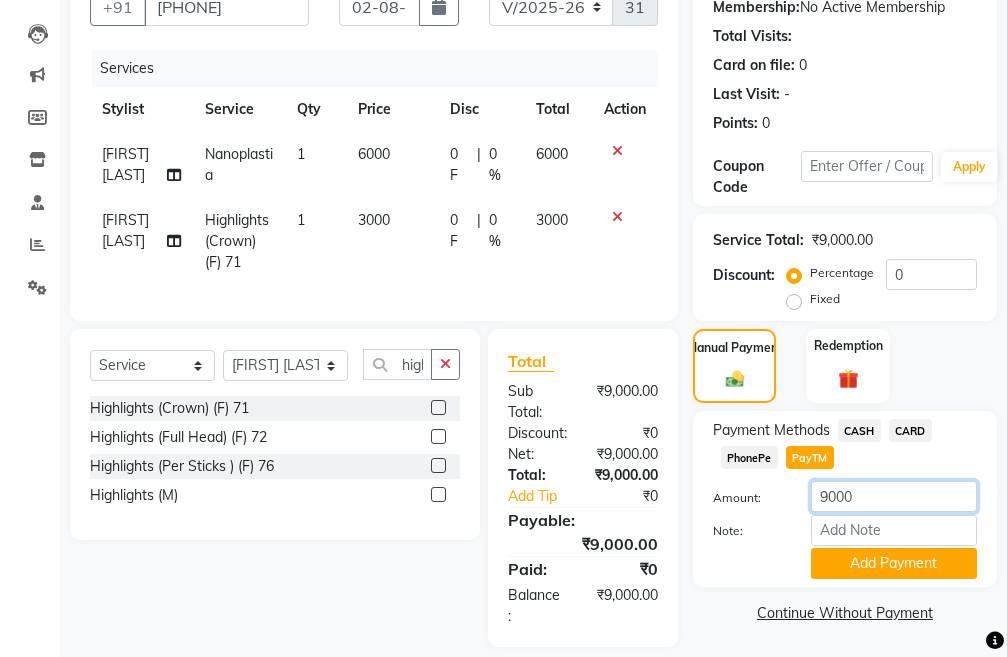 click on "9000" 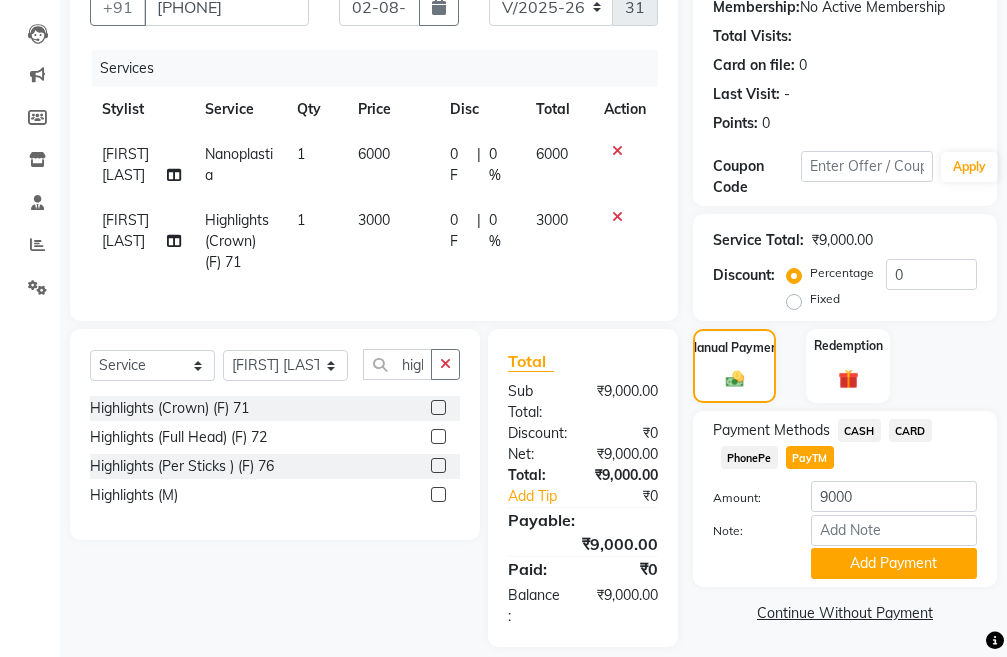 click on "CASH" 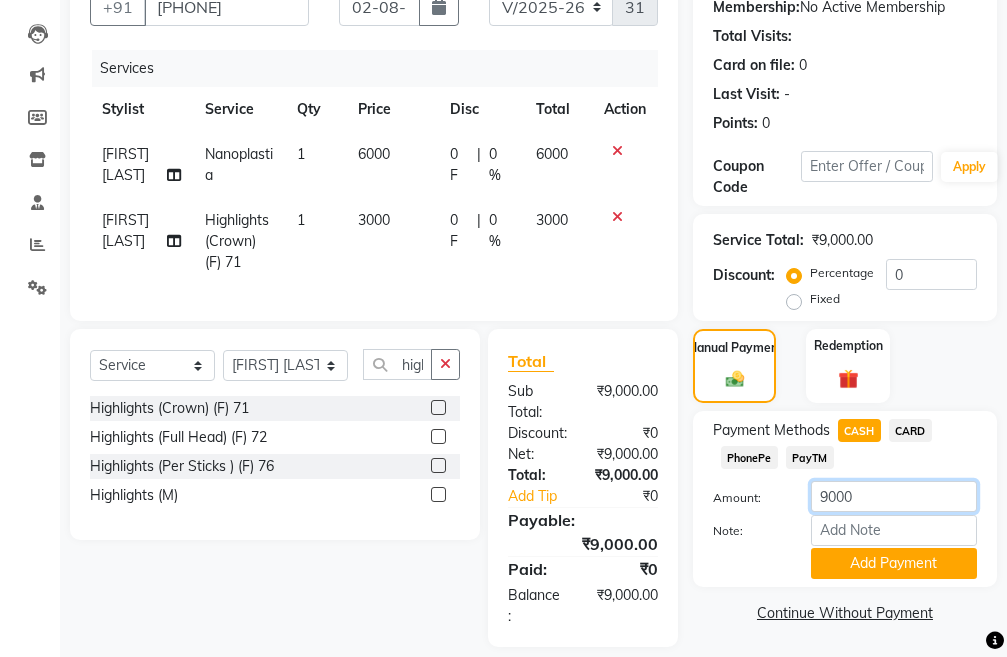 click on "9000" 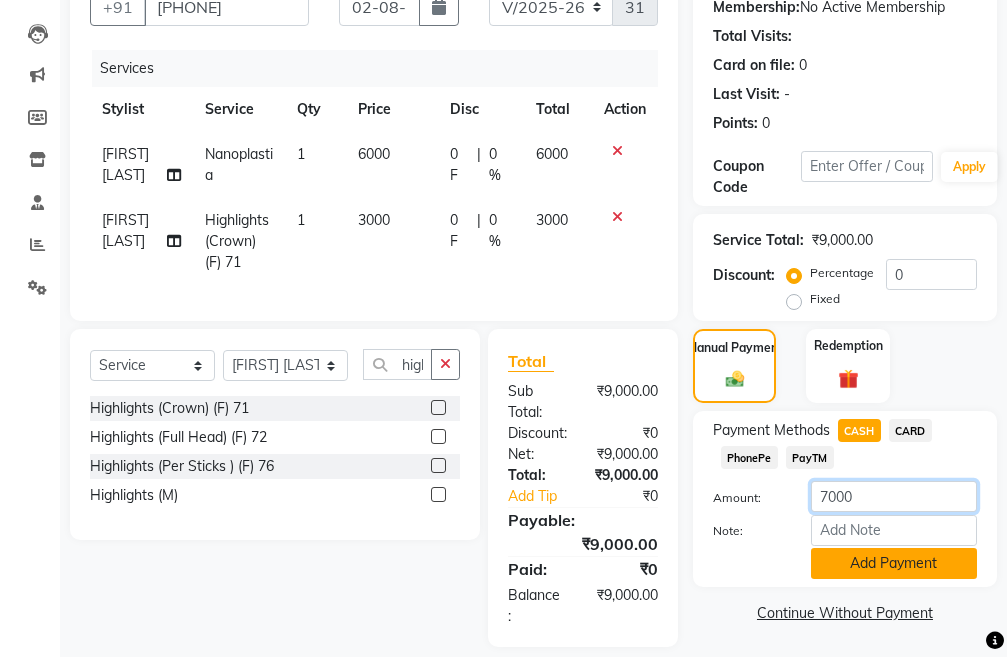 type on "7000" 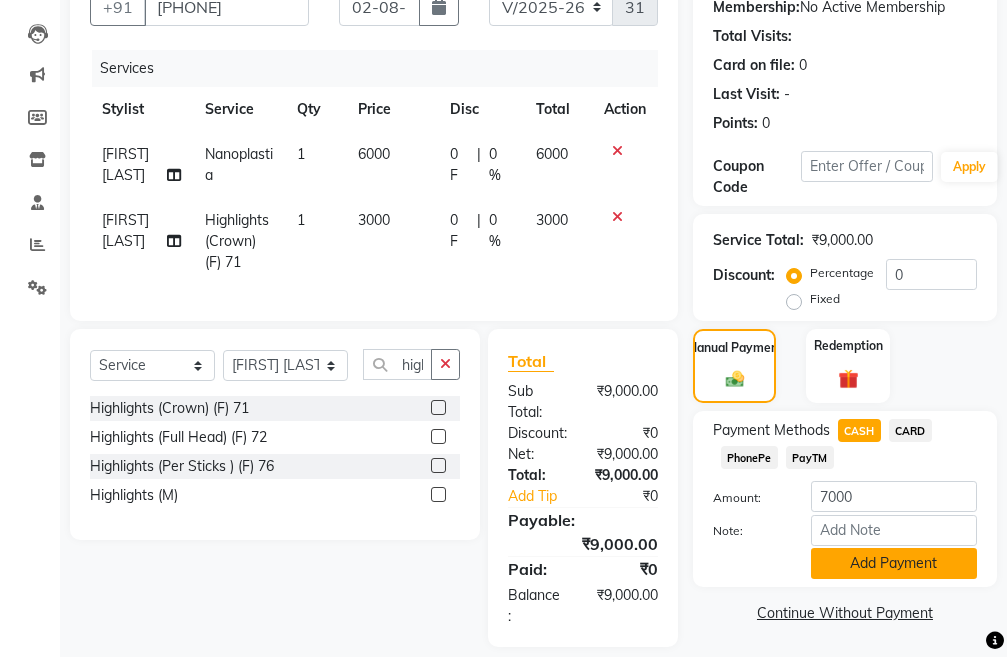 click on "Add Payment" 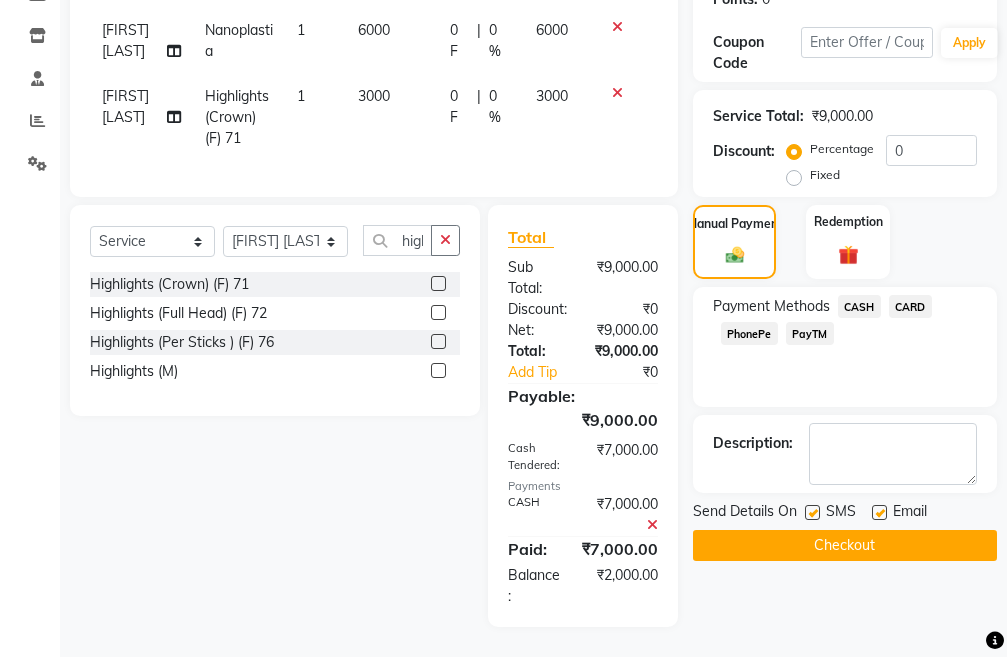 scroll, scrollTop: 366, scrollLeft: 0, axis: vertical 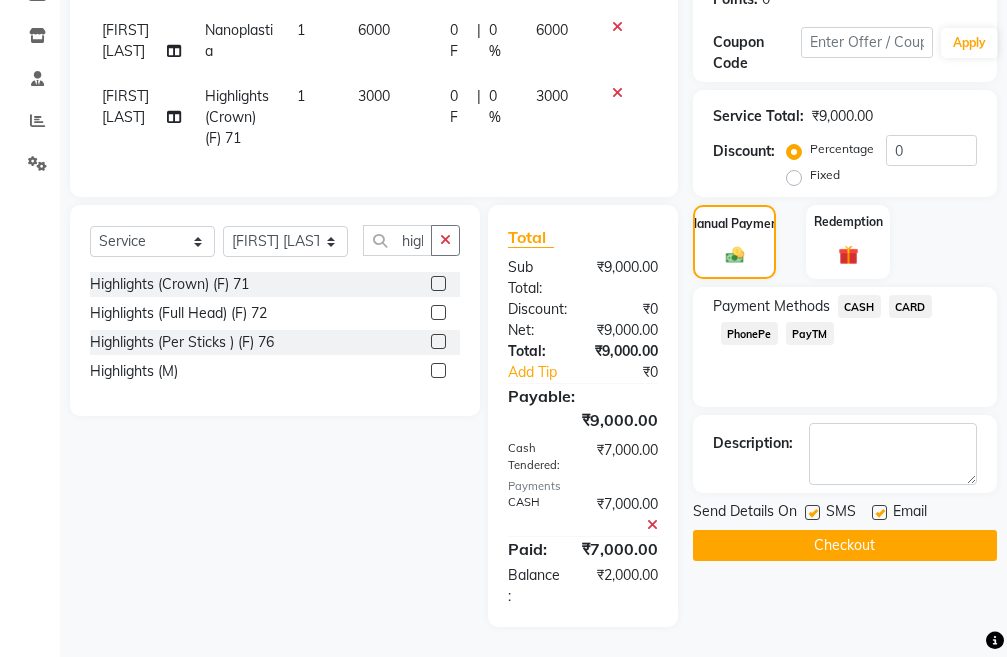 click on "Checkout" 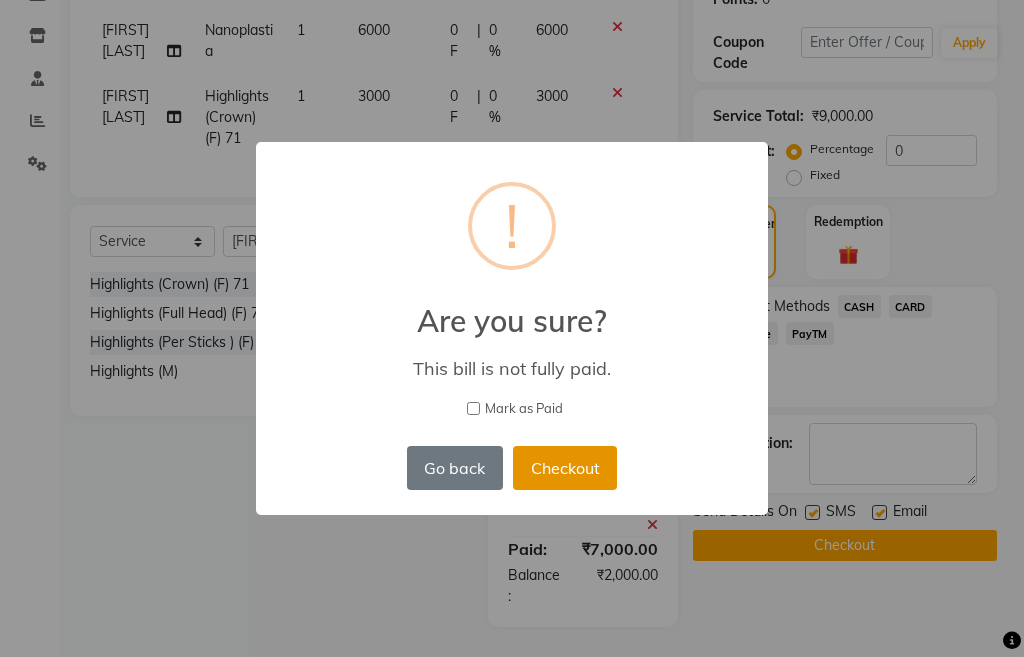 click on "Checkout" at bounding box center [565, 468] 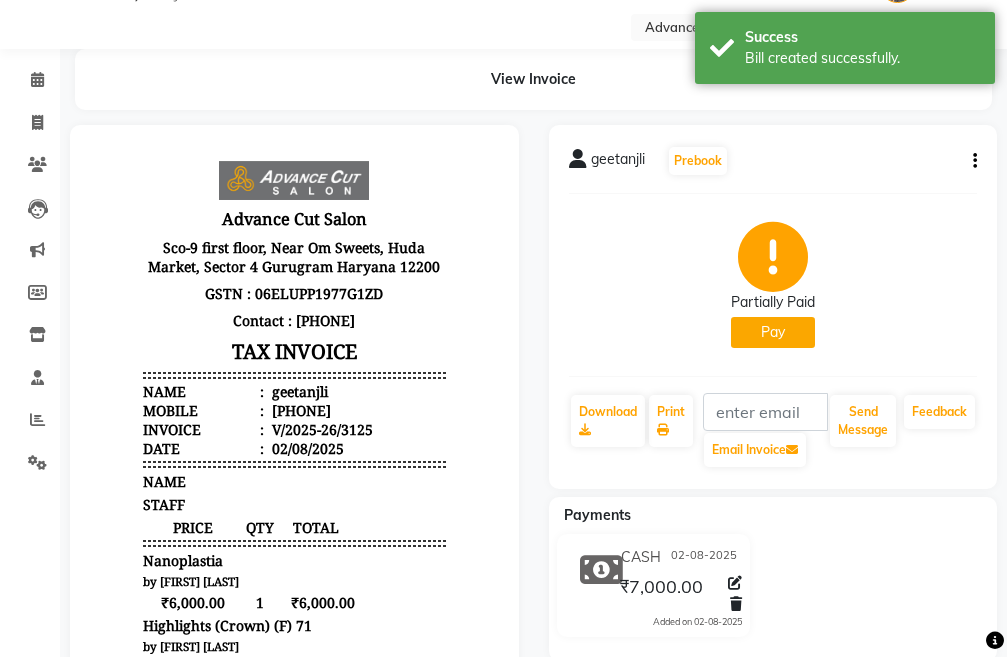 scroll, scrollTop: 0, scrollLeft: 0, axis: both 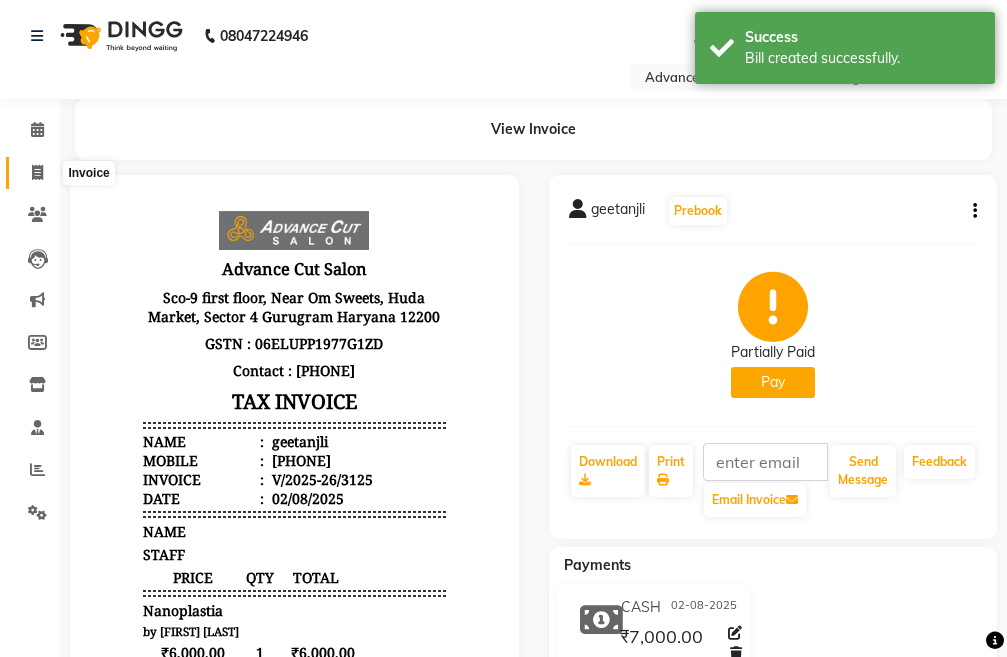 click 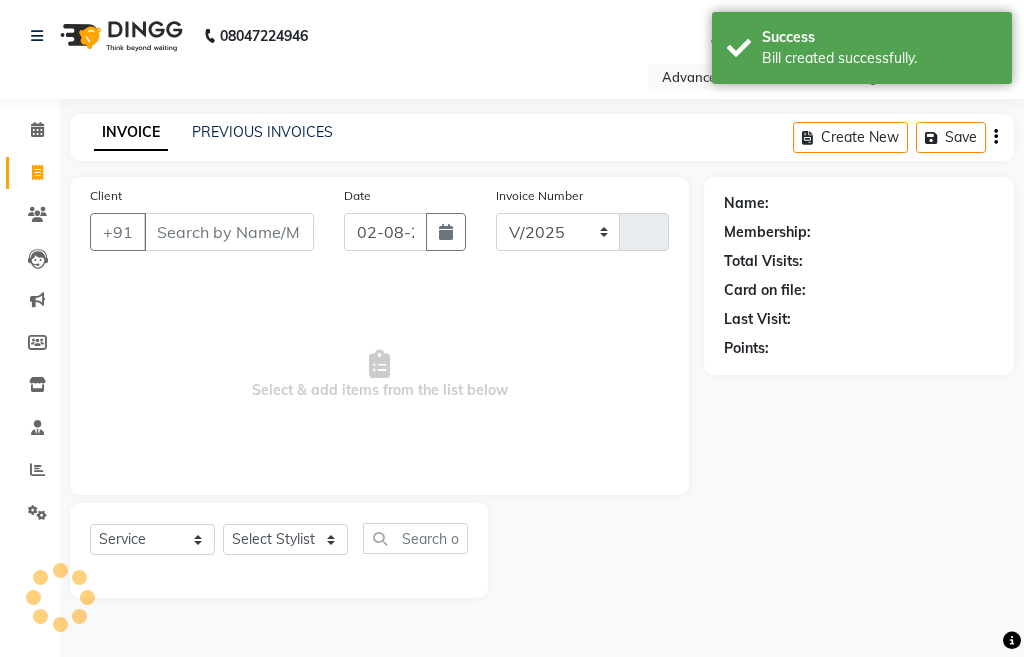select on "4939" 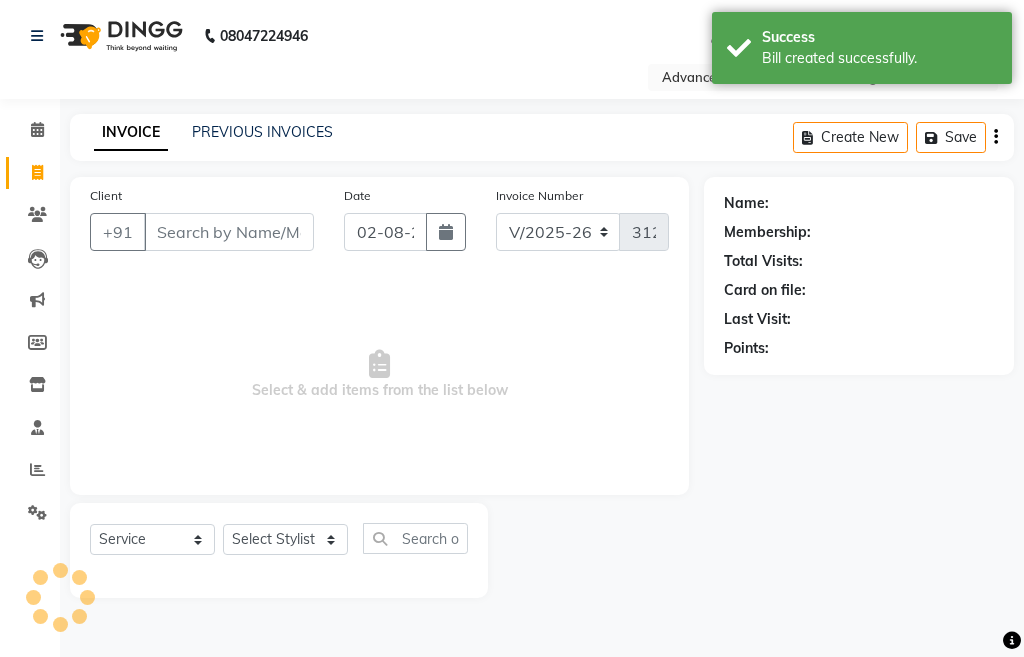 click on "PREVIOUS INVOICES" 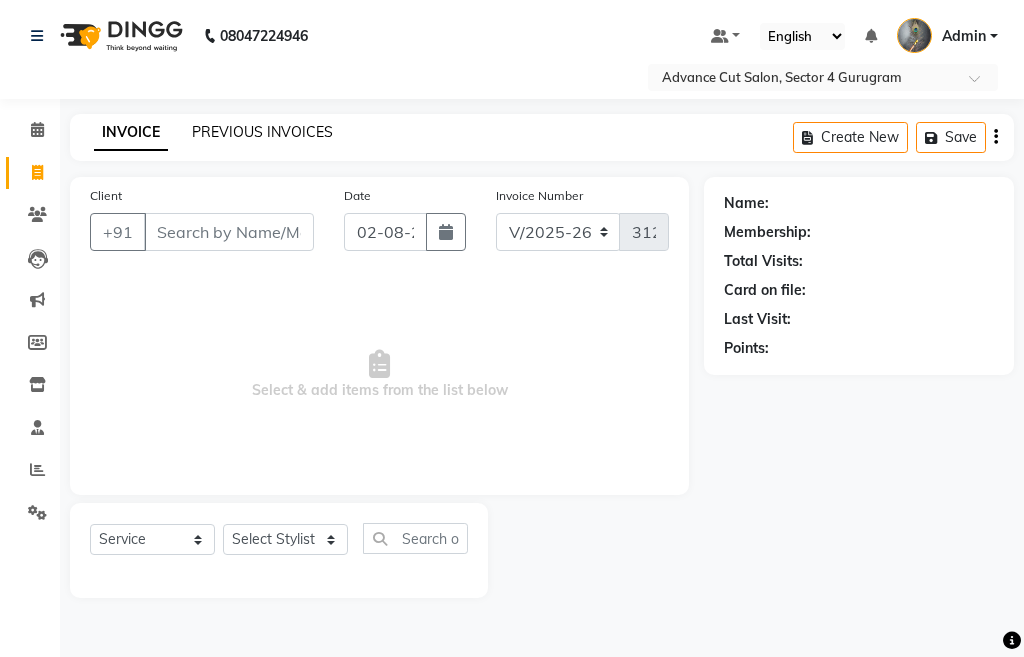 click on "PREVIOUS INVOICES" 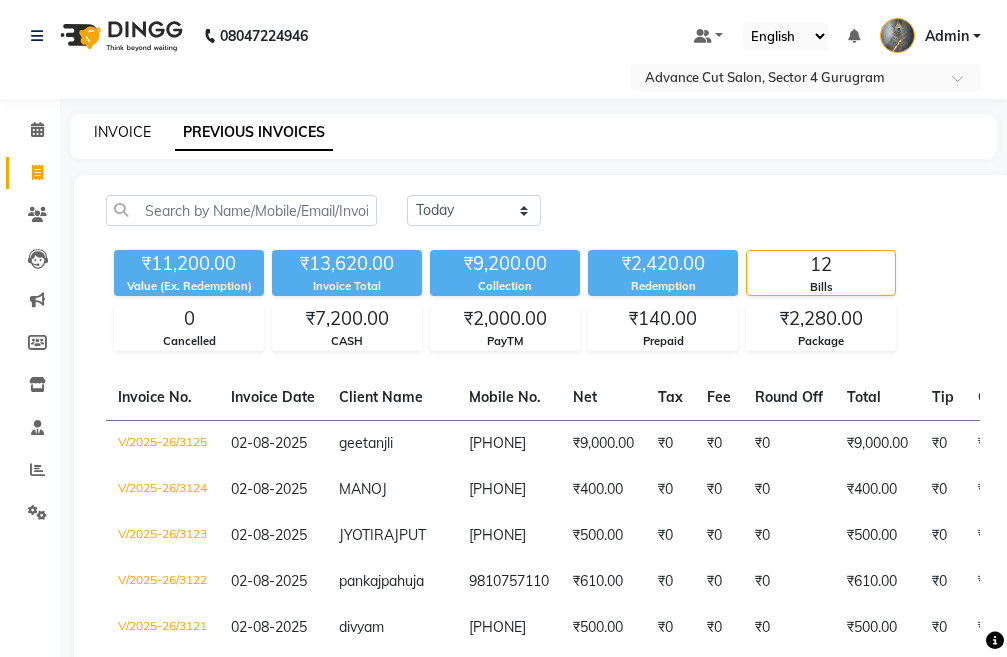 click on "INVOICE" 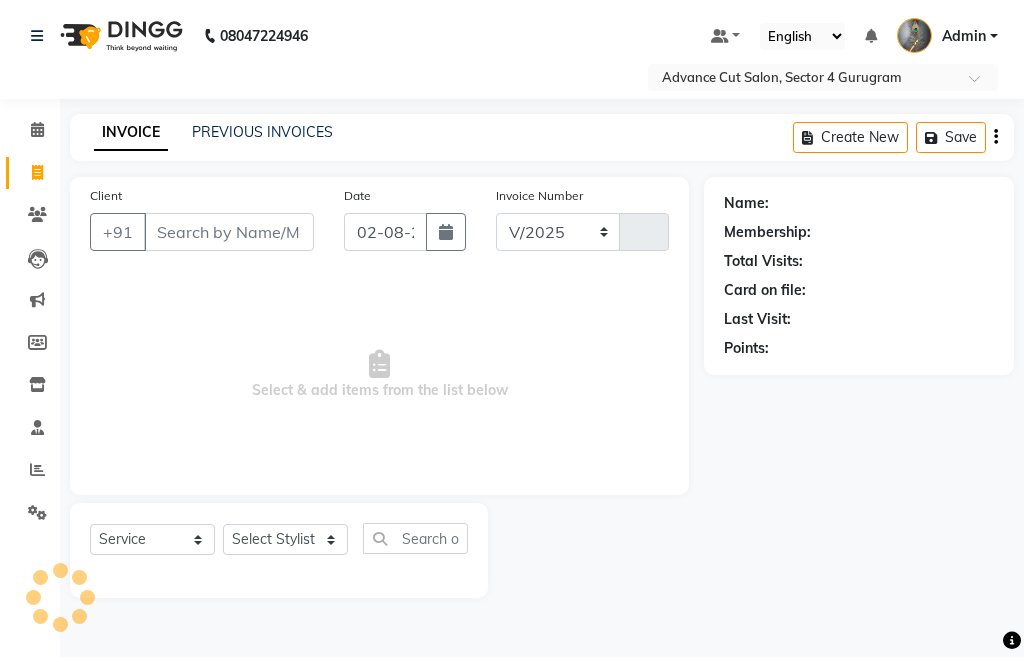 select on "4939" 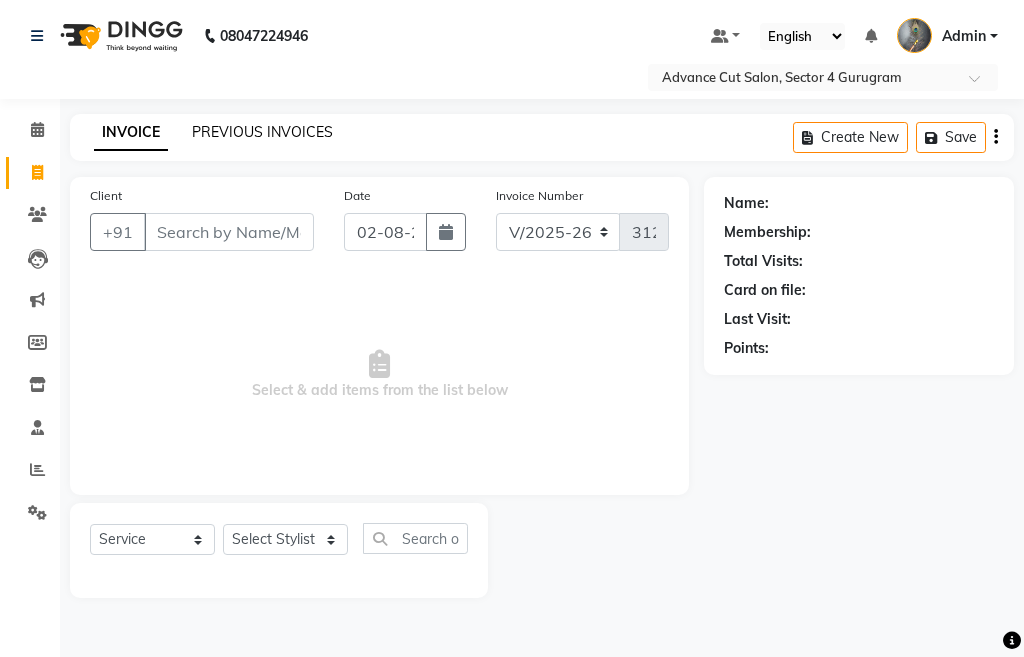 click on "PREVIOUS INVOICES" 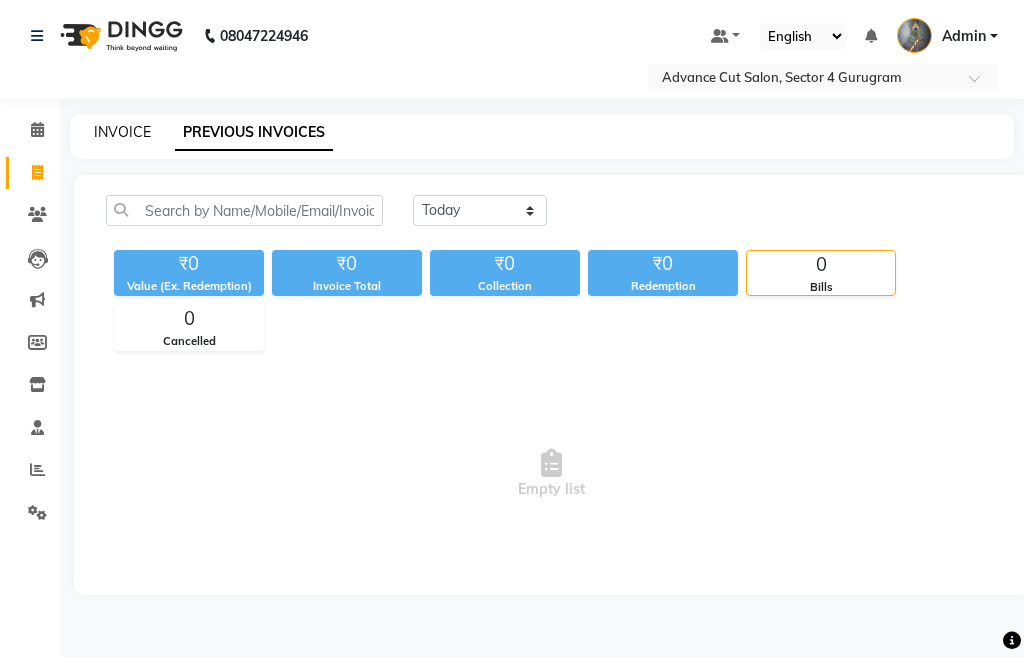 click on "INVOICE" 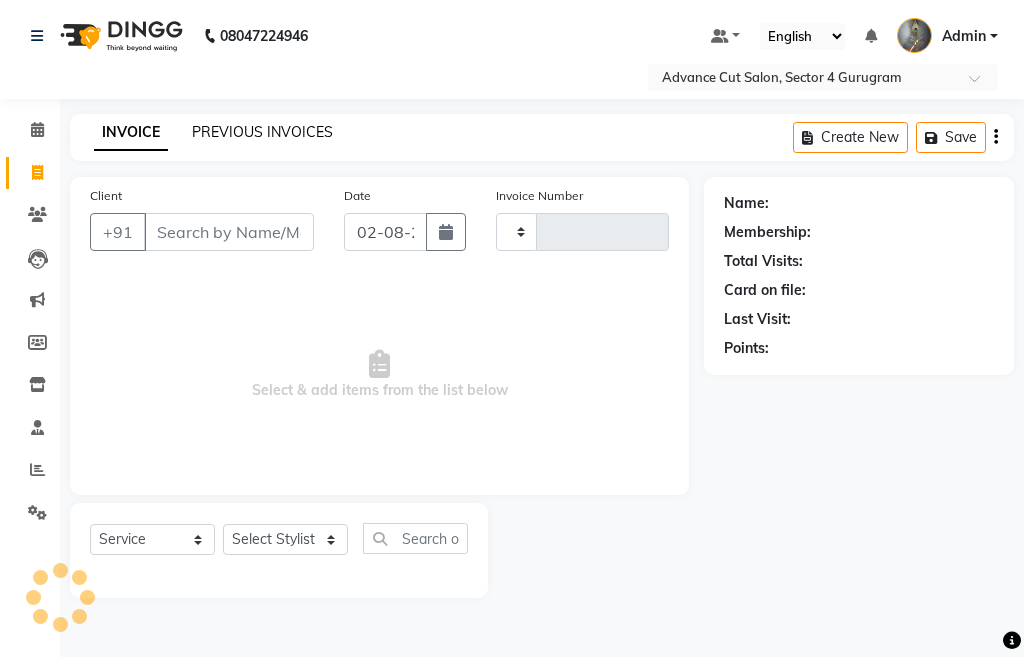click on "PREVIOUS INVOICES" 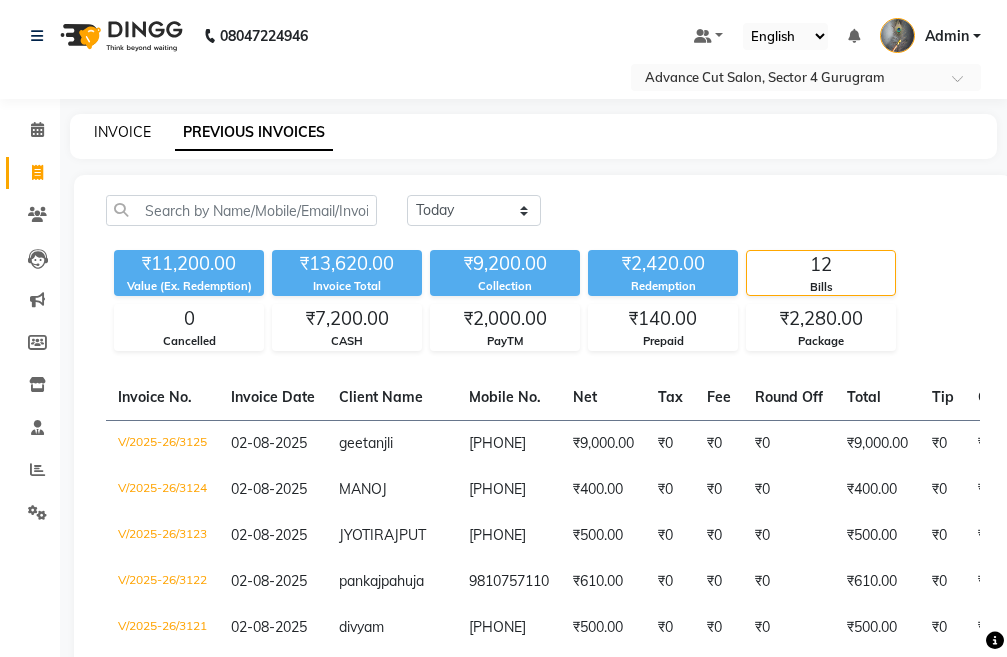click on "INVOICE" 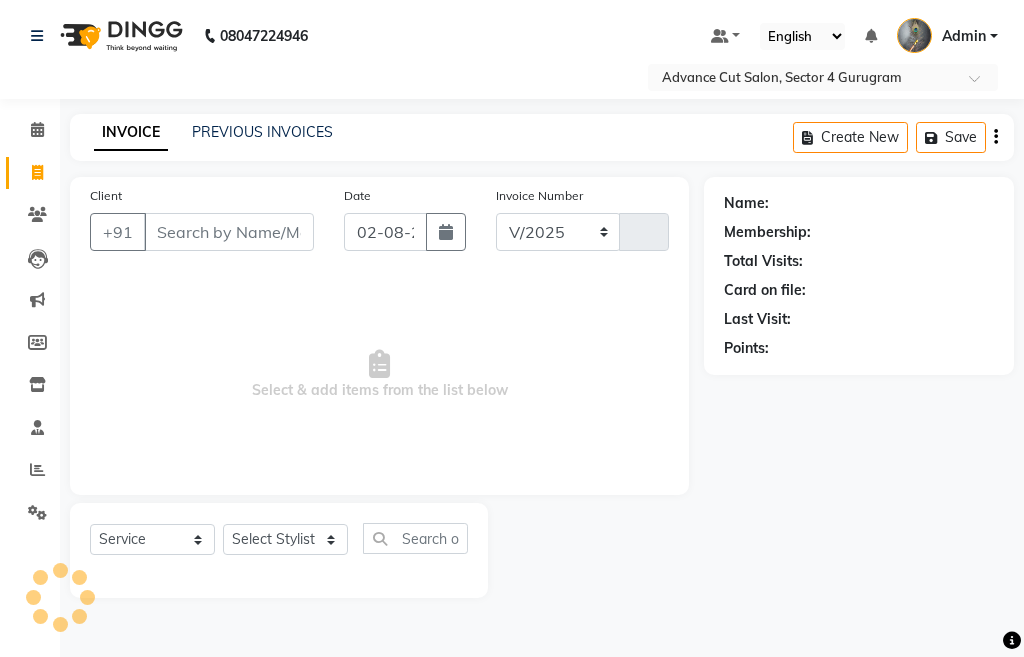 select on "4939" 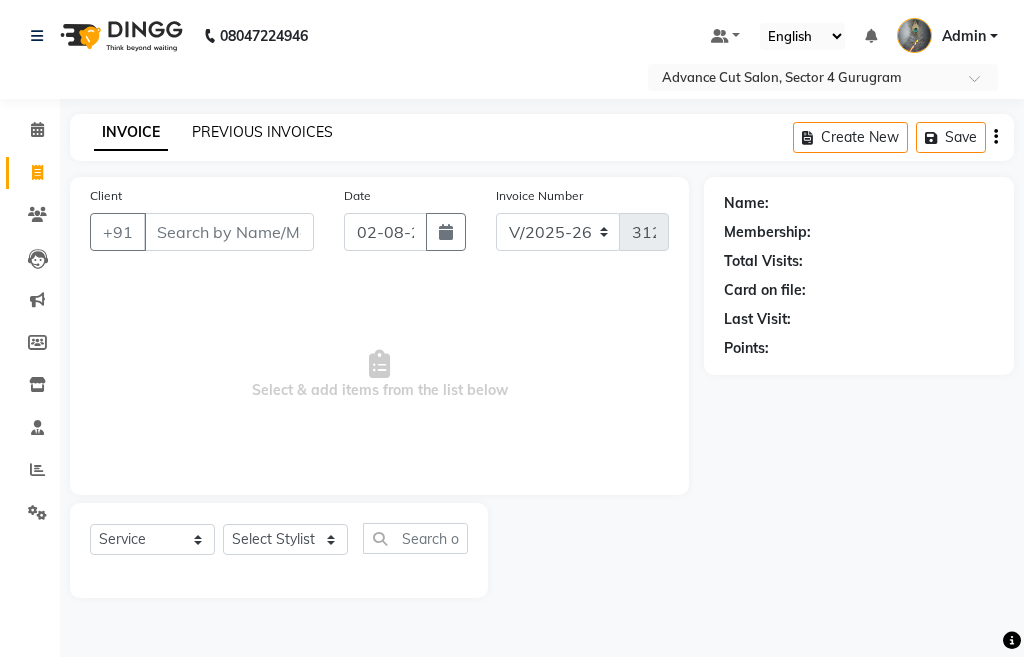 click on "PREVIOUS INVOICES" 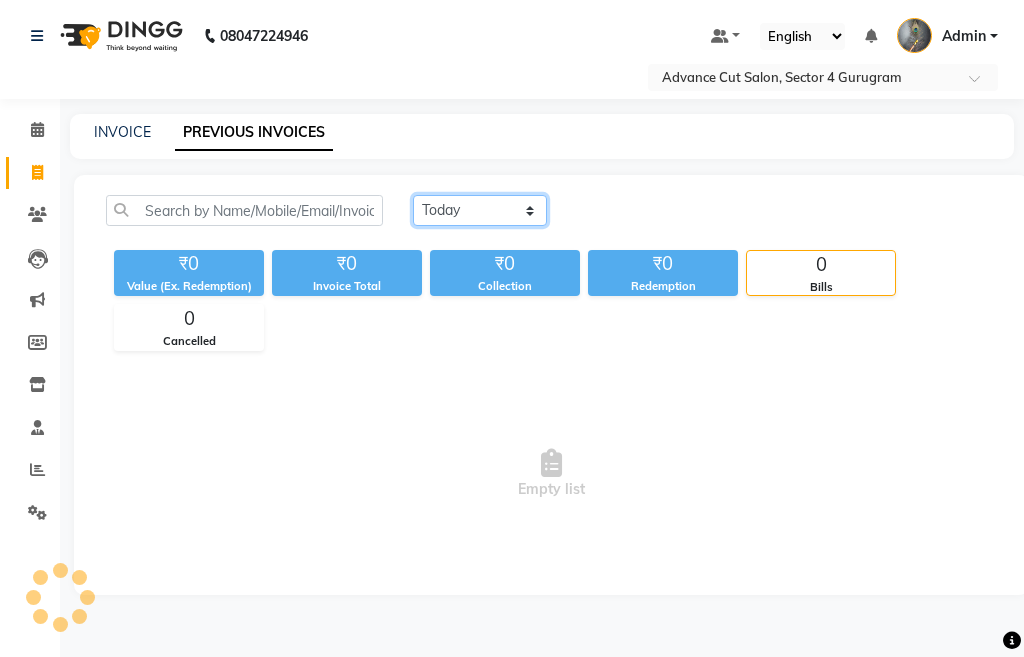 click on "Today Yesterday Custom Range" 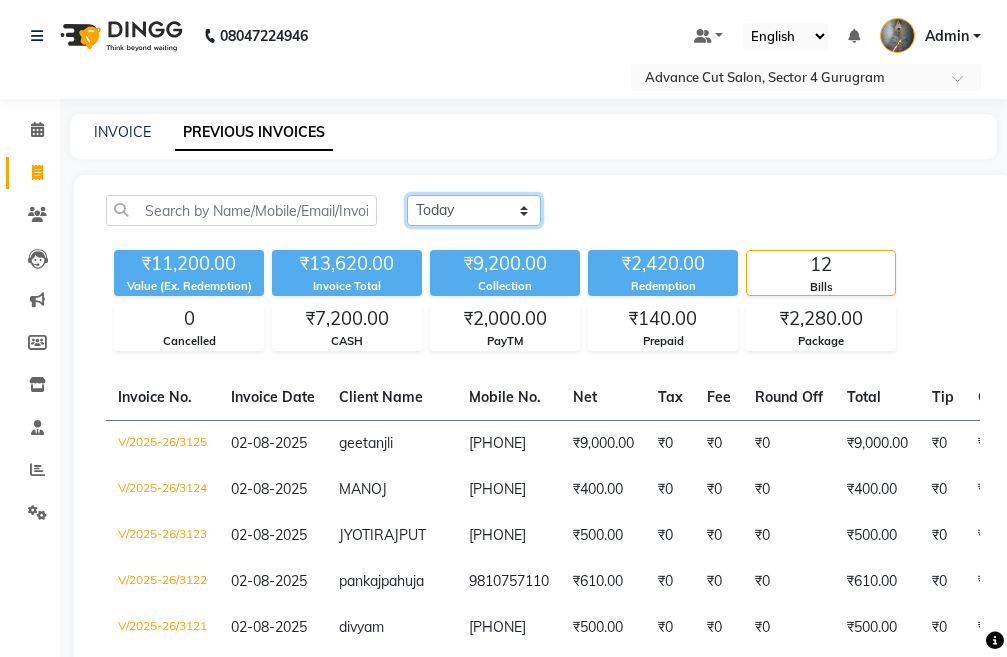 select on "range" 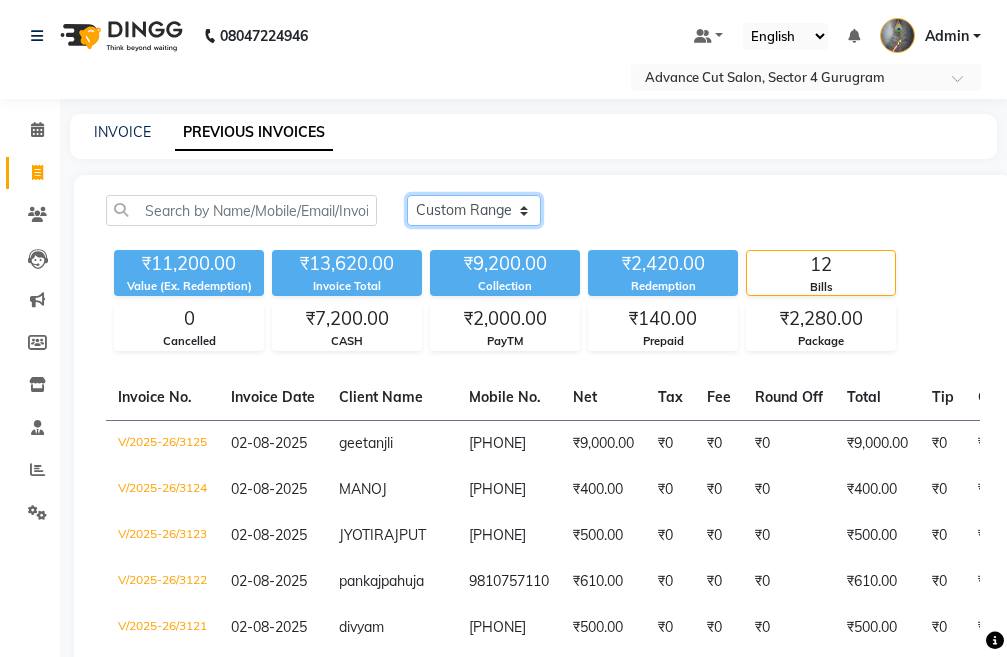 click on "Today Yesterday Custom Range" 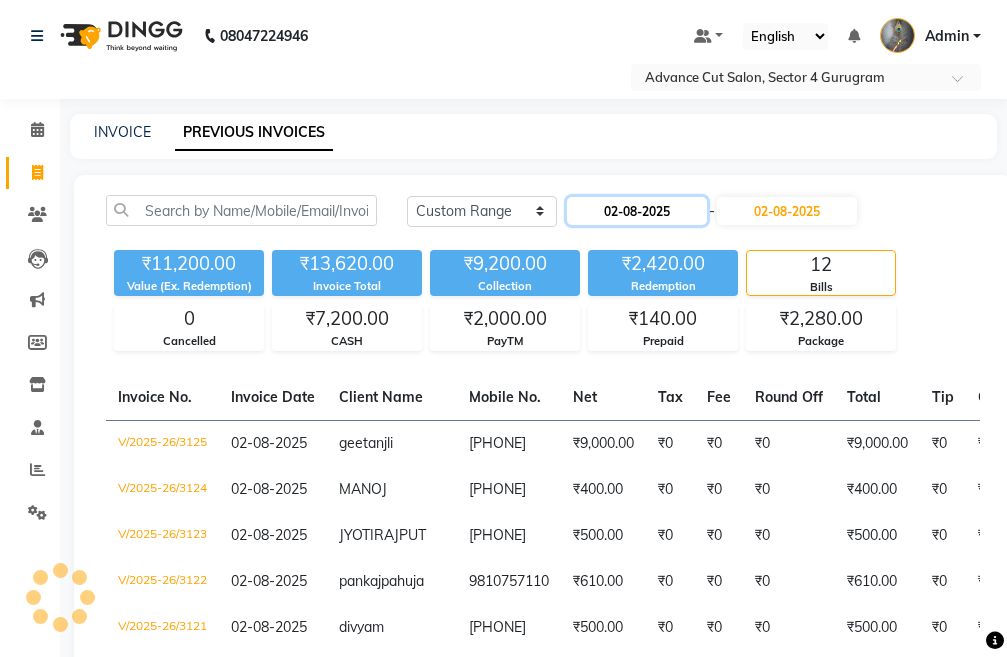 click on "02-08-2025" 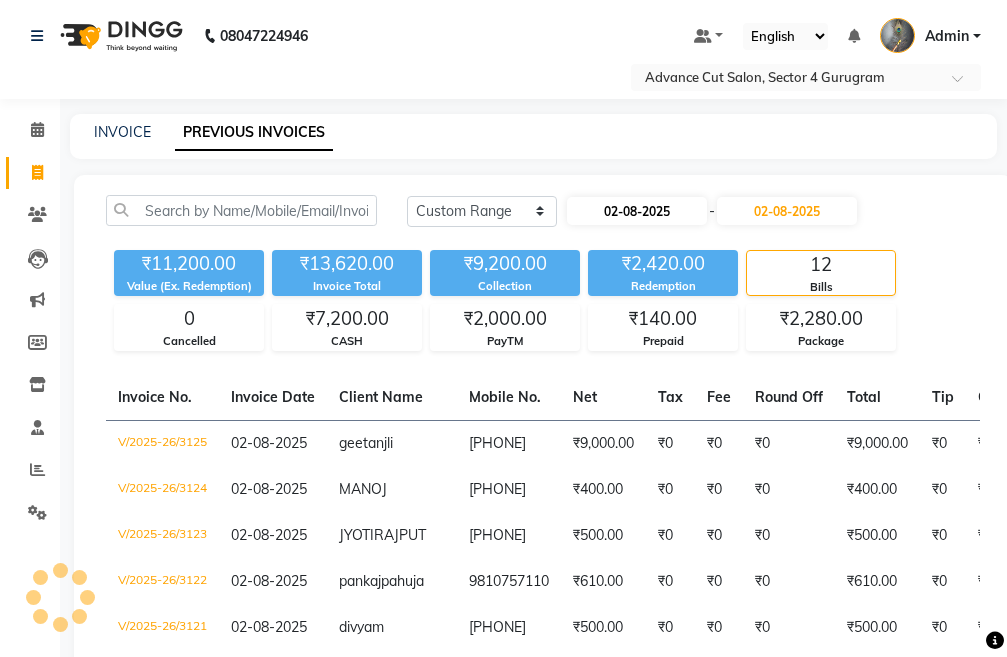 select on "8" 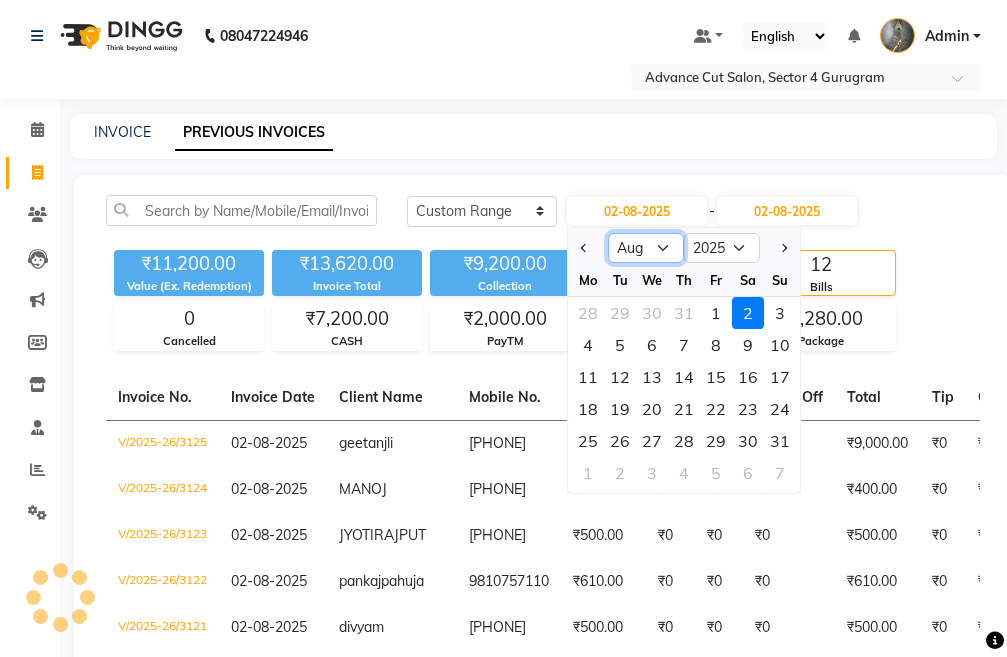 click on "Jan Feb Mar Apr May Jun Jul Aug Sep Oct Nov Dec" 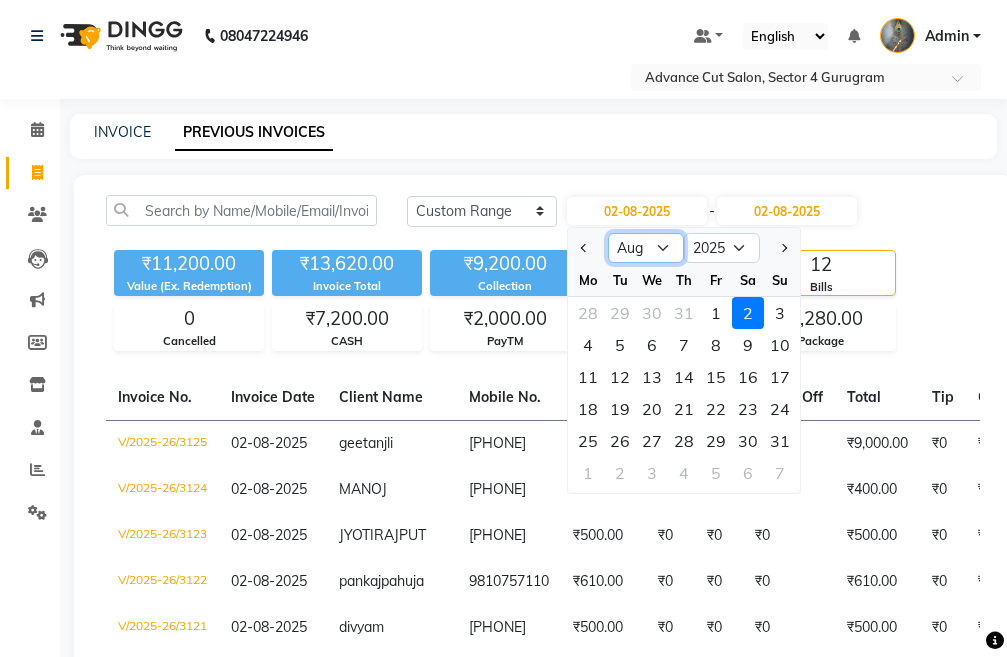 select on "7" 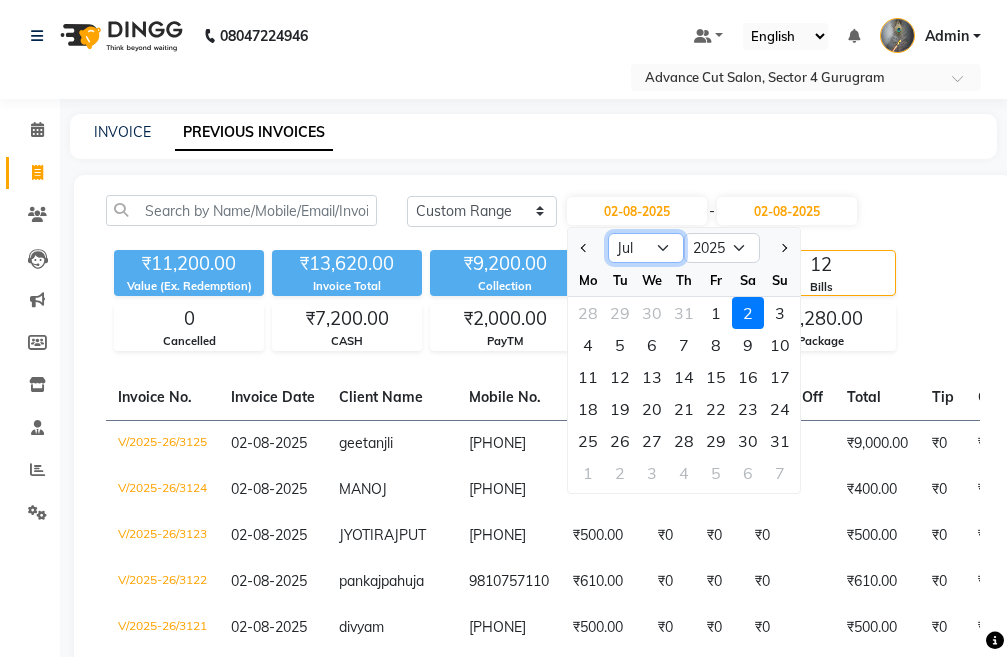 click on "Jan Feb Mar Apr May Jun Jul Aug Sep Oct Nov Dec" 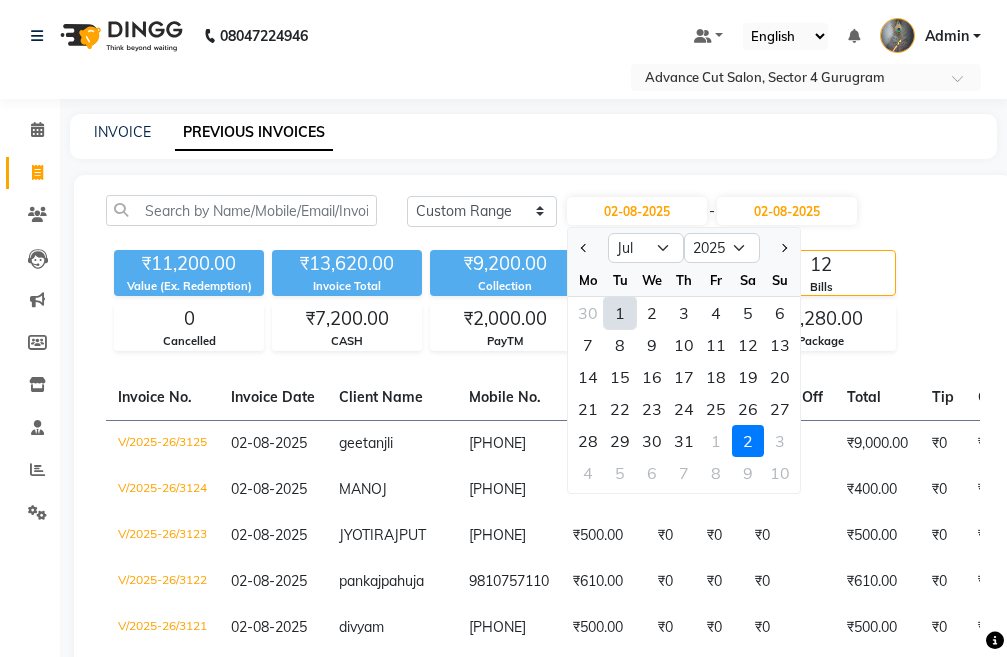 click on "1" 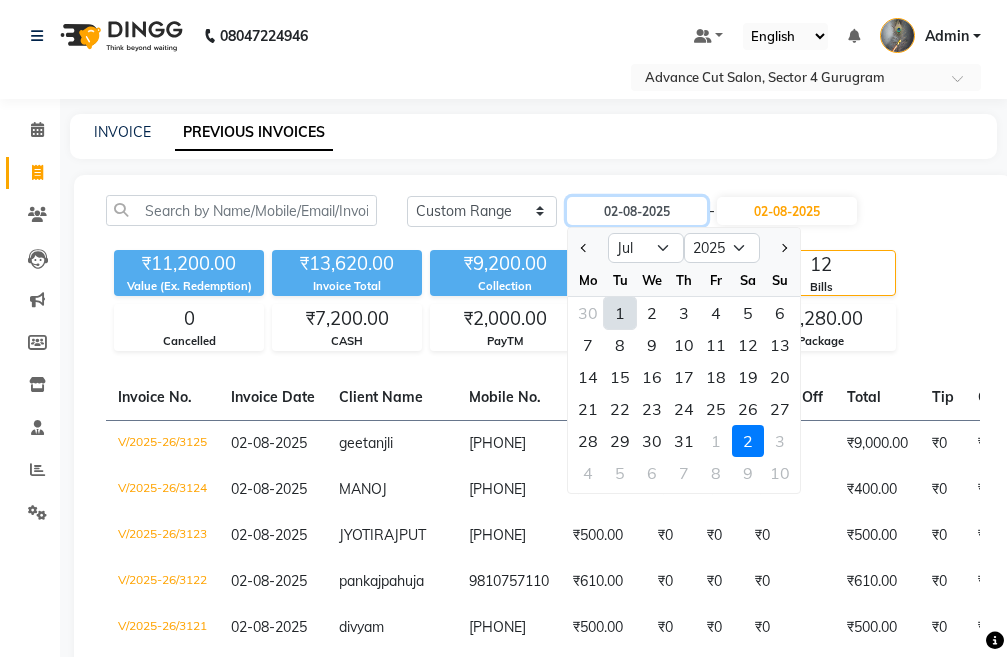 type on "01-07-2025" 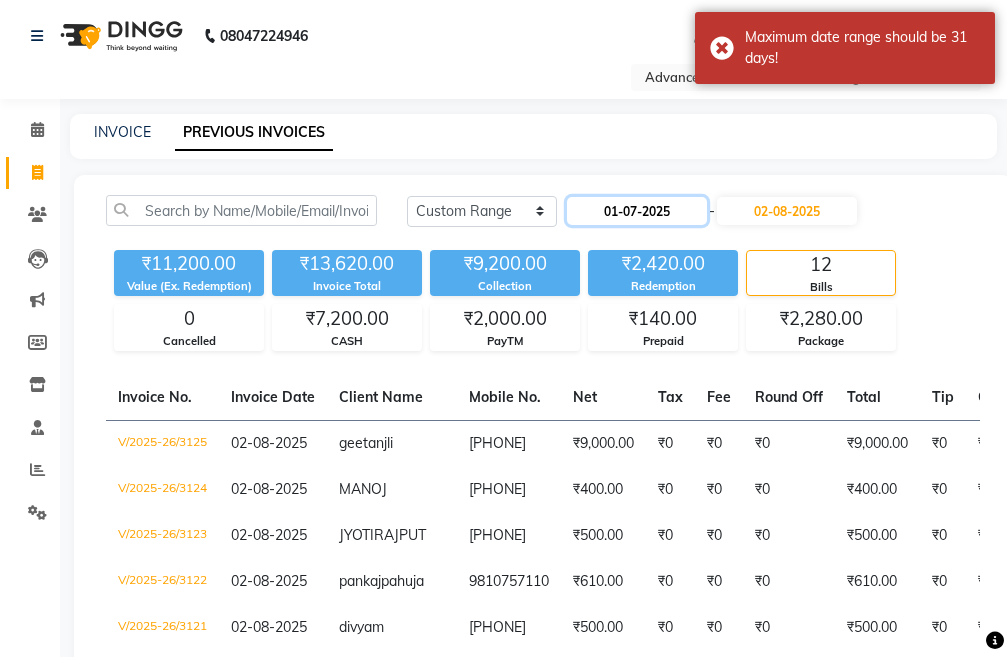 click on "01-07-2025" 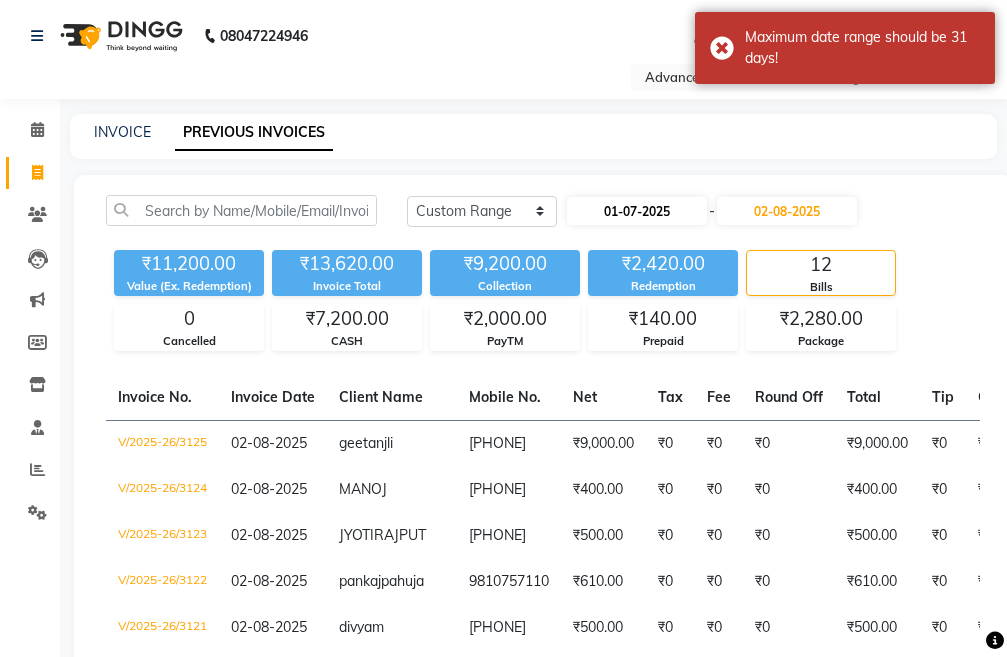 select on "7" 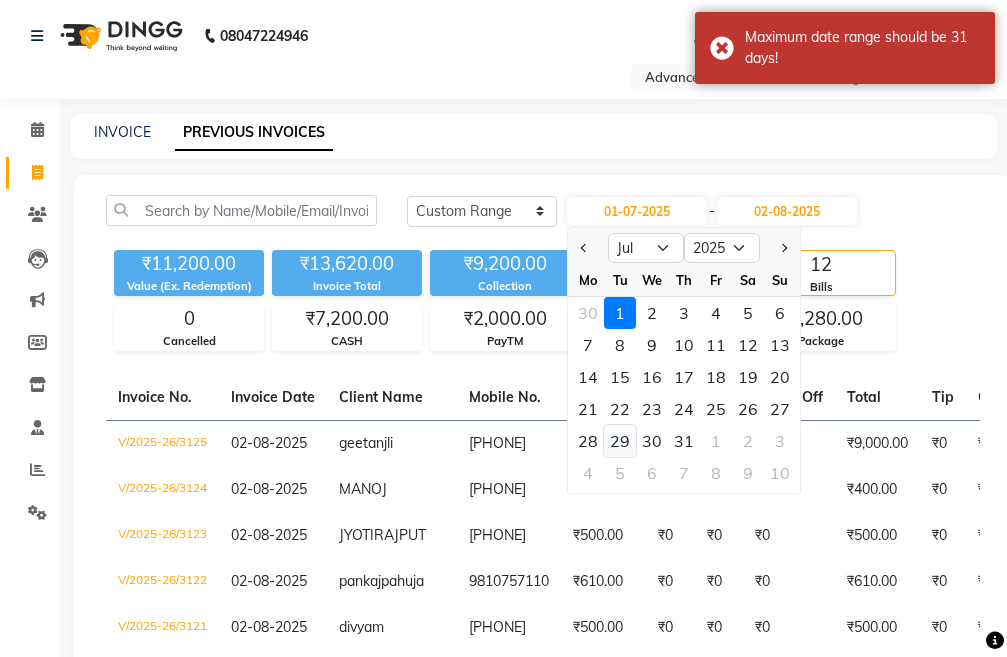click on "29" 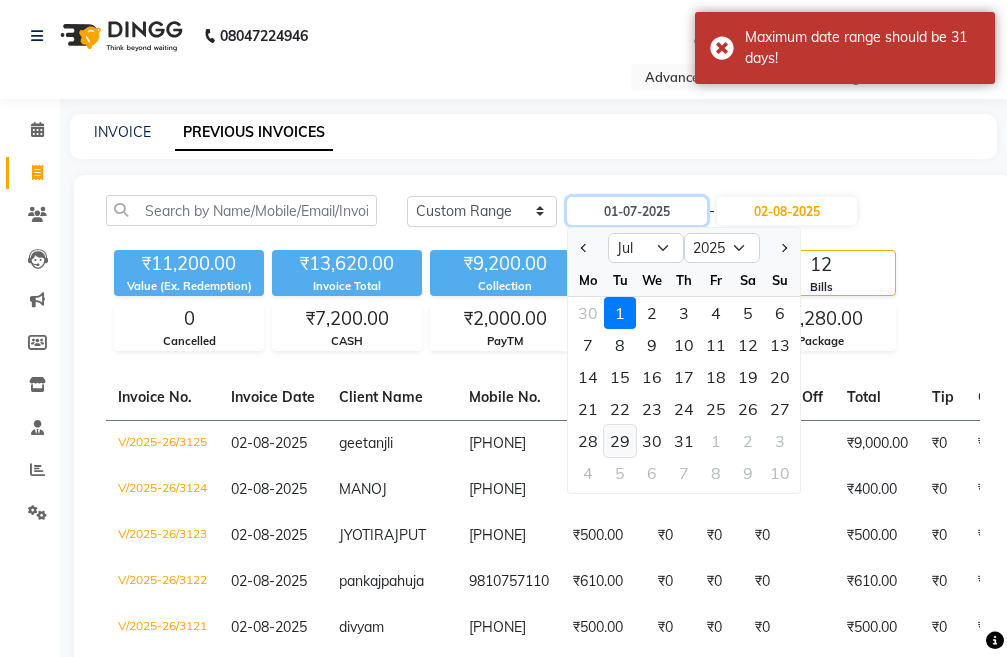 type on "29-07-2025" 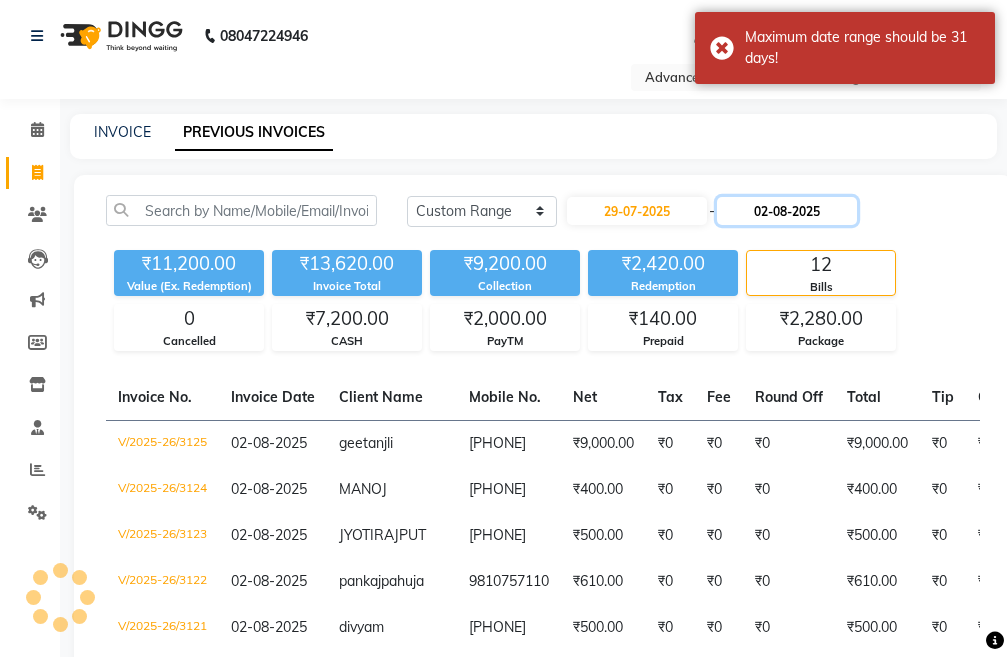 click on "02-08-2025" 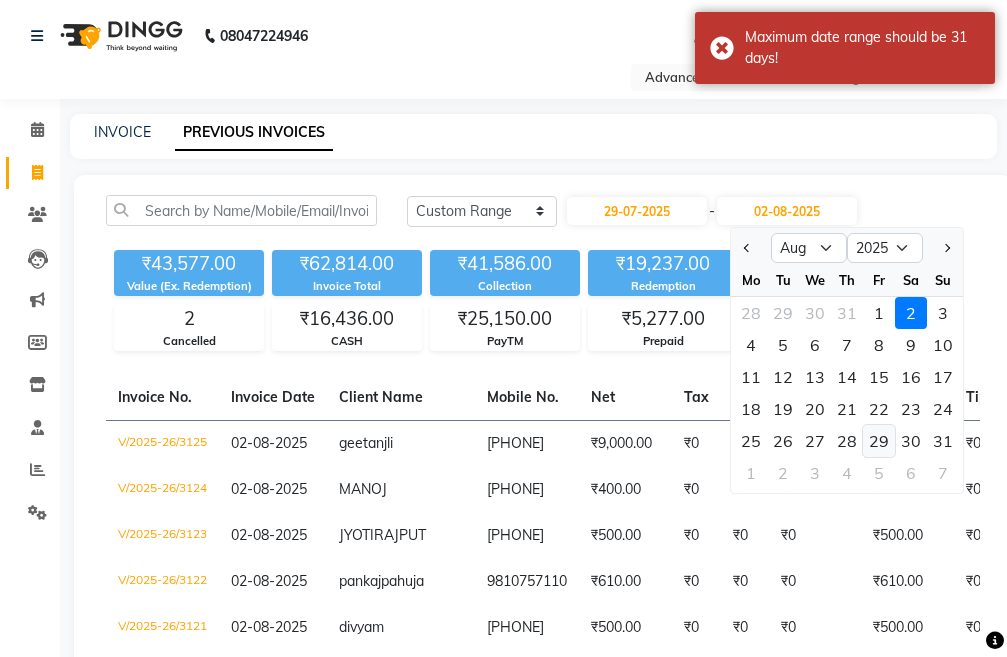 click on "29" 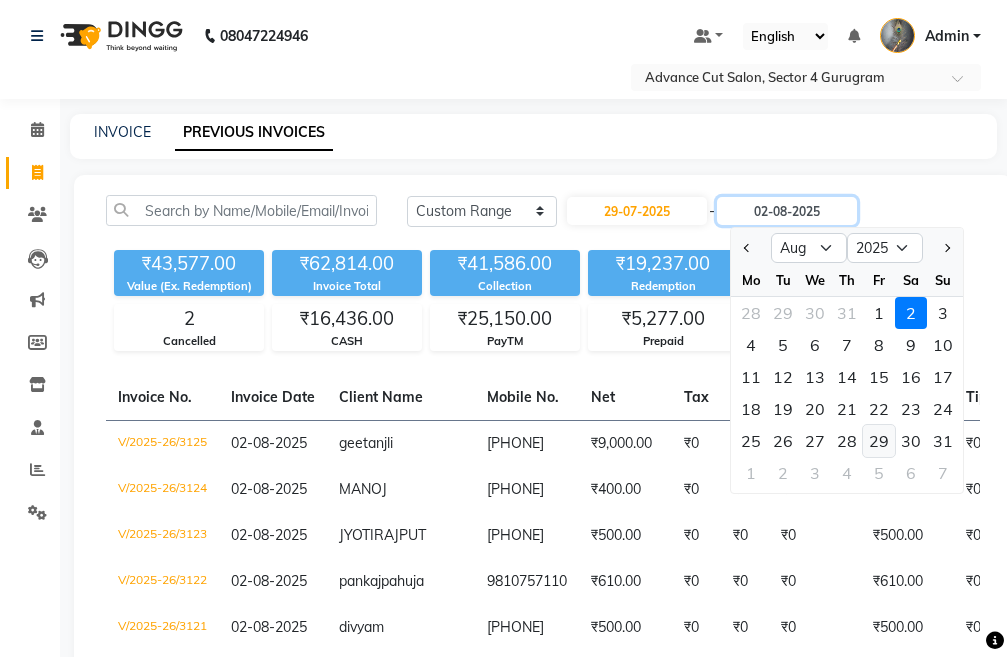type on "29-08-2025" 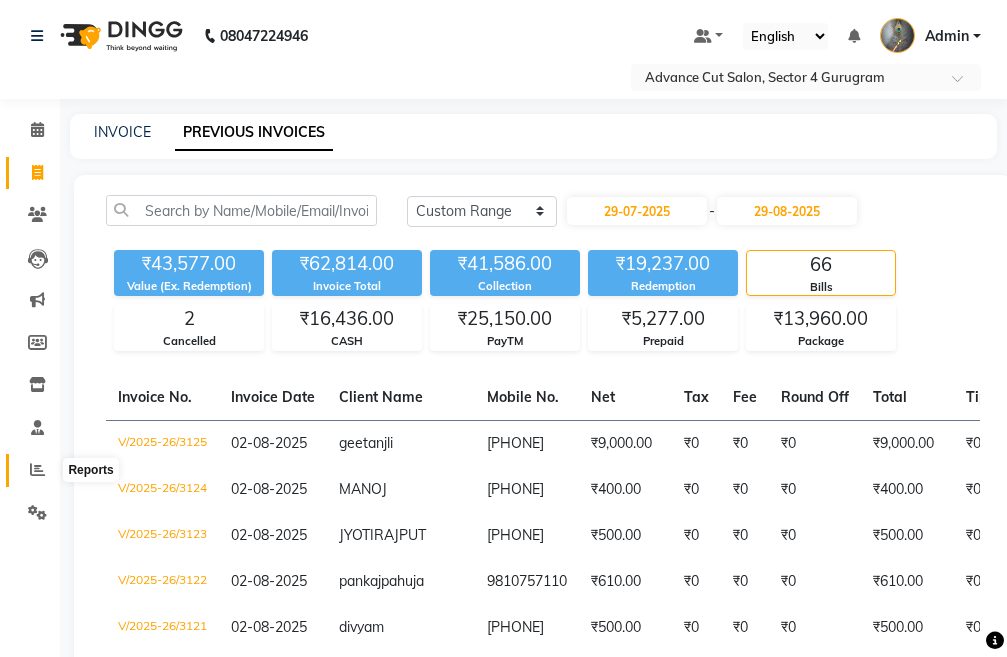 click 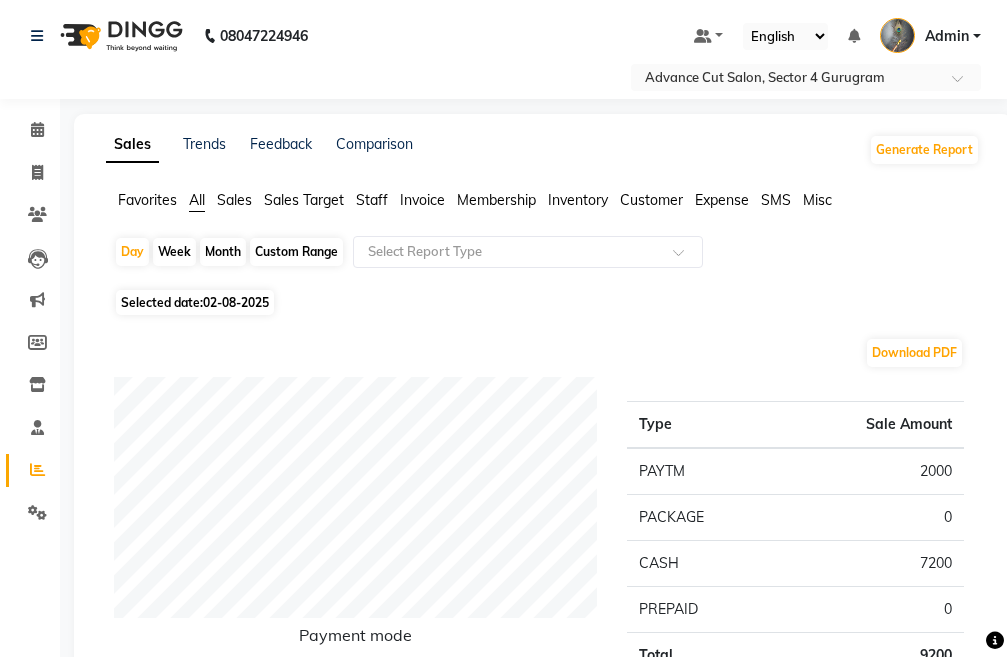 click on "Selected date:  02-08-2025" 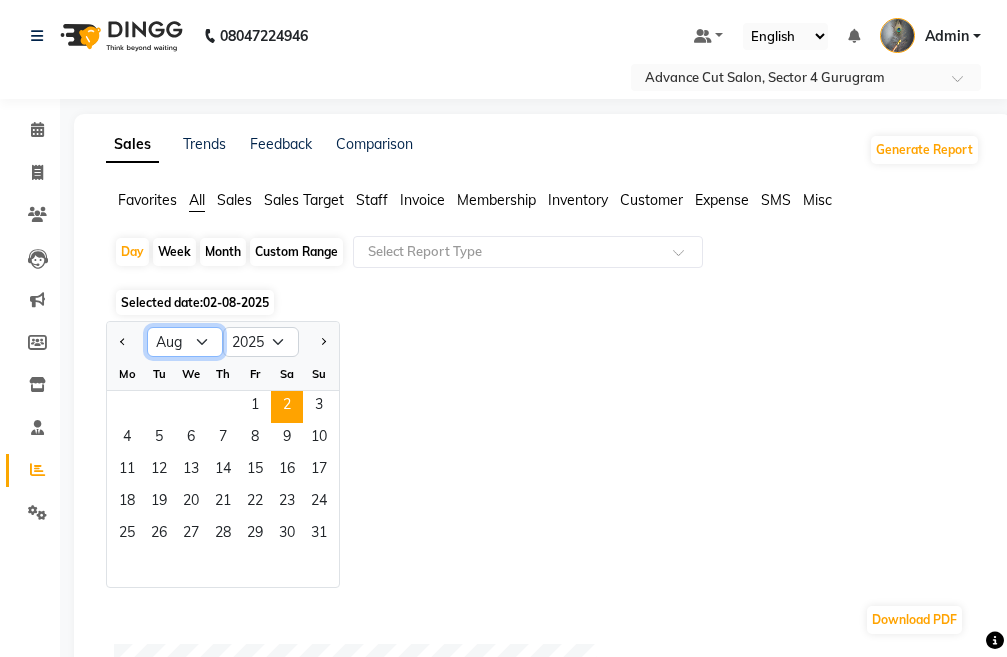 click on "Jan Feb Mar Apr May Jun Jul Aug Sep Oct Nov Dec" 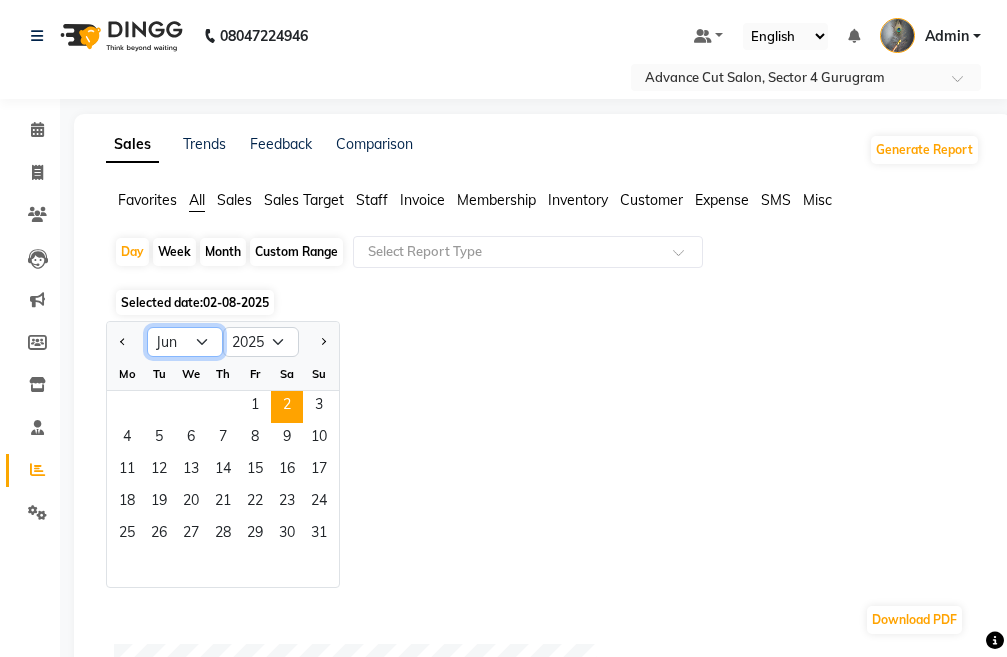 click on "Jan Feb Mar Apr May Jun Jul Aug Sep Oct Nov Dec" 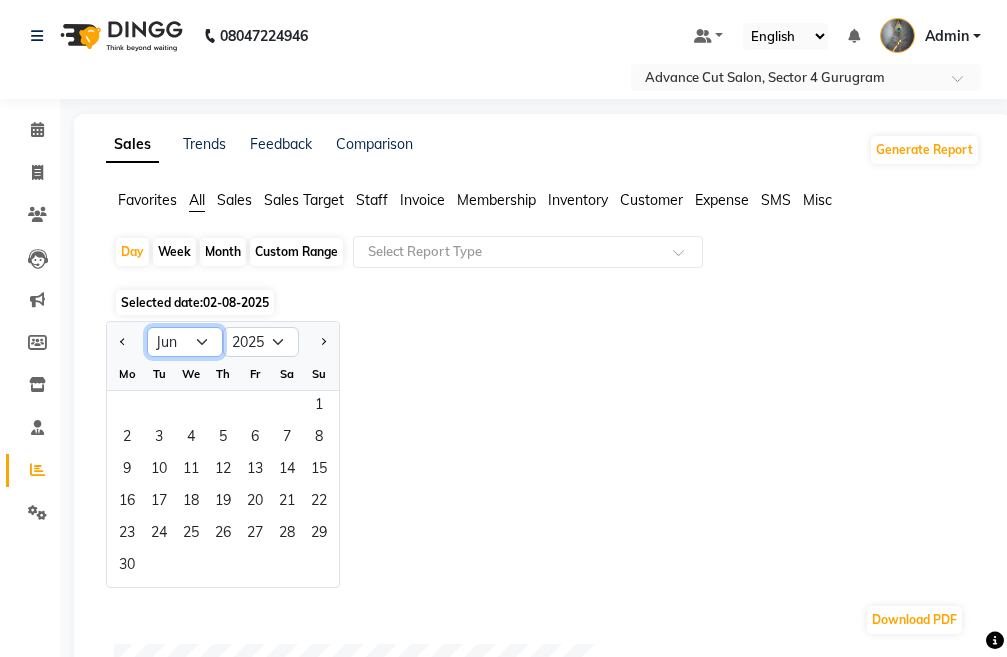 click on "Jan Feb Mar Apr May Jun Jul Aug Sep Oct Nov Dec" 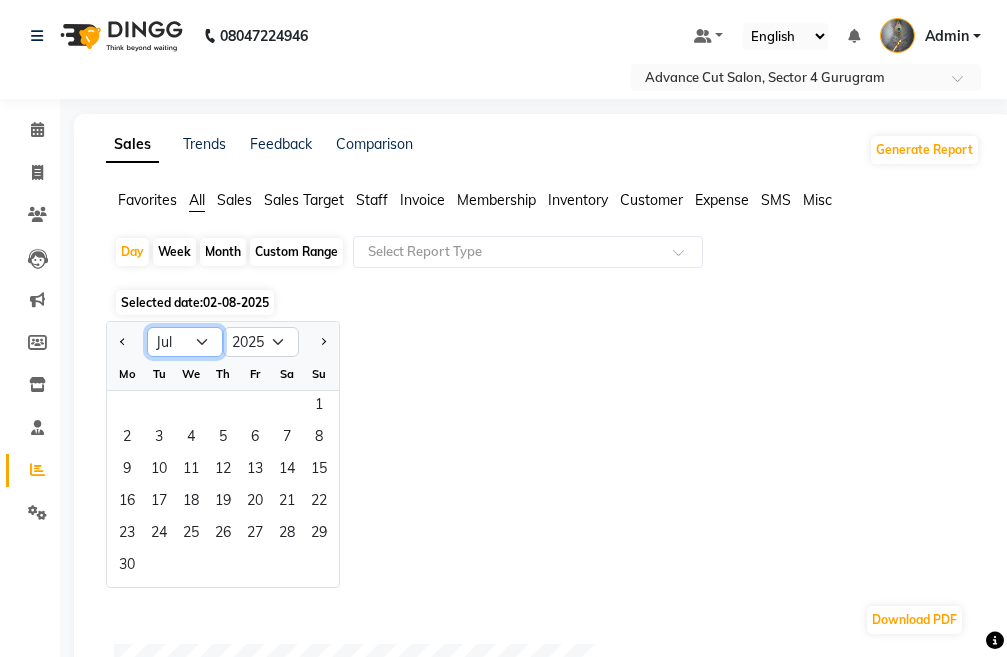 click on "Jan Feb Mar Apr May Jun Jul Aug Sep Oct Nov Dec" 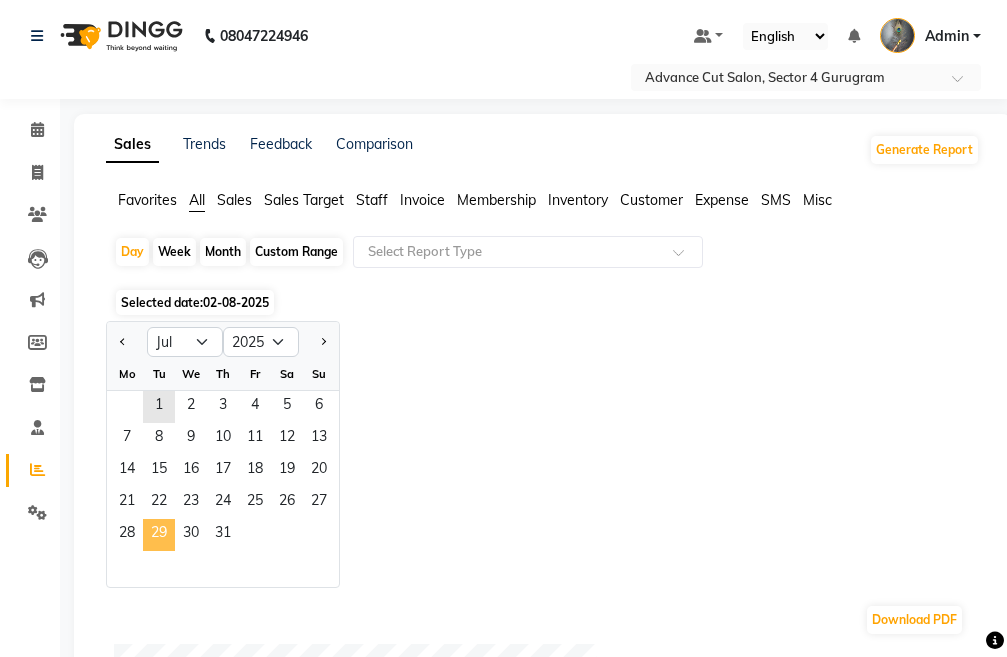 click on "29" 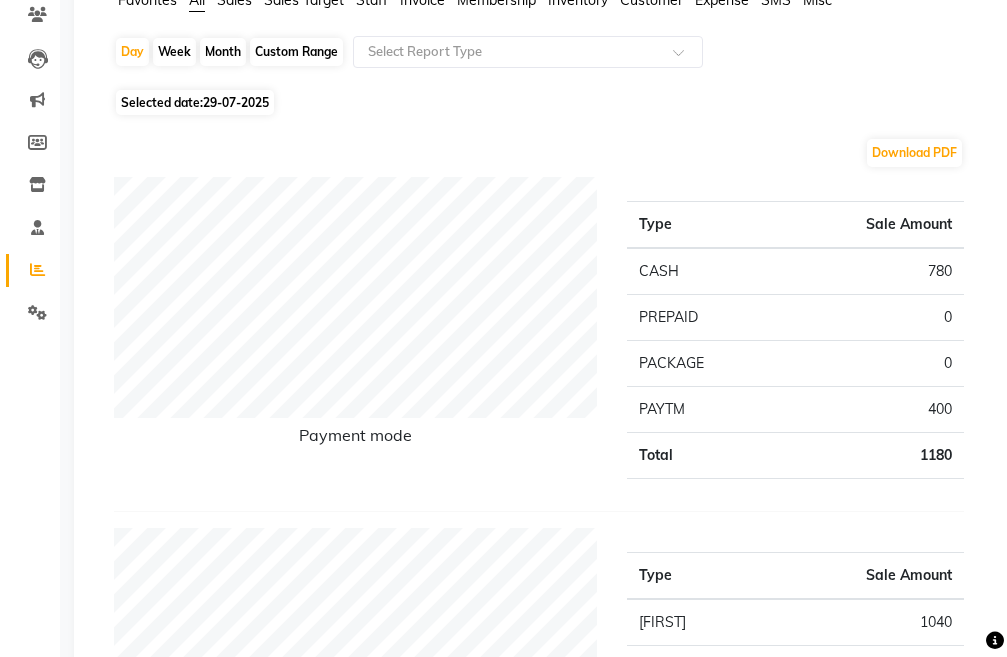scroll, scrollTop: 100, scrollLeft: 0, axis: vertical 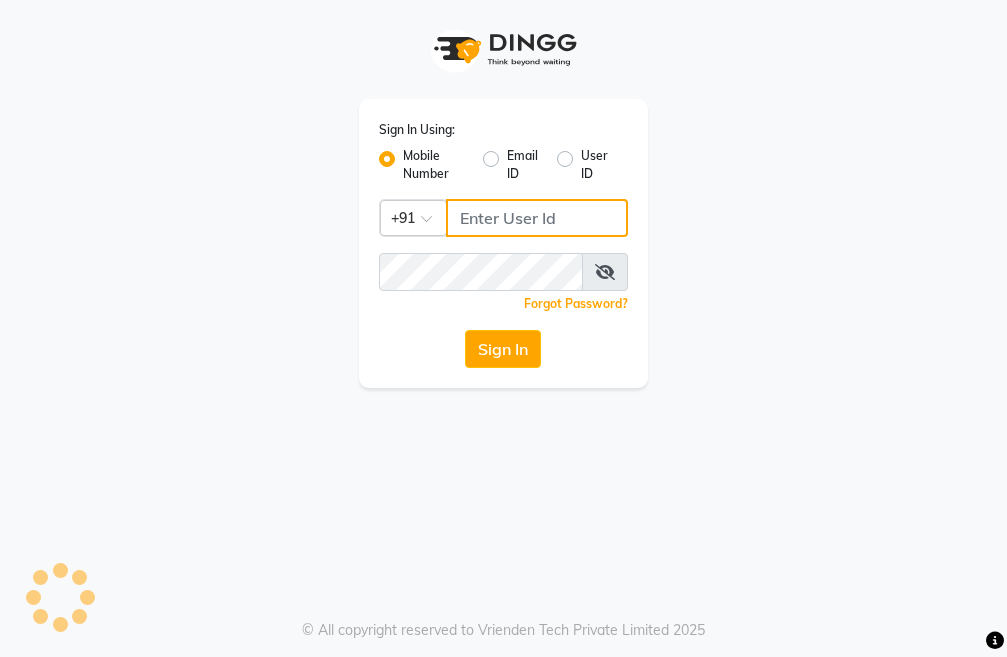 type on "9491146000" 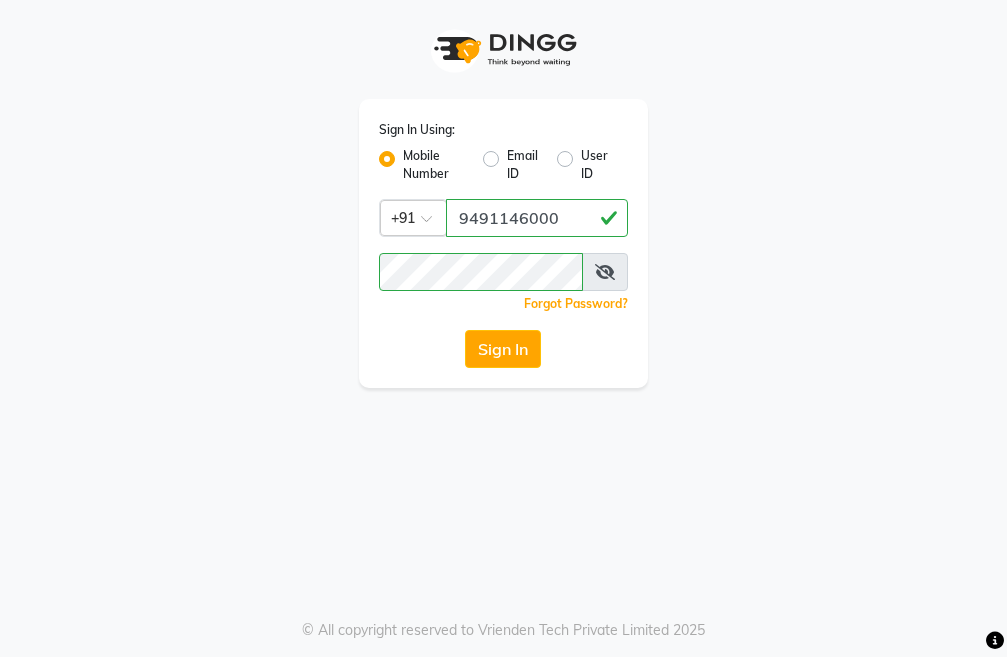 scroll, scrollTop: 0, scrollLeft: 0, axis: both 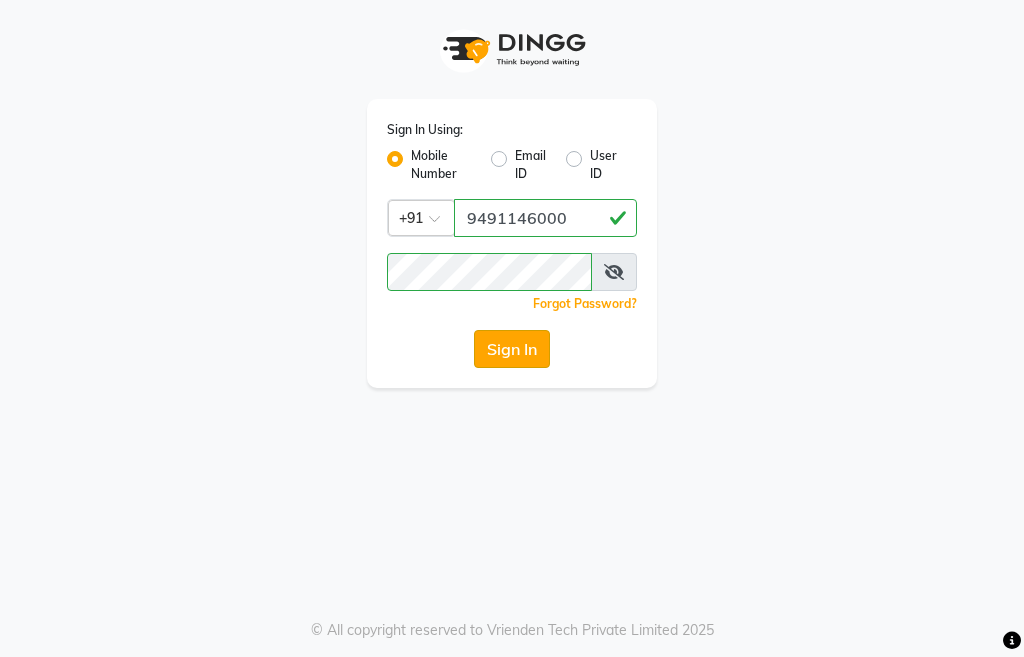 click on "Sign In" 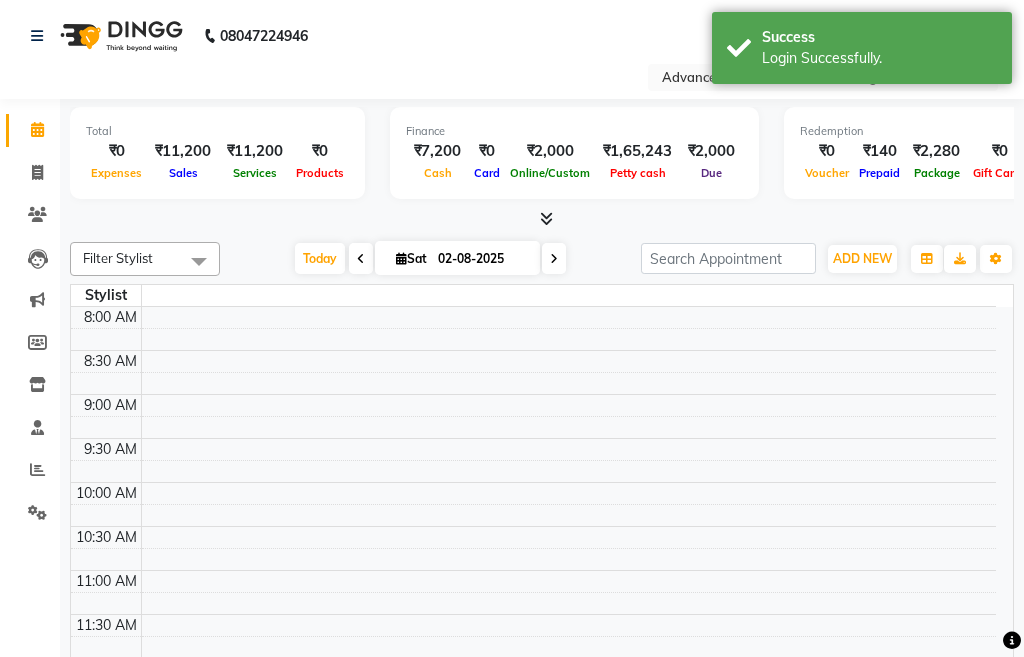 select on "en" 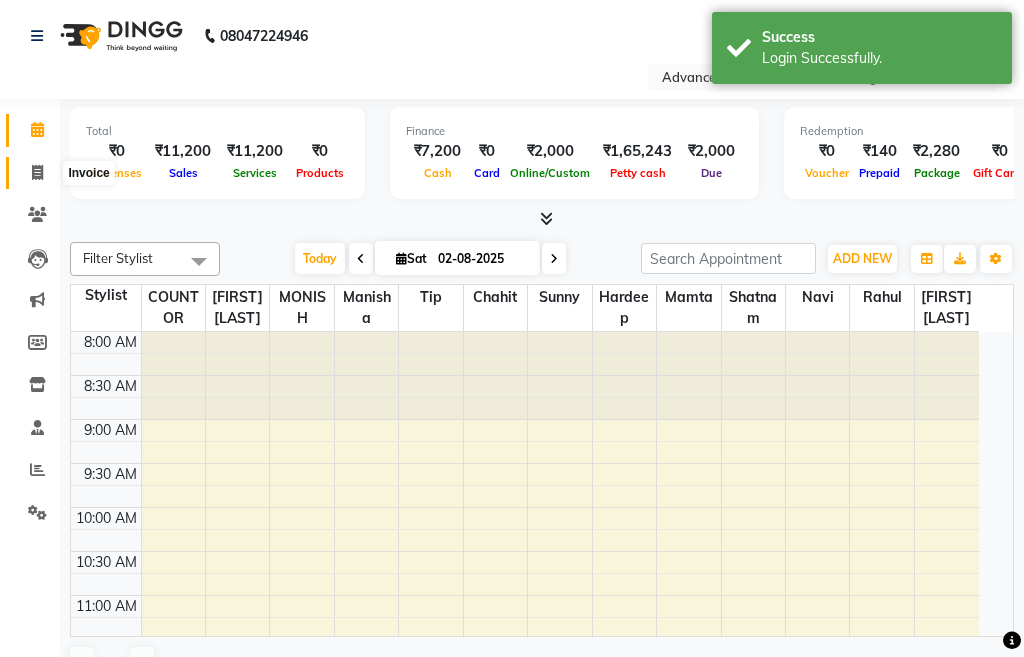 click 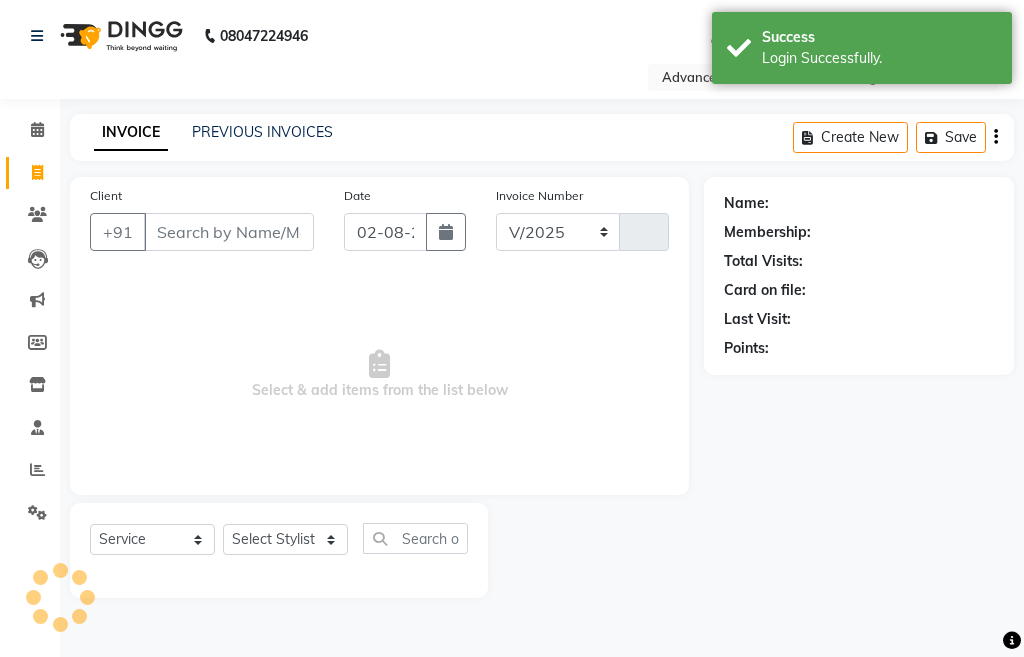 select on "4939" 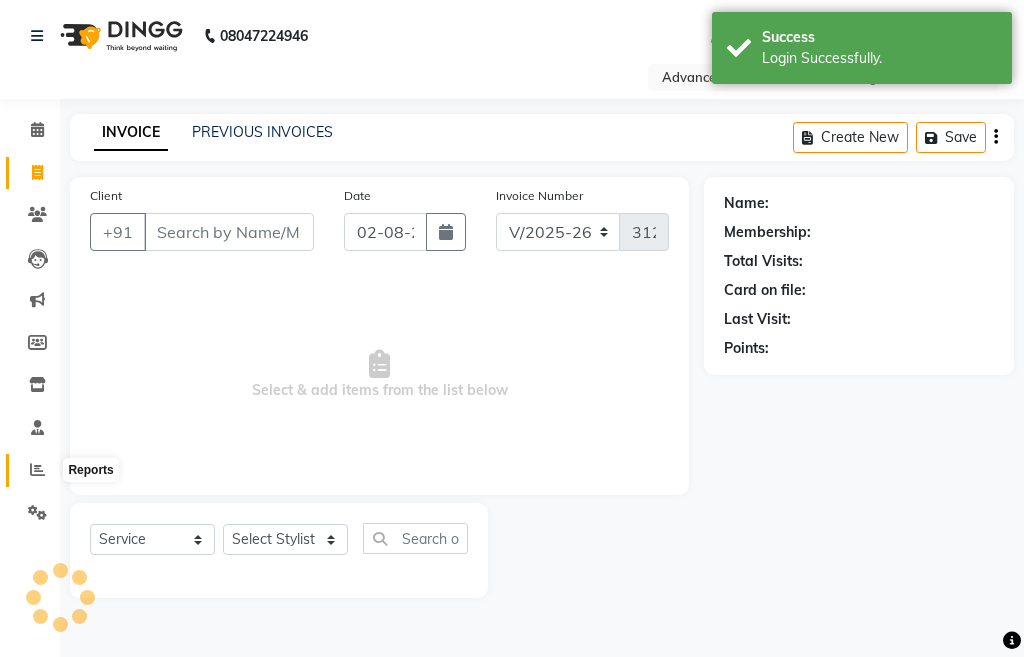 click 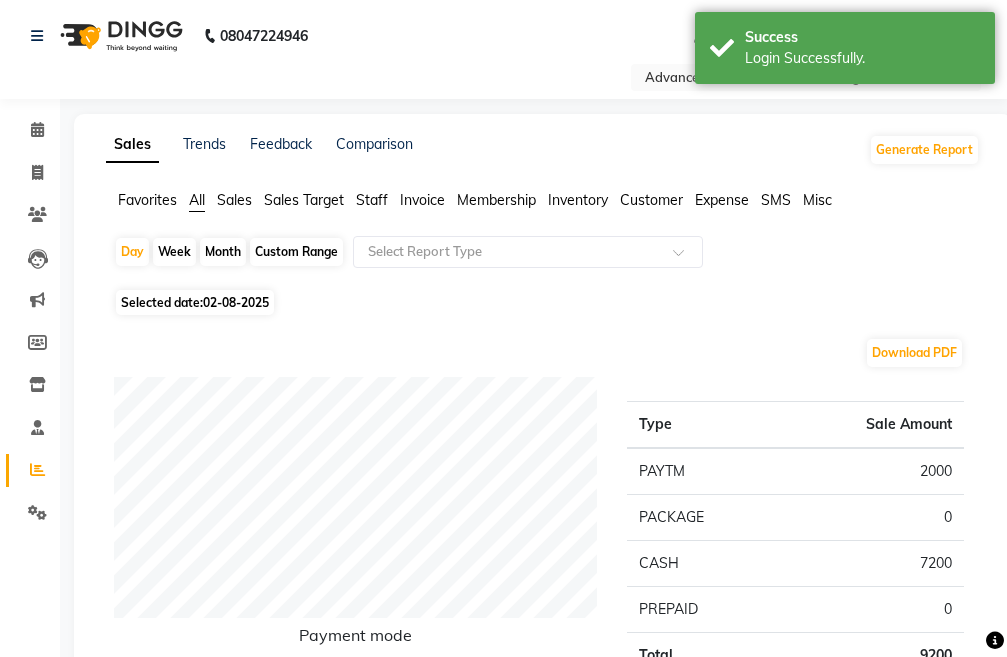 click on "02-08-2025" 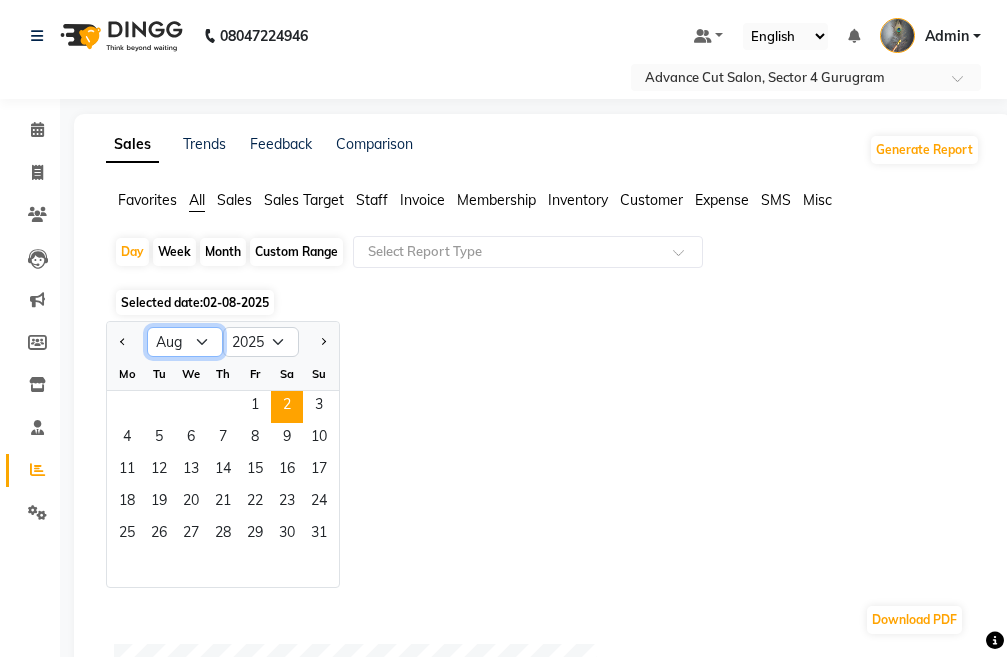 click on "Jan Feb Mar Apr May Jun Jul Aug Sep Oct Nov Dec" 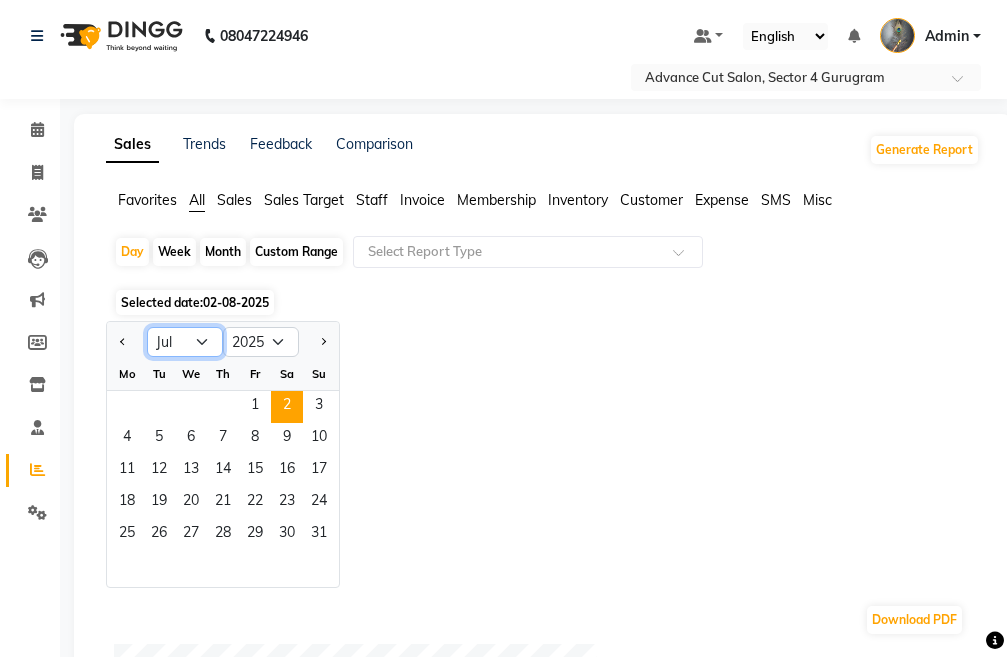click on "Jan Feb Mar Apr May Jun Jul Aug Sep Oct Nov Dec" 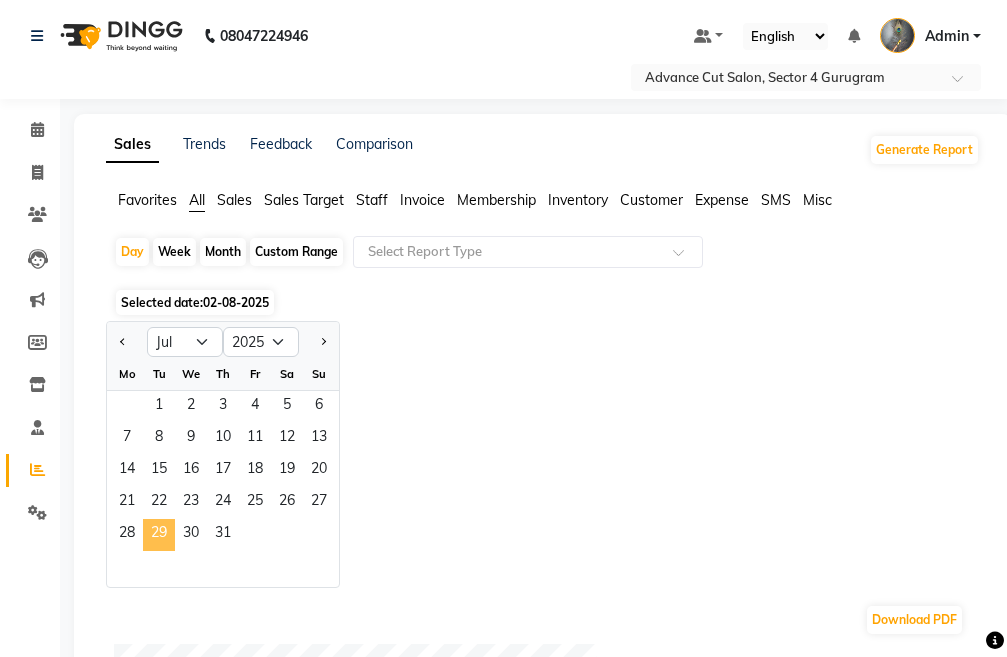 click on "29" 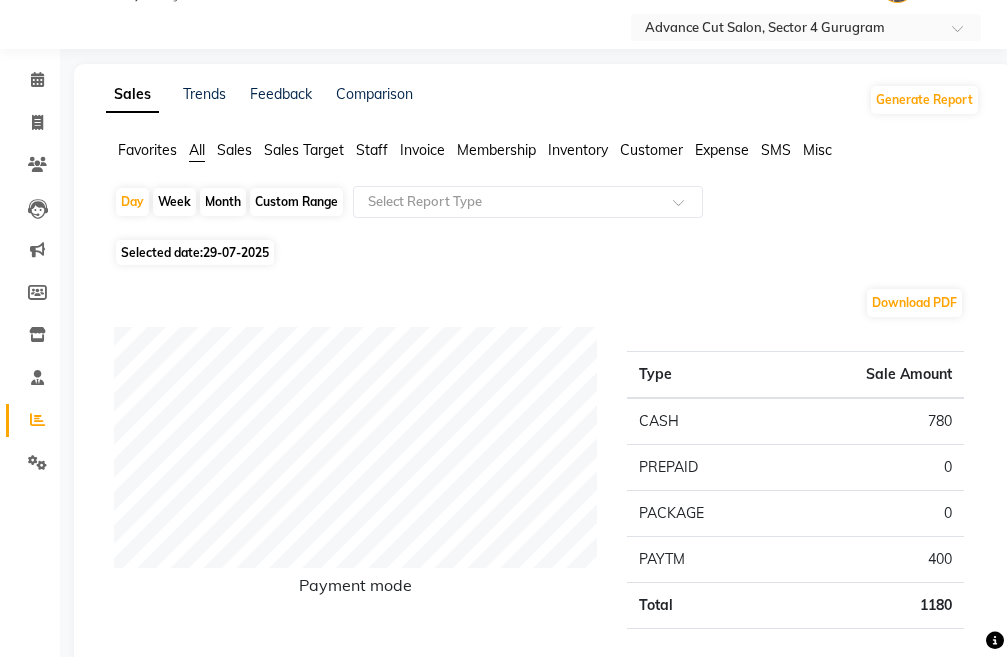 scroll, scrollTop: 100, scrollLeft: 0, axis: vertical 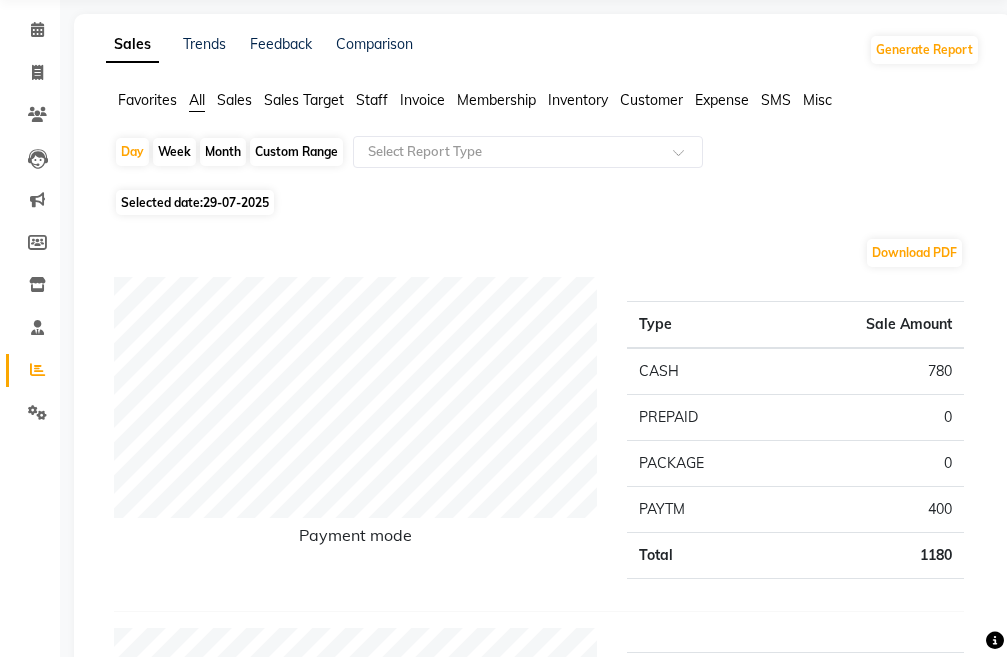 click on "Selected date:  29-07-2025" 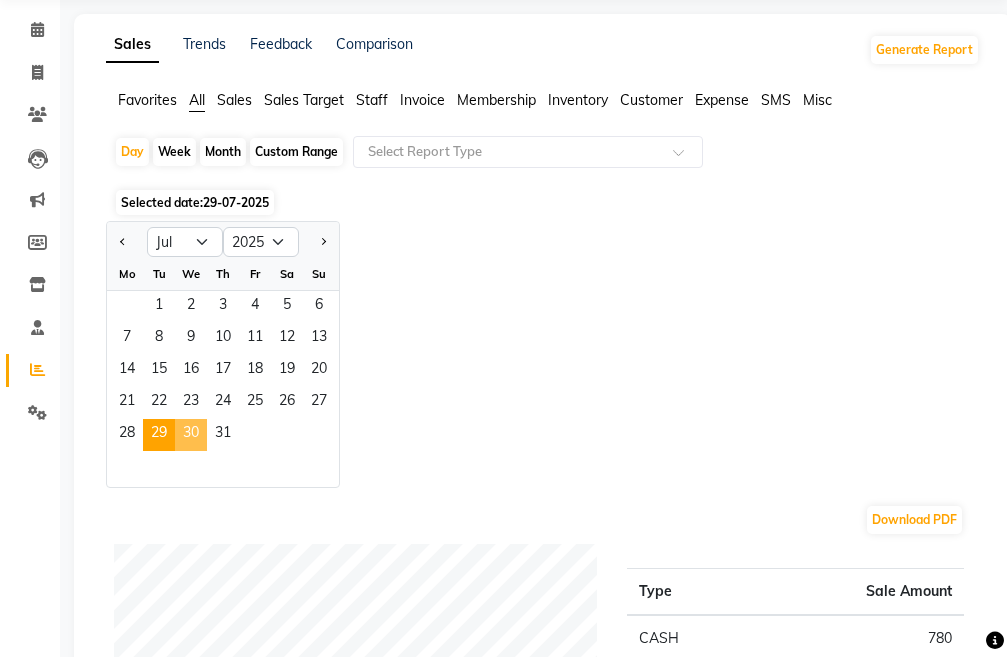 click on "30" 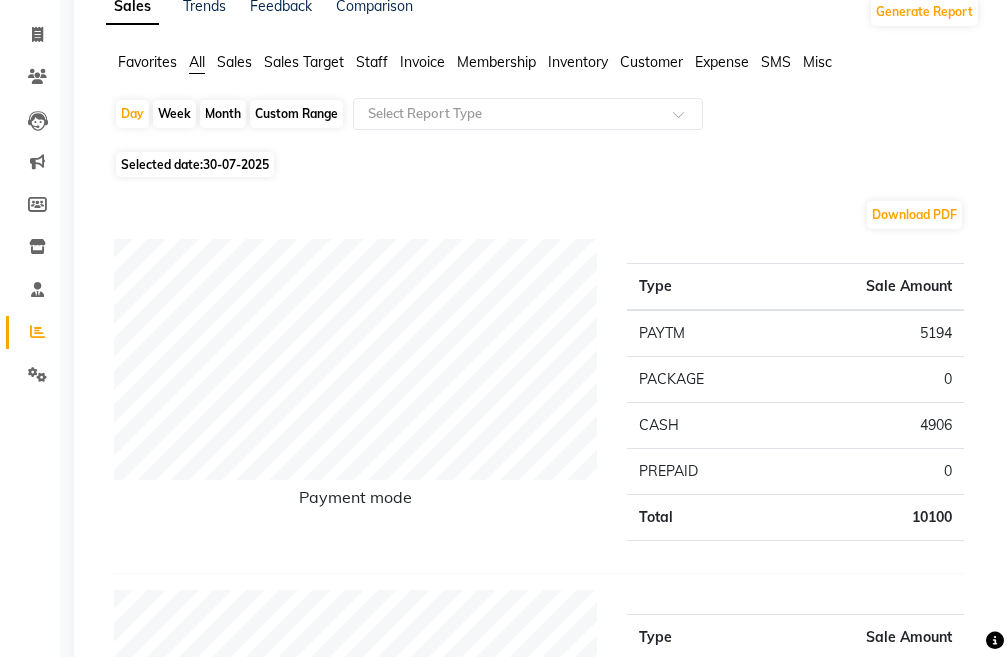 scroll, scrollTop: 100, scrollLeft: 0, axis: vertical 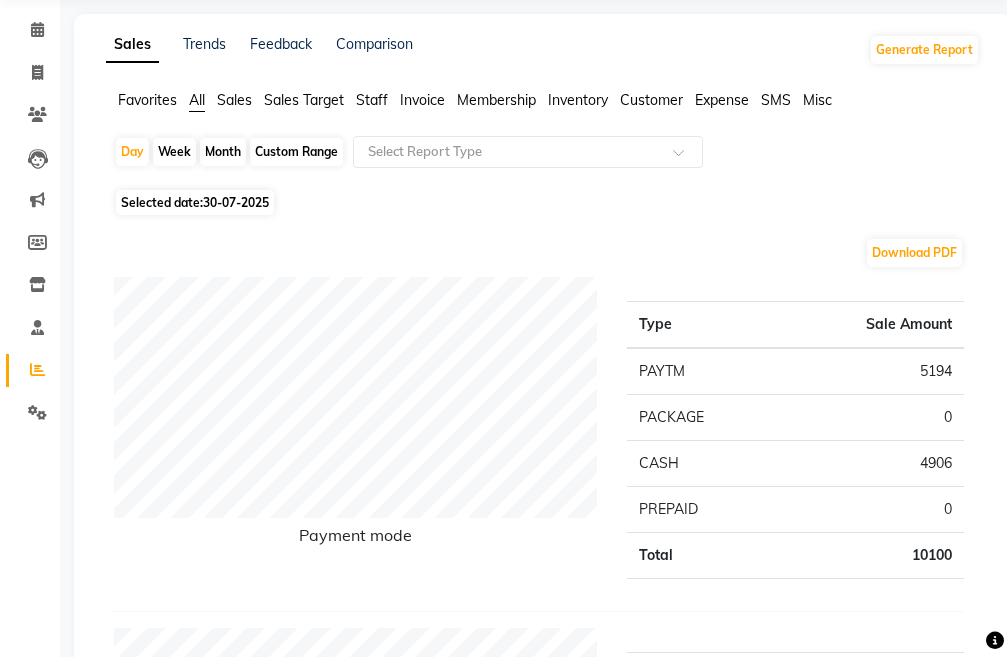 click on "Selected date:  30-07-2025" 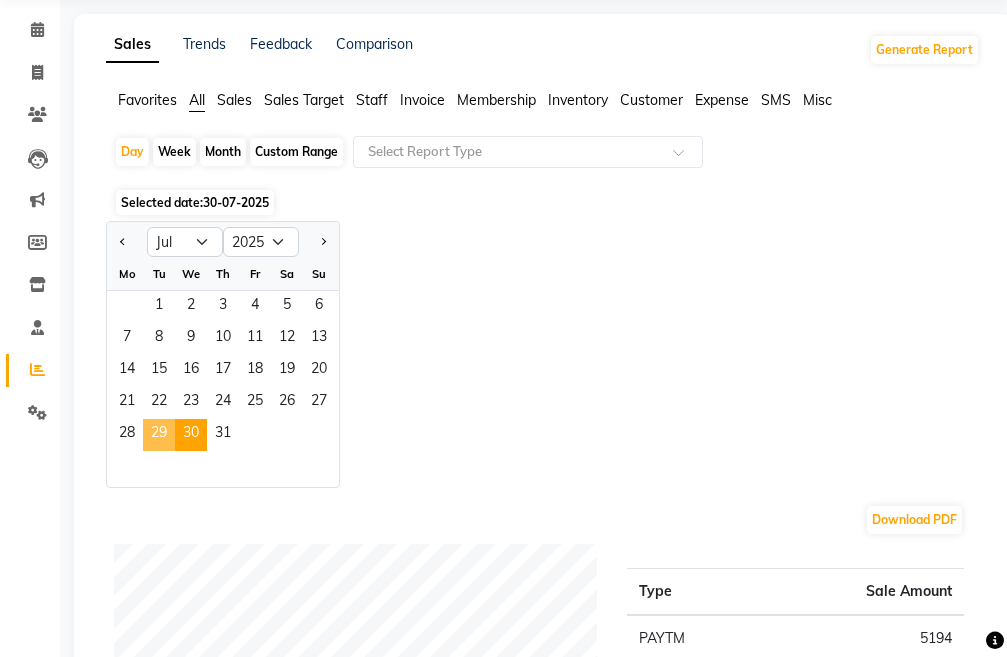 click on "29" 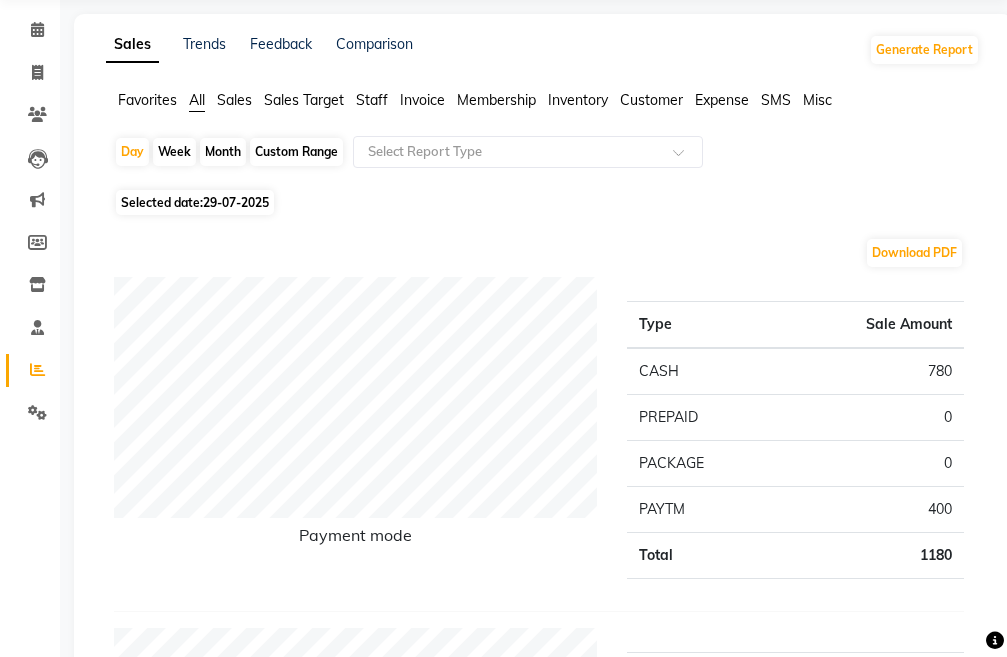 scroll, scrollTop: 0, scrollLeft: 0, axis: both 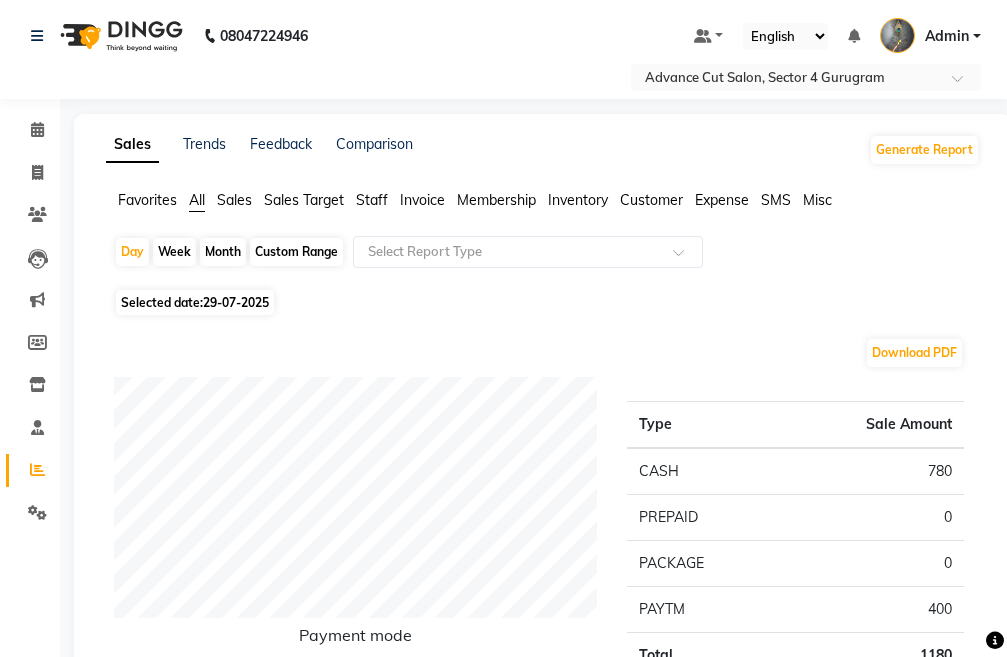 click on "Selected date:  29-07-2025" 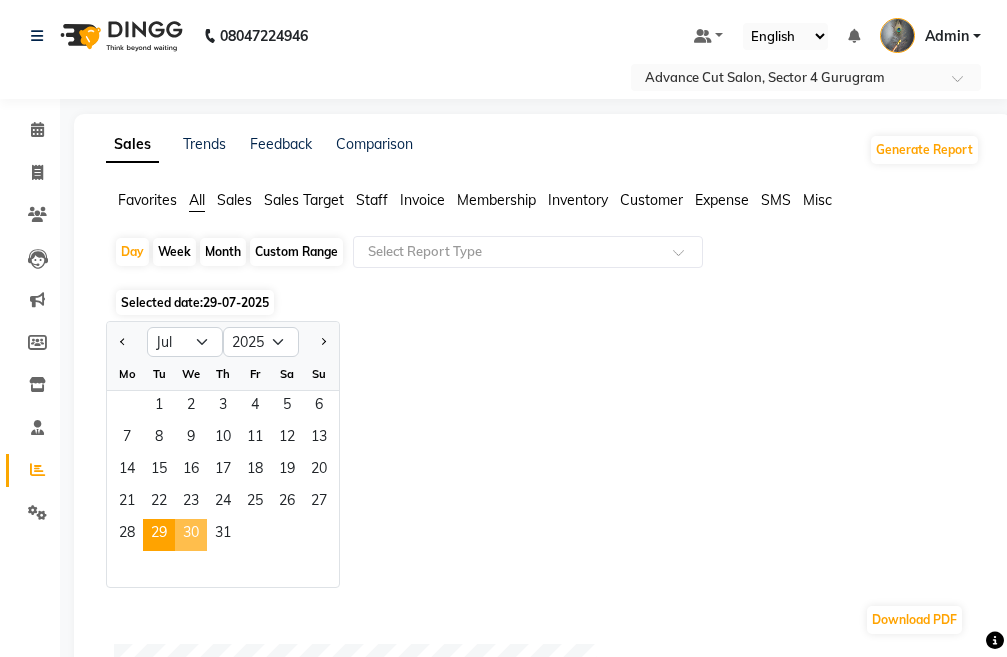 click on "30" 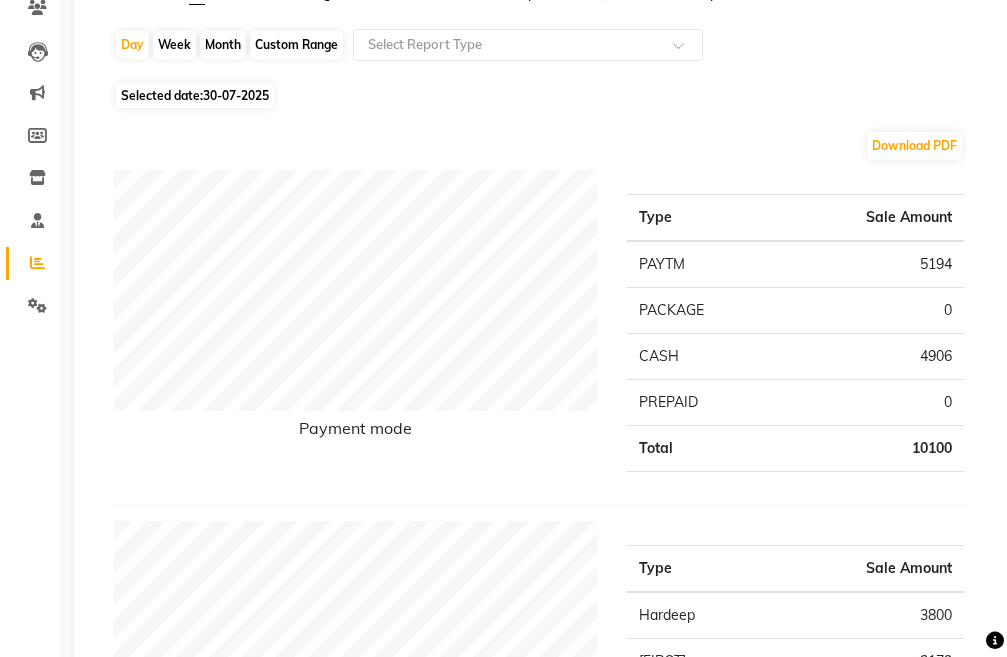 scroll, scrollTop: 200, scrollLeft: 0, axis: vertical 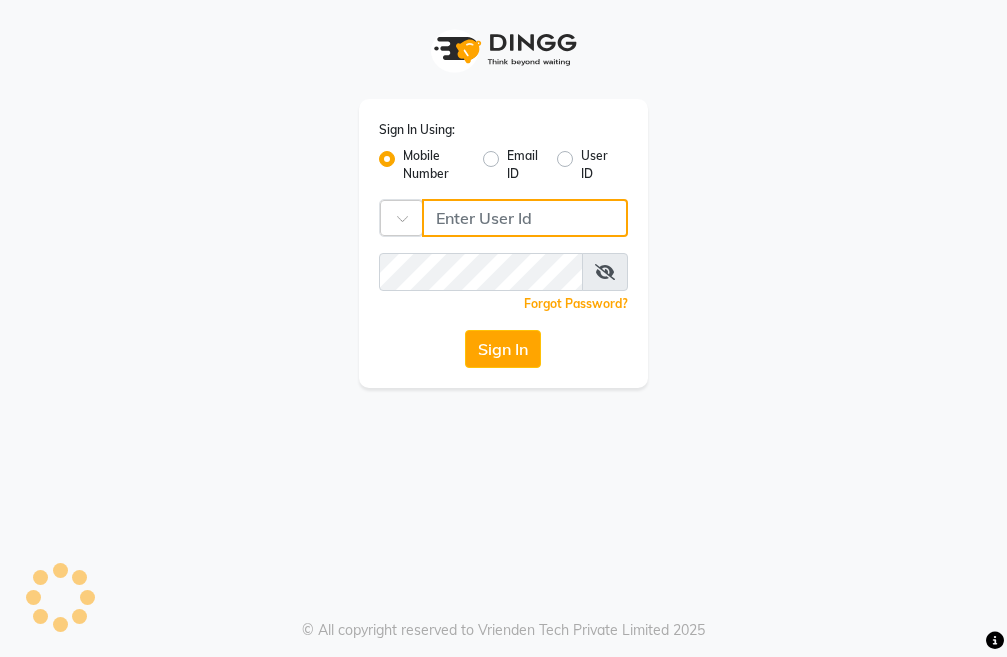 type on "9491146000" 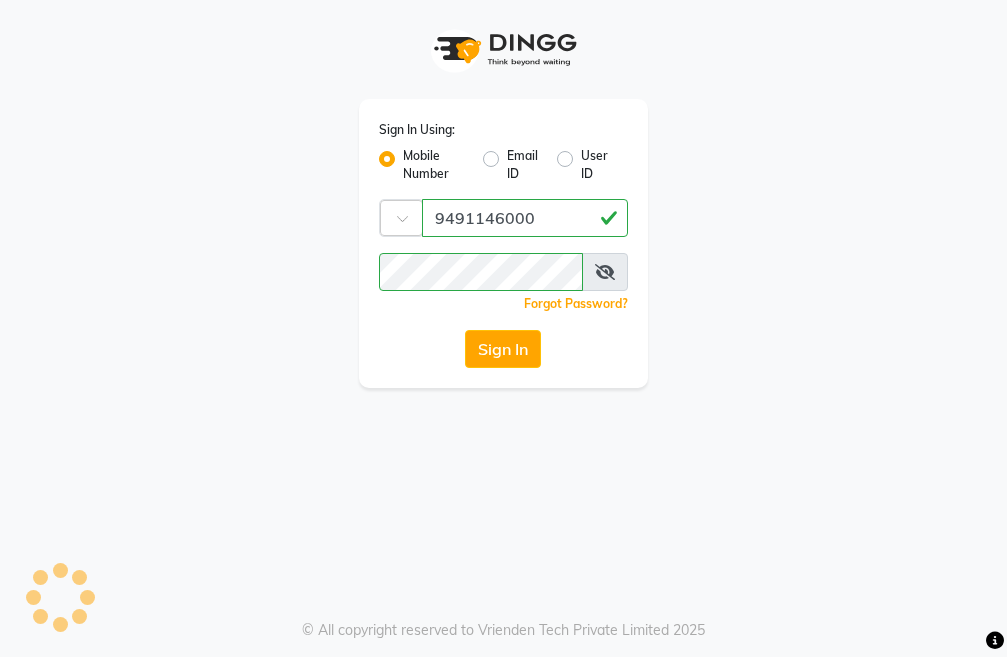 scroll, scrollTop: 0, scrollLeft: 0, axis: both 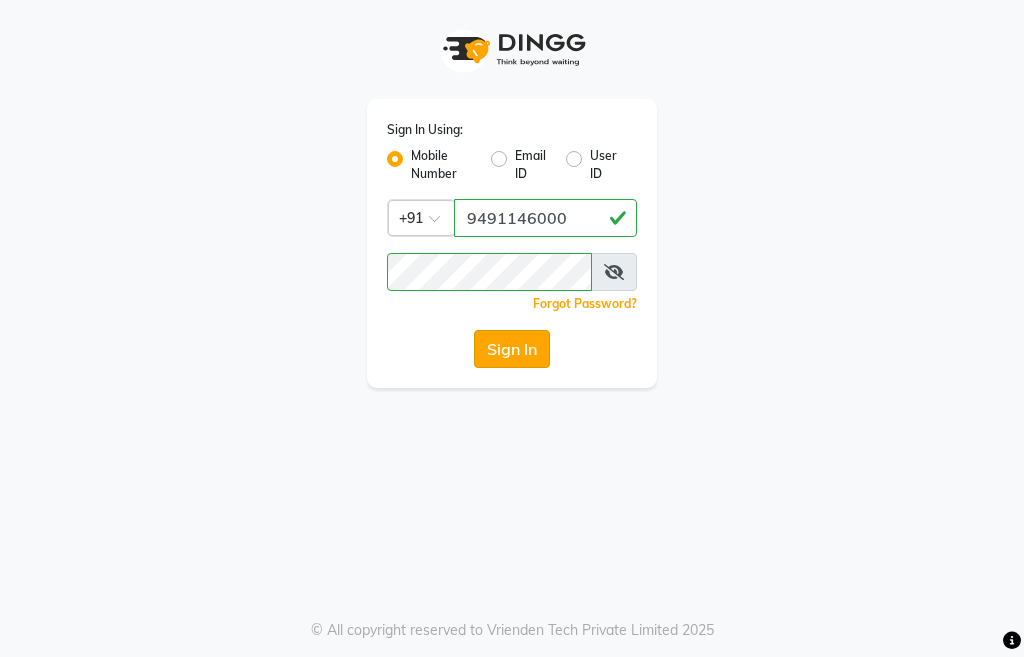 click on "Sign In" 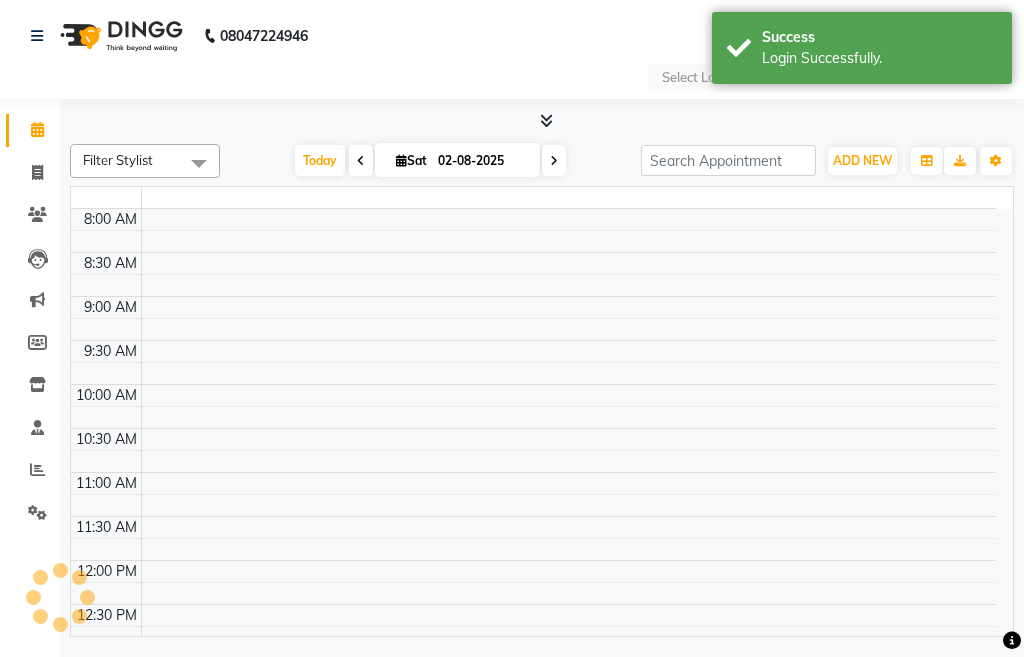 select on "en" 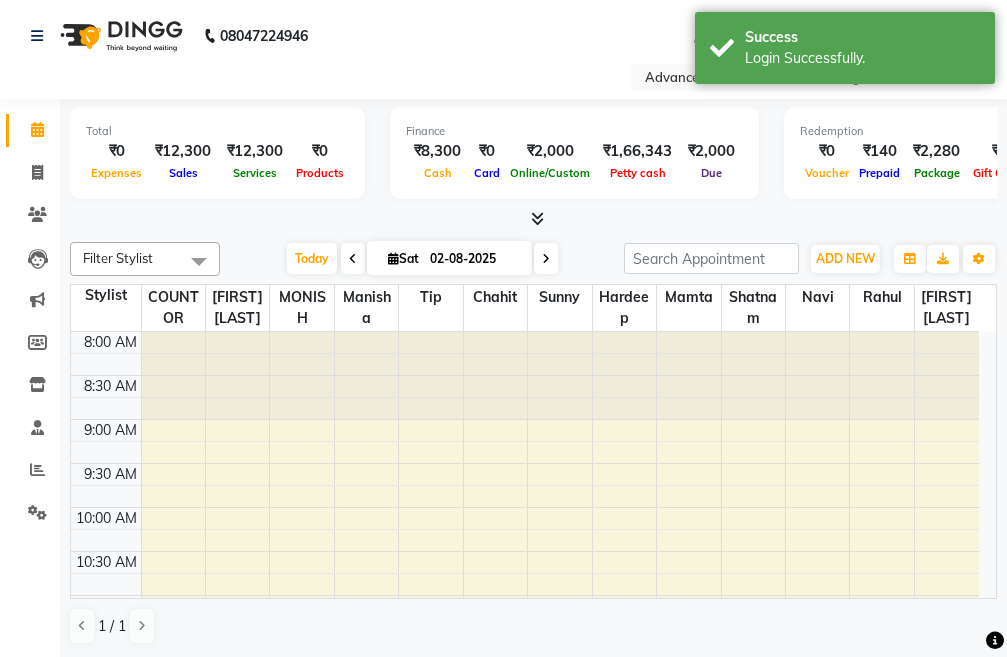 scroll, scrollTop: 0, scrollLeft: 0, axis: both 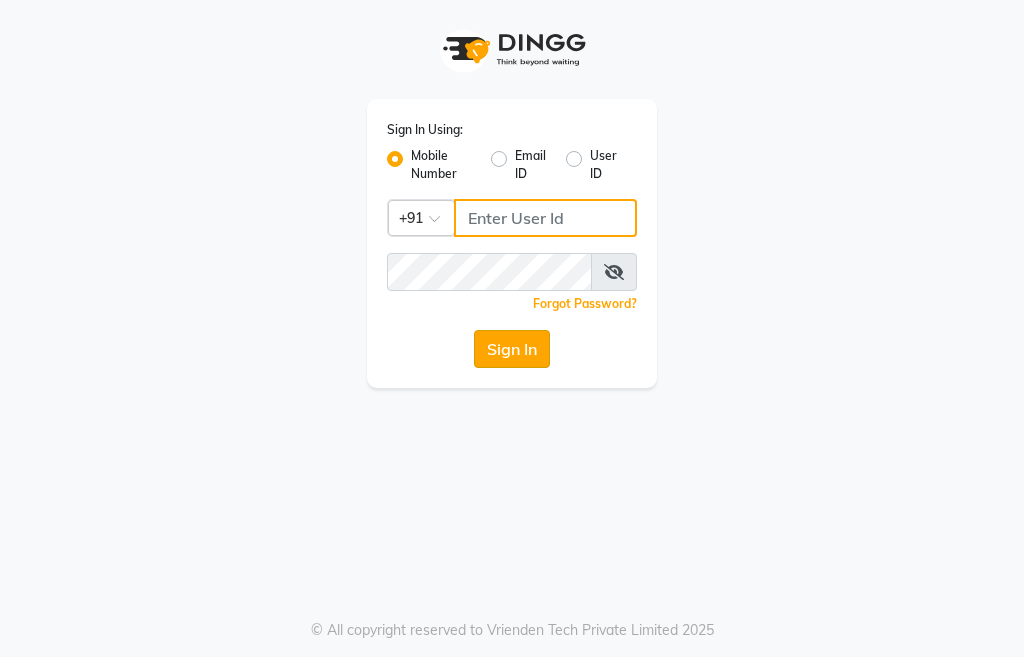 type on "9491146000" 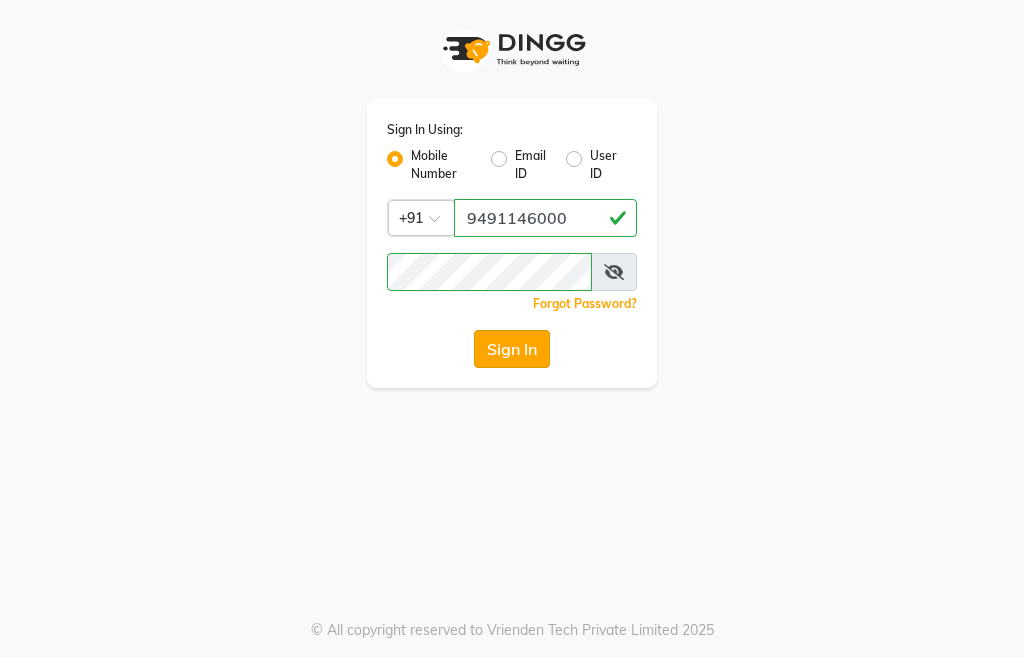 click on "Sign In" 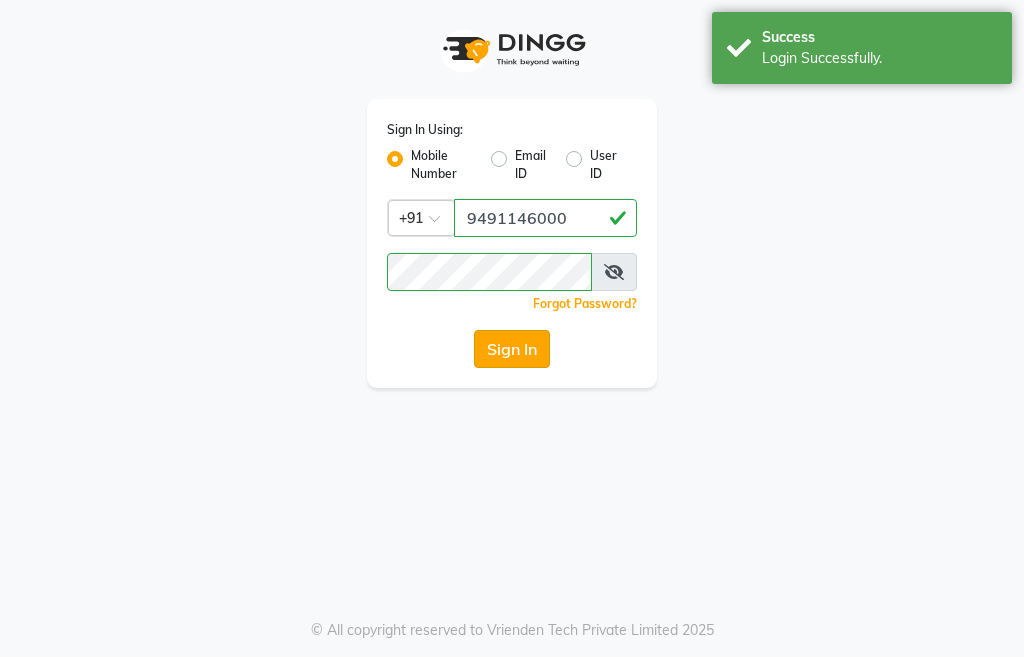 select on "service" 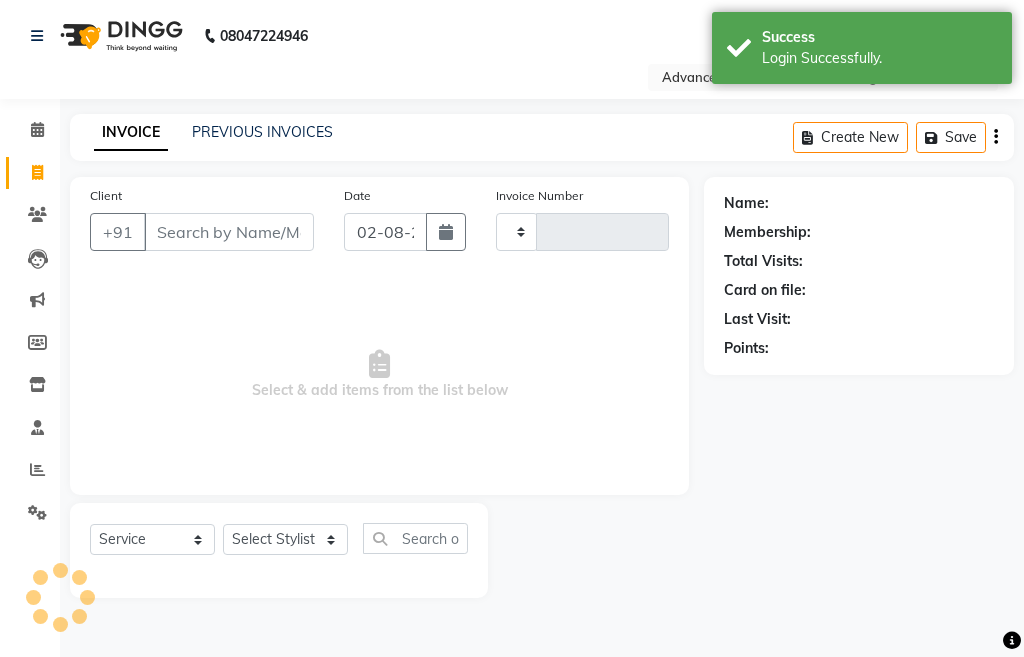 select on "en" 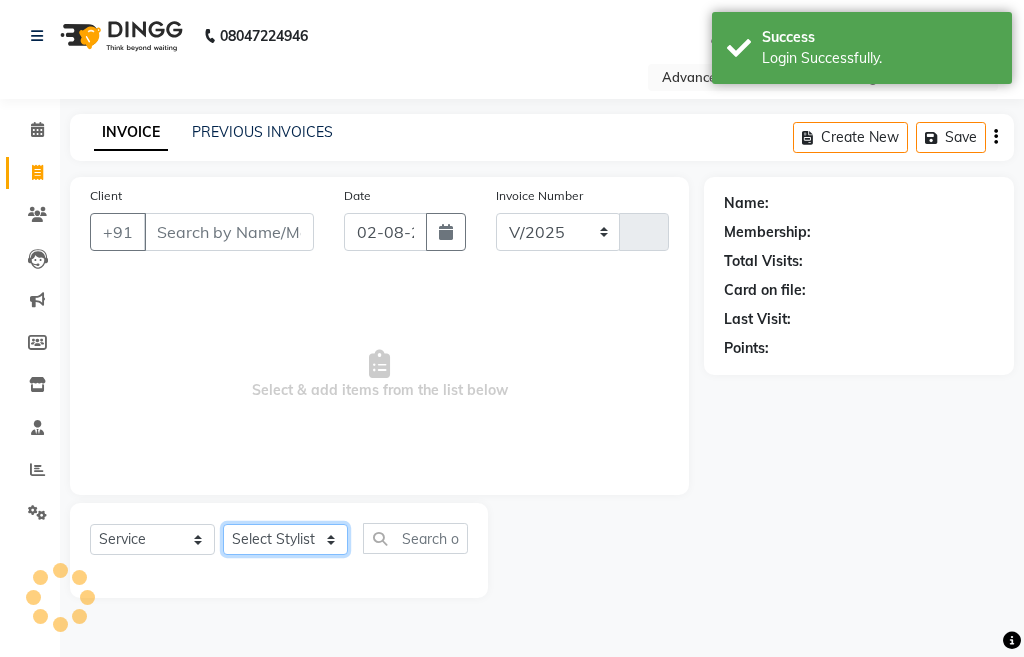 select on "4939" 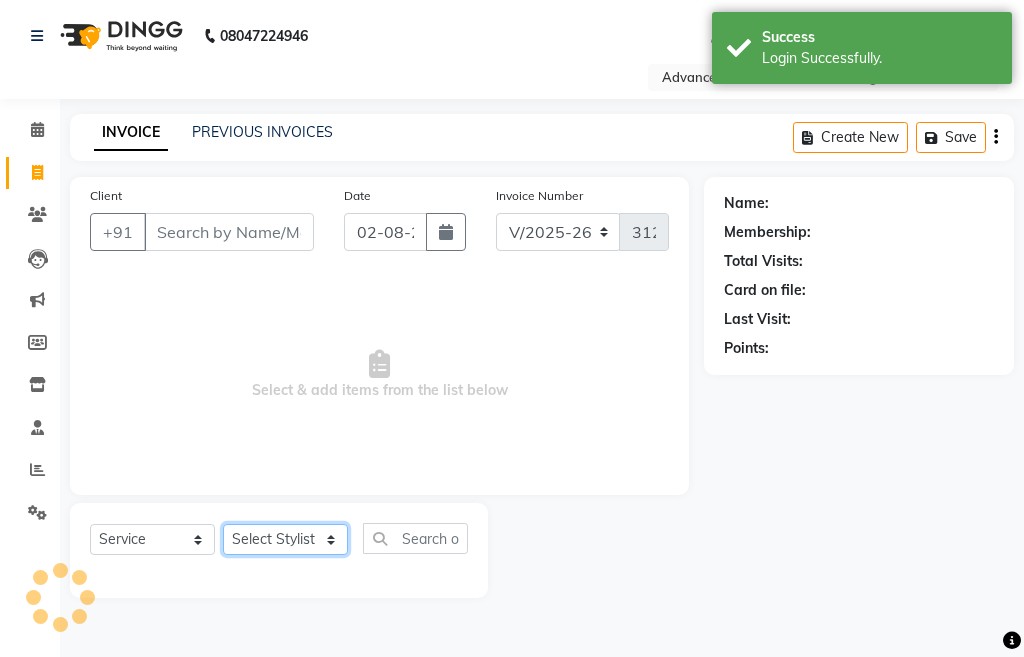 click on "Select Stylist" 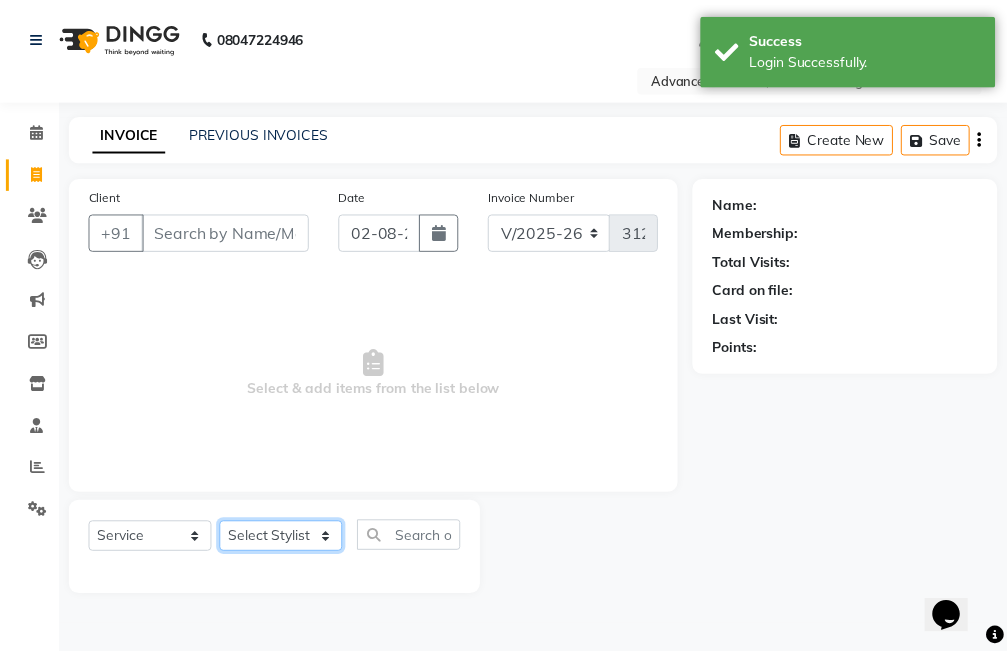 scroll, scrollTop: 0, scrollLeft: 0, axis: both 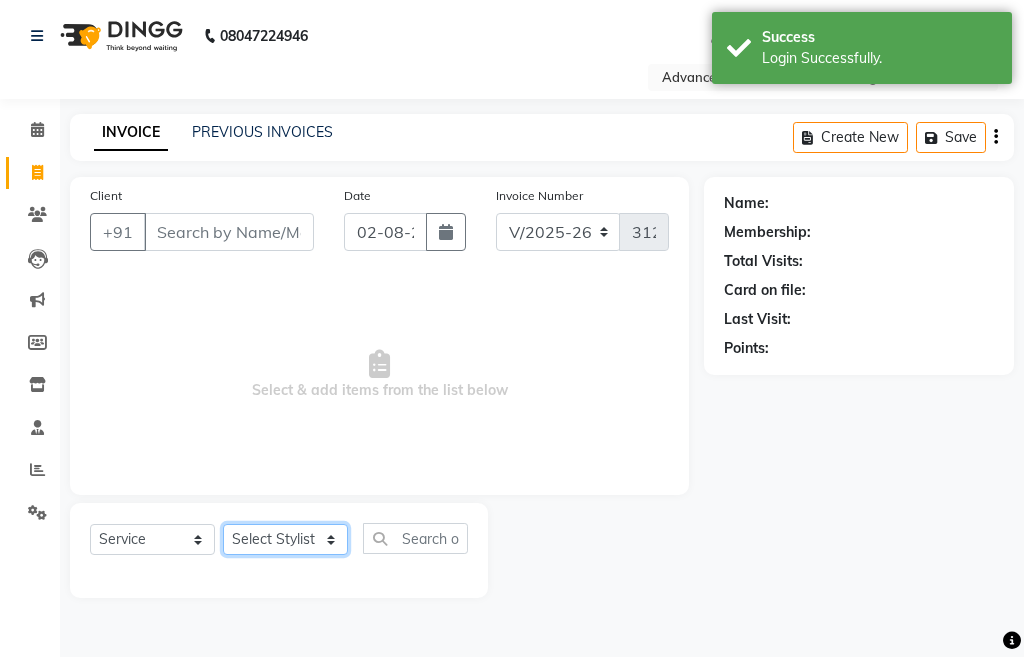 select on "78660" 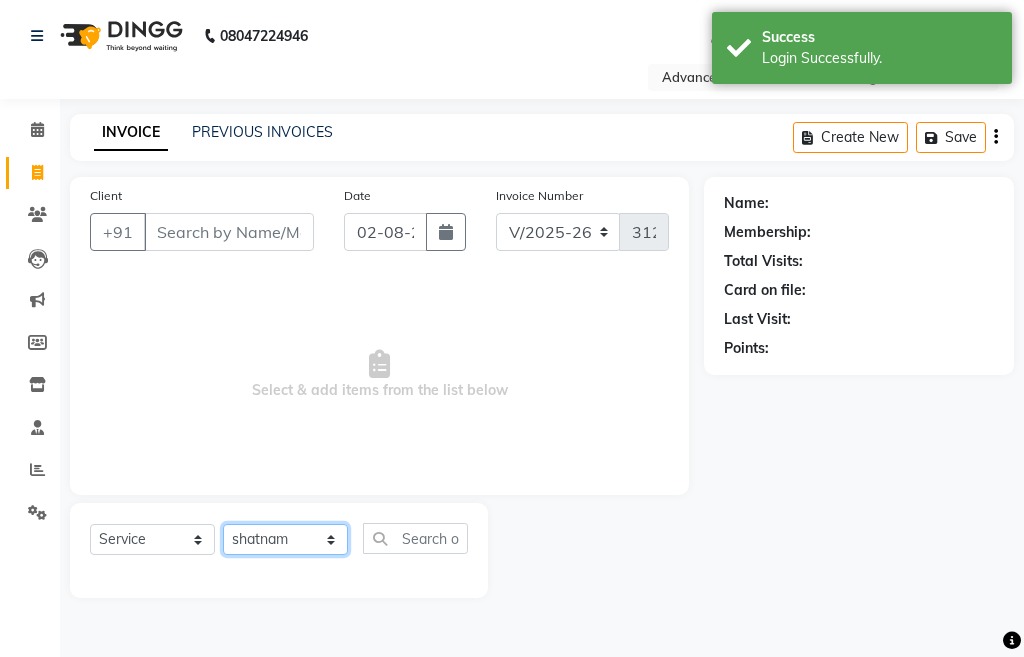 click on "Select Stylist Admin chahit COUNTOR hardeep mamta manisha MONISH navi NOSHAD ALI rahul shatnam shweta singh sunny tip" 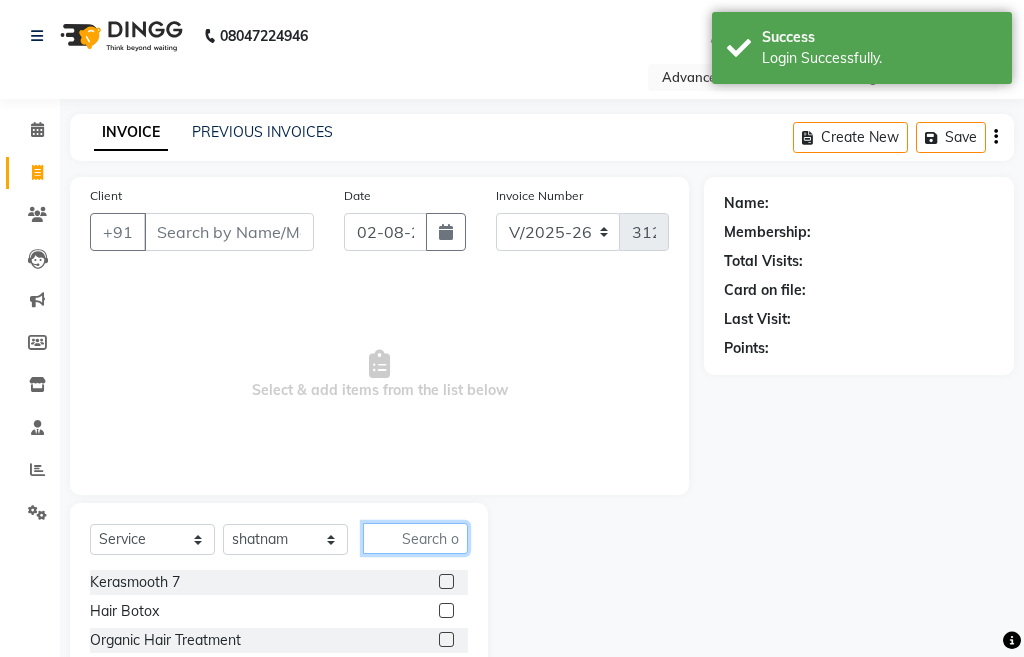 click 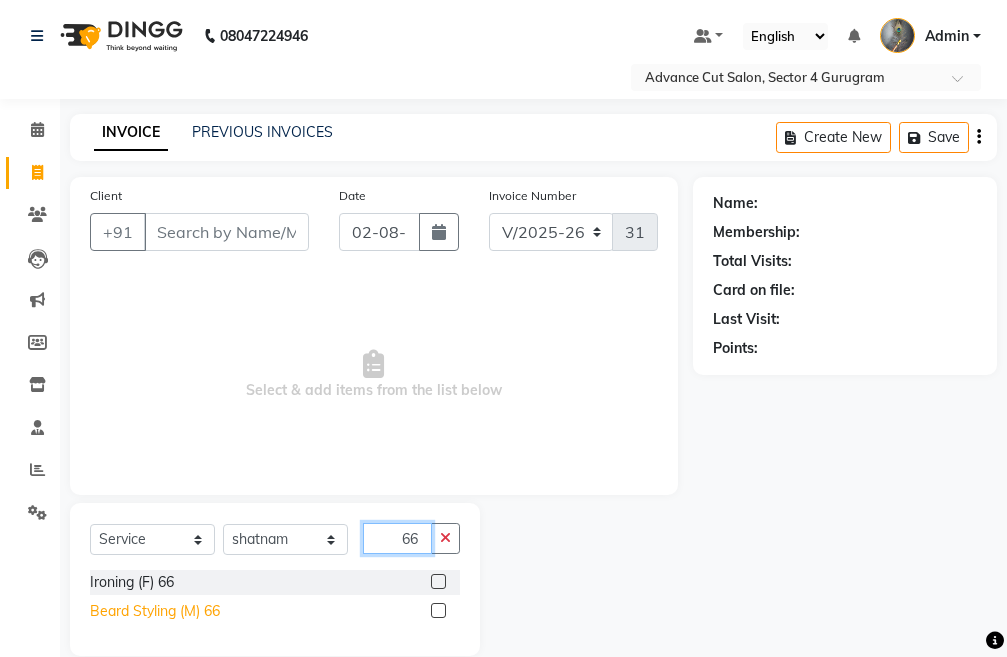 type on "66" 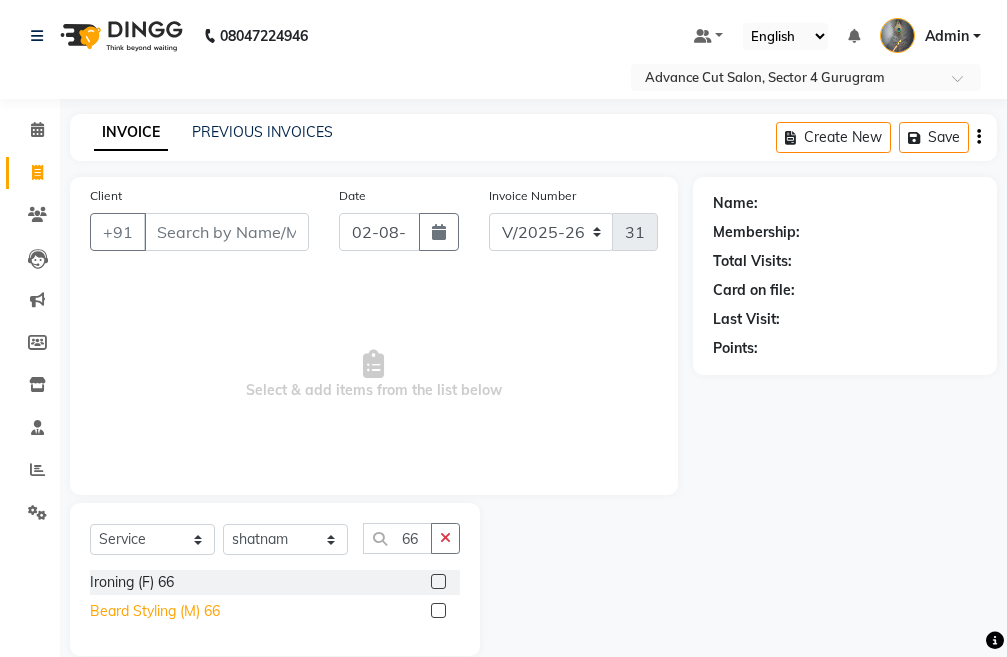 click on "Beard Styling (M) 66" 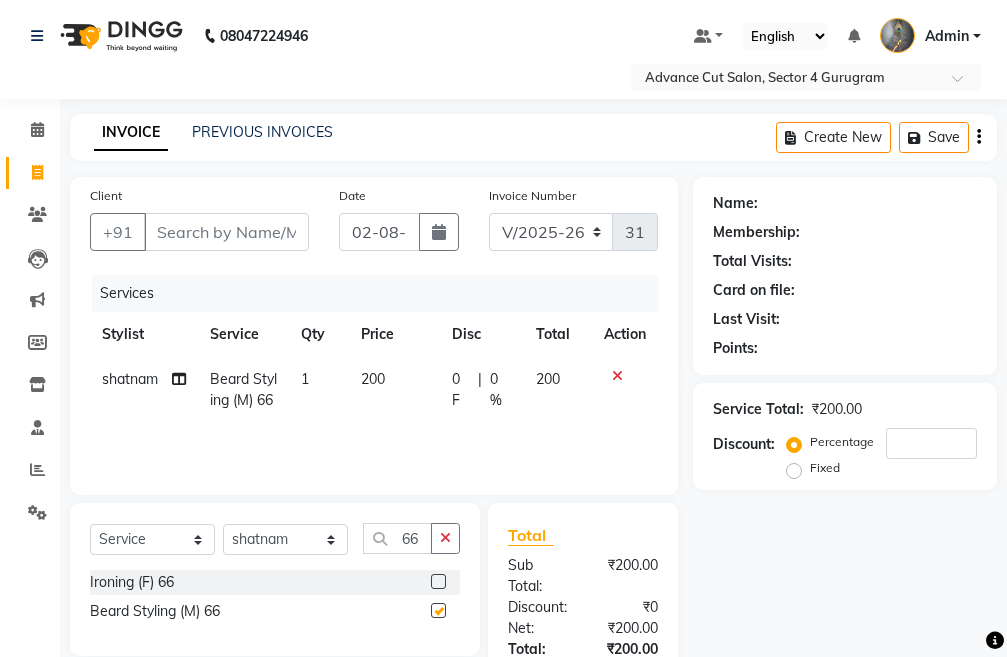 checkbox on "false" 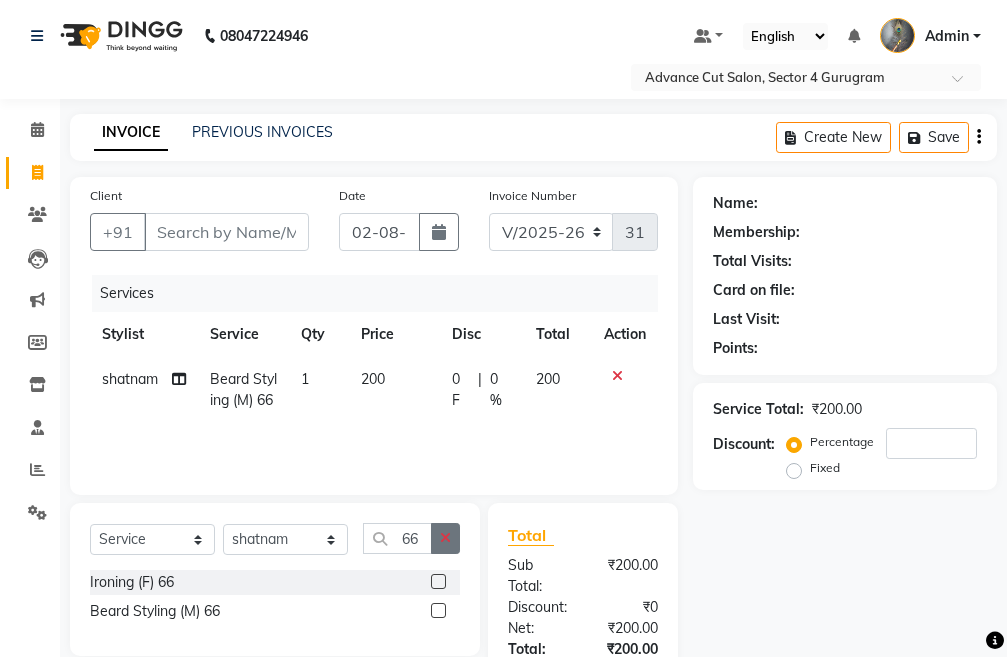 click 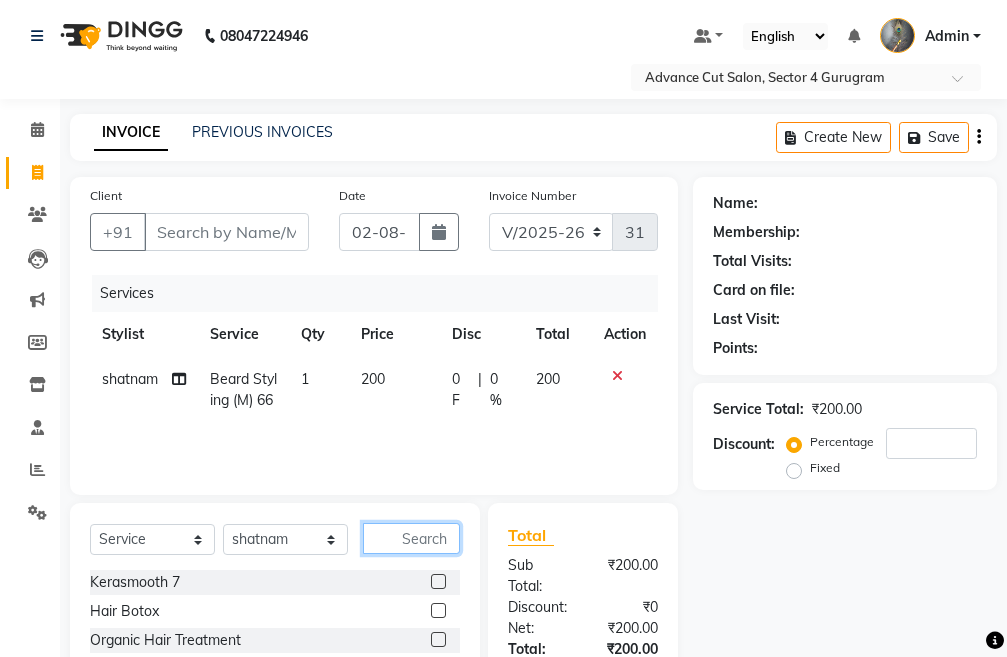 click 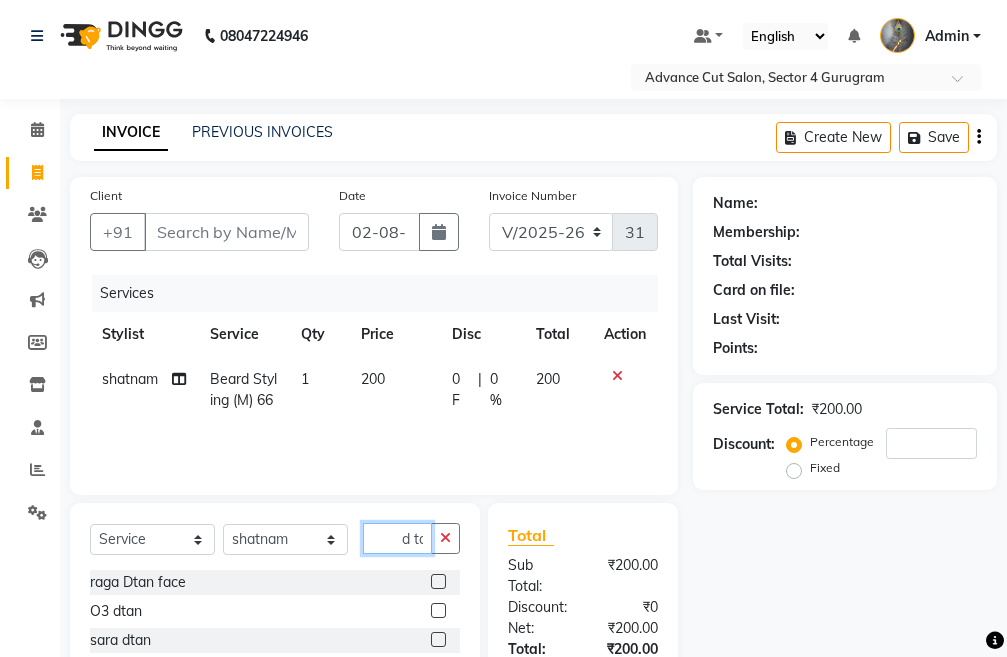 scroll, scrollTop: 0, scrollLeft: 3, axis: horizontal 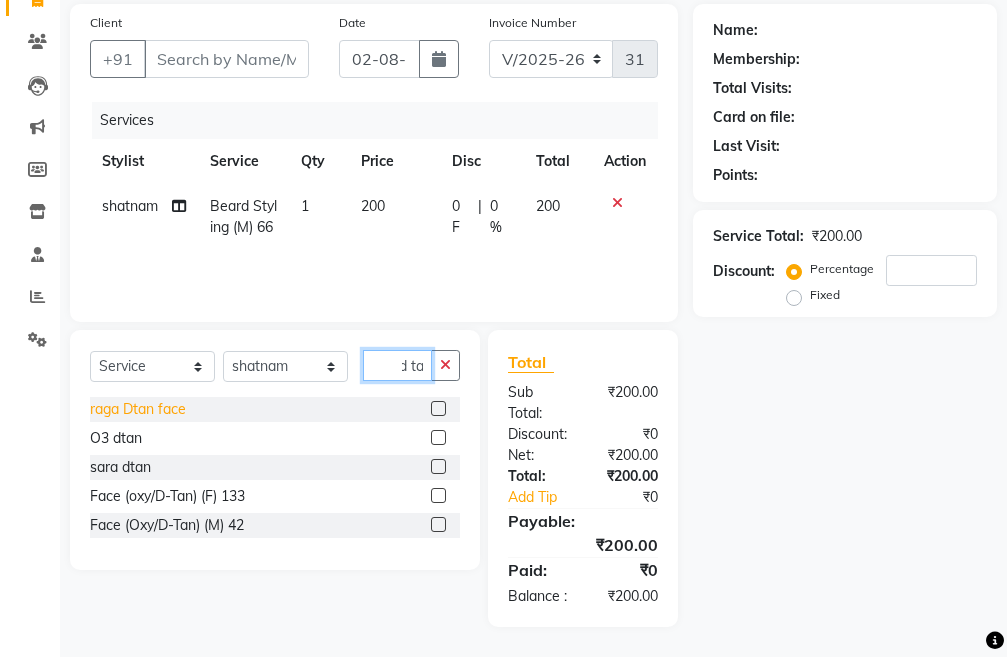 type on "d ta" 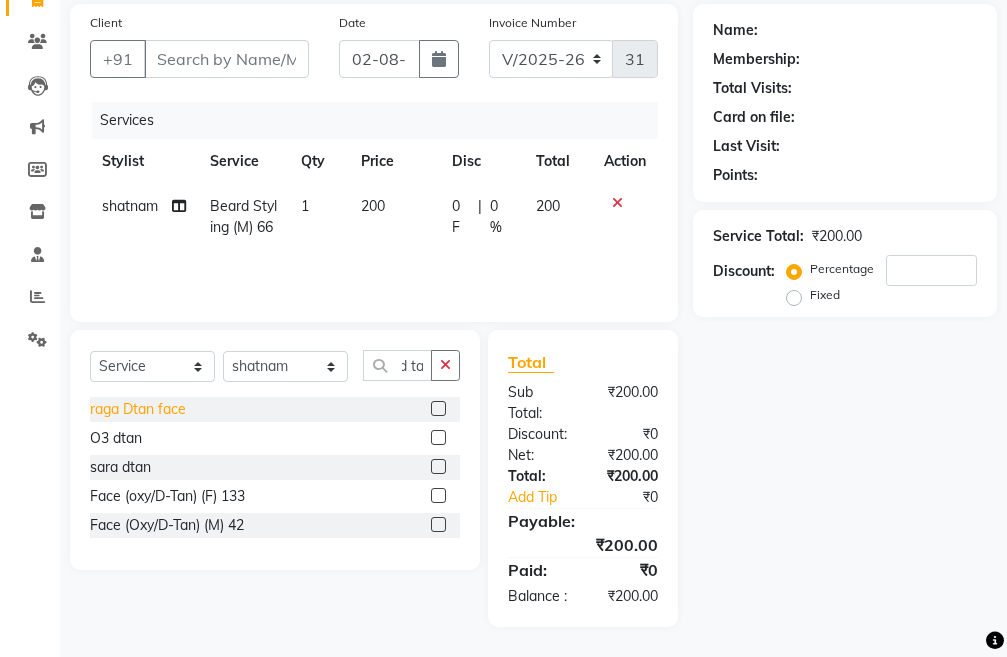click on "raga Dtan face" 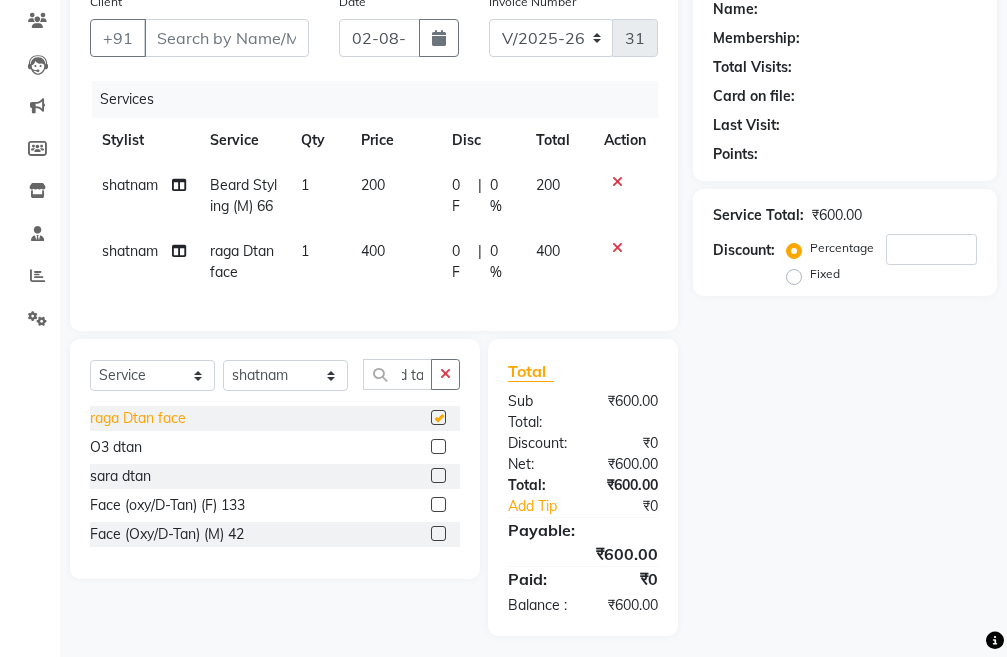 scroll, scrollTop: 0, scrollLeft: 0, axis: both 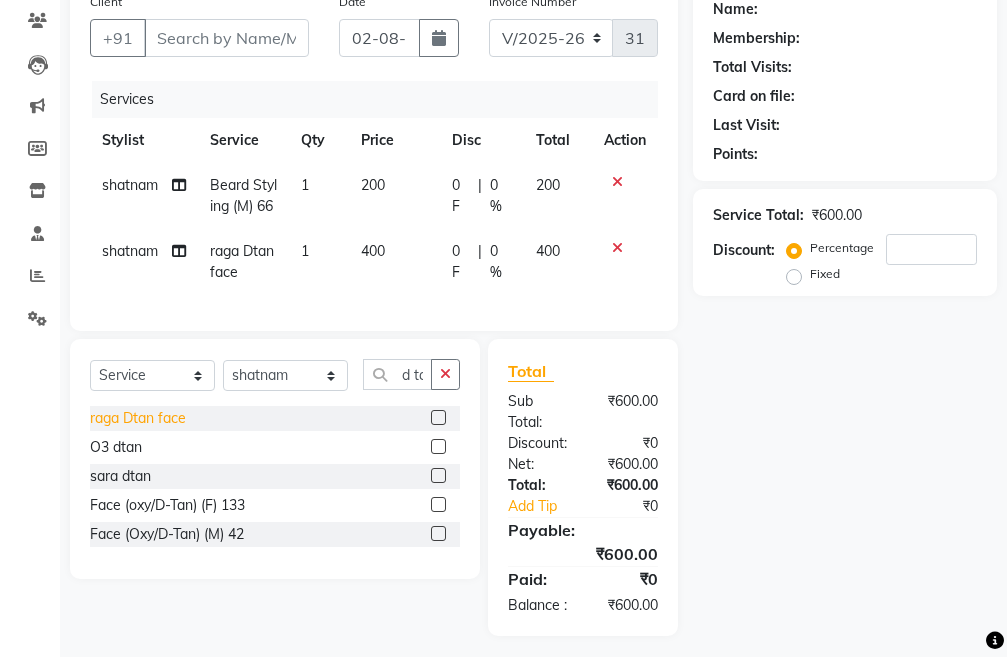 checkbox on "false" 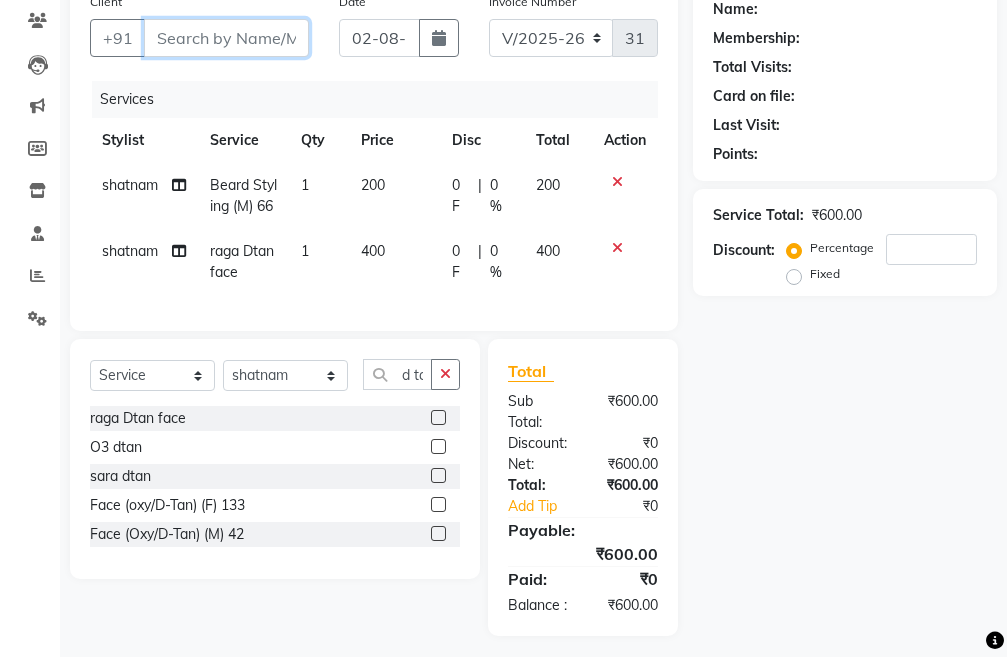 click on "Client" at bounding box center (226, 38) 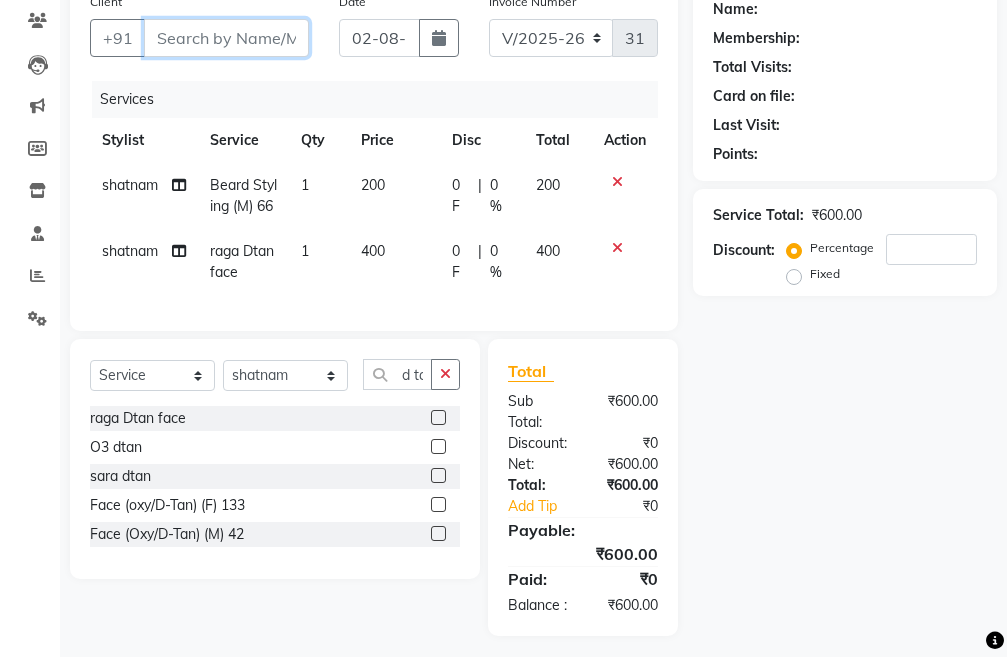 type on "9" 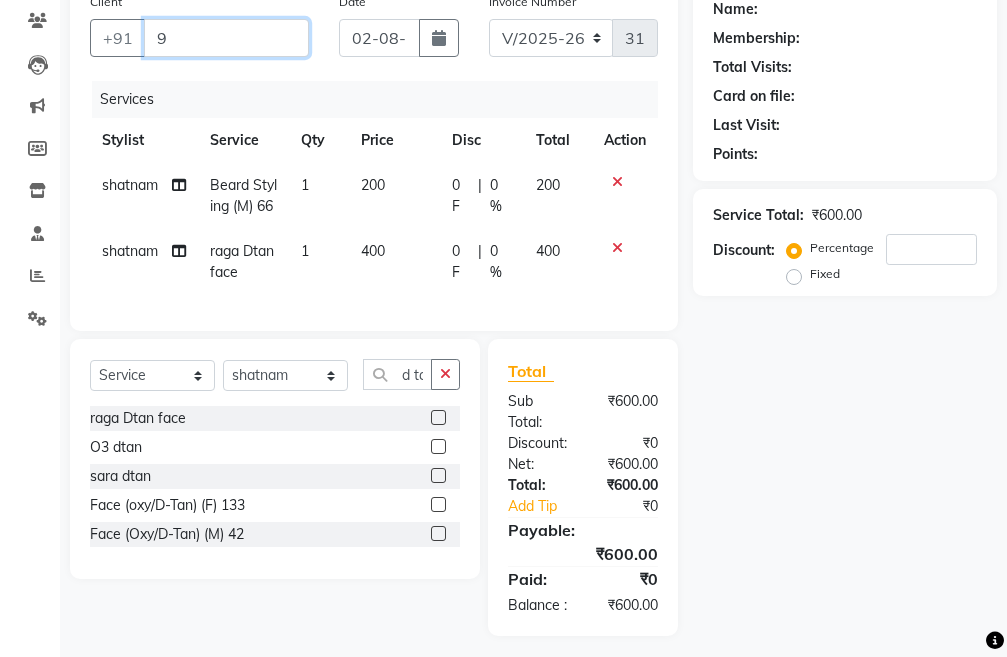 type on "0" 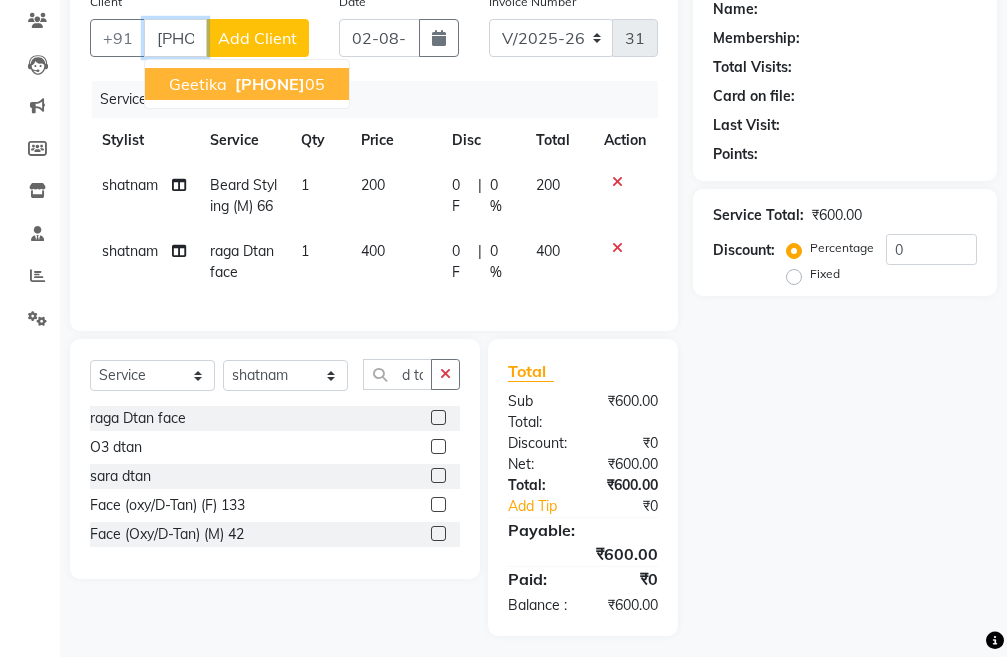 click on "Geetika   96675599 05" at bounding box center (247, 84) 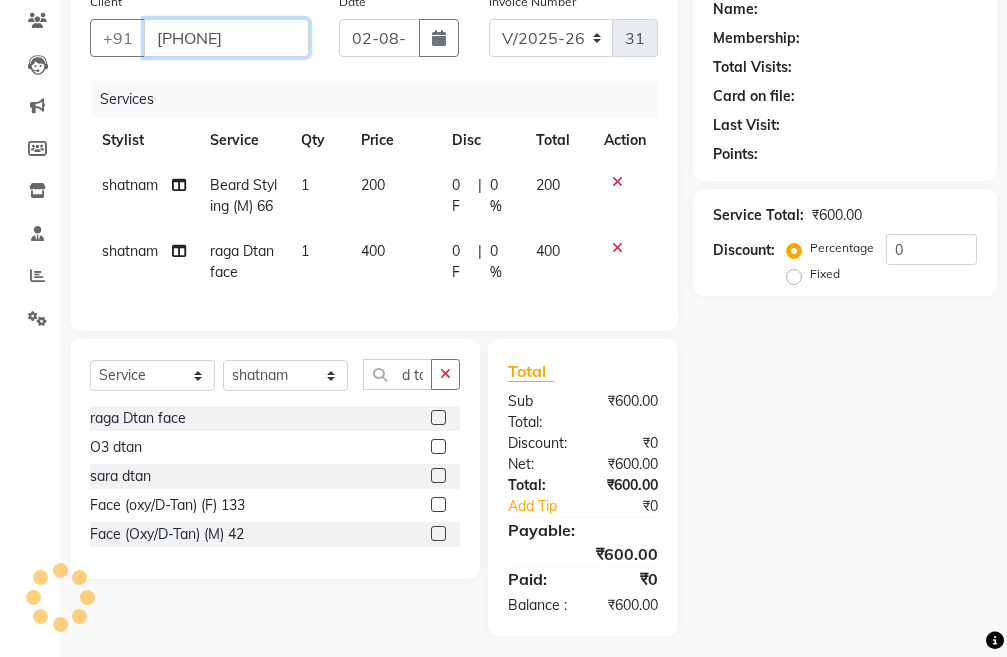 type on "9667559905" 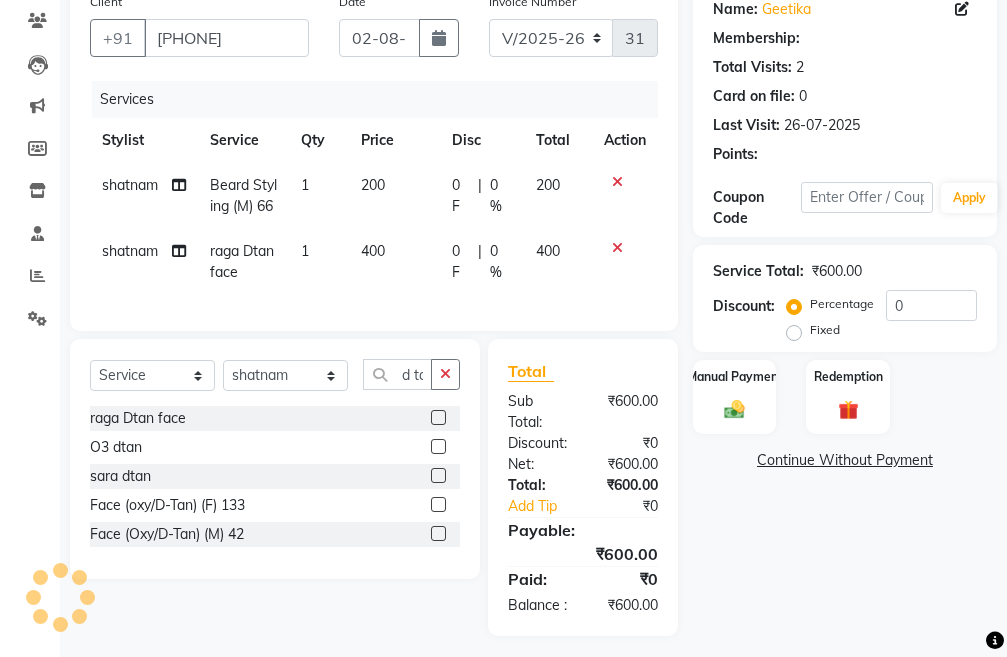 scroll, scrollTop: 141, scrollLeft: 0, axis: vertical 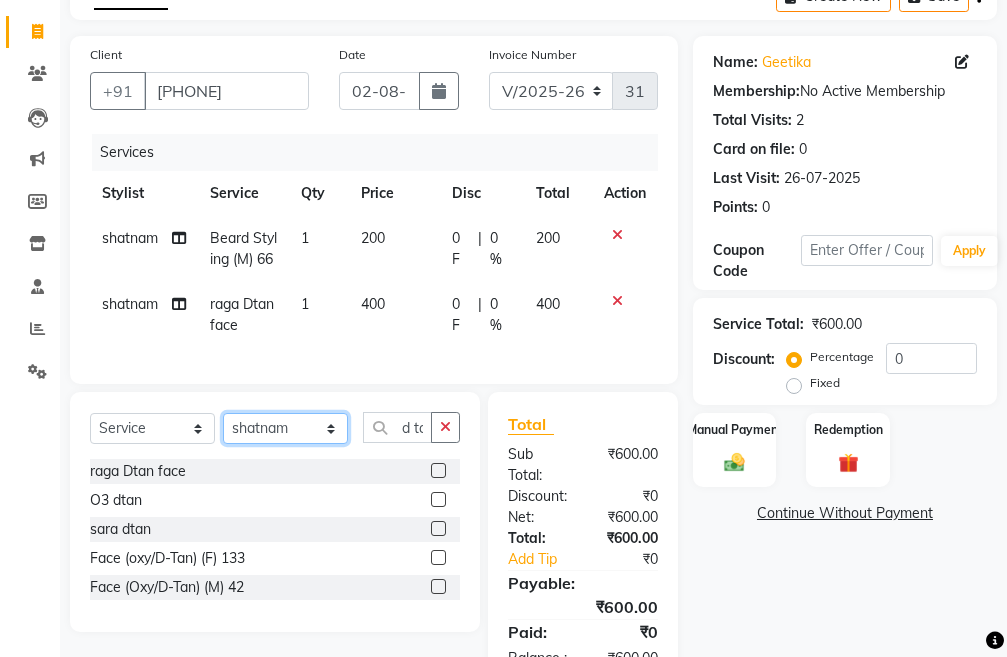 click on "Select Stylist Admin chahit COUNTOR hardeep mamta manisha MONISH navi NOSHAD ALI rahul shatnam shweta singh sunny tip" 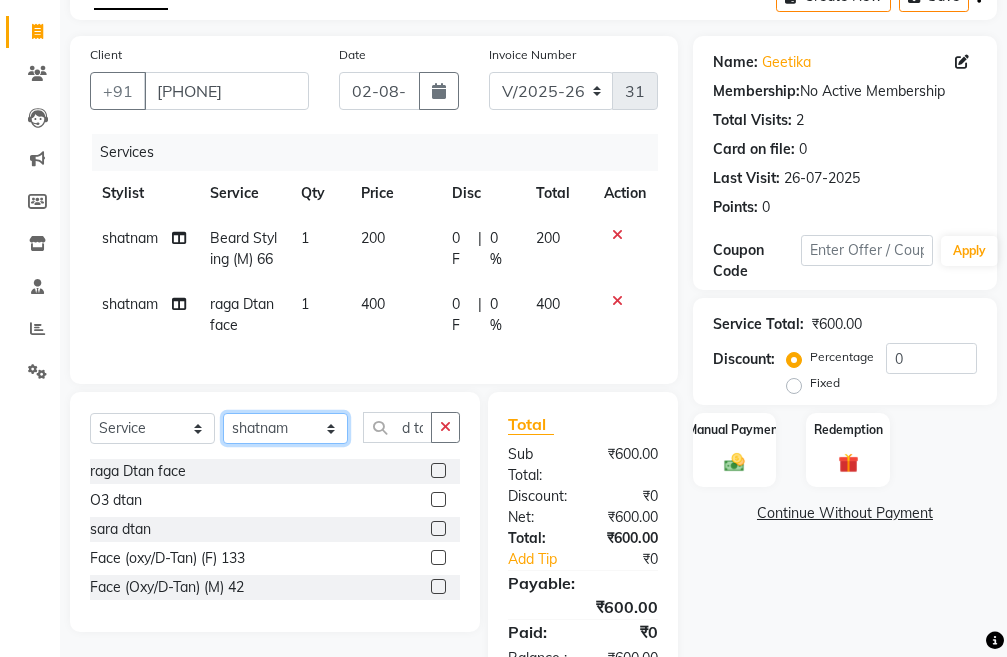 select on "74352" 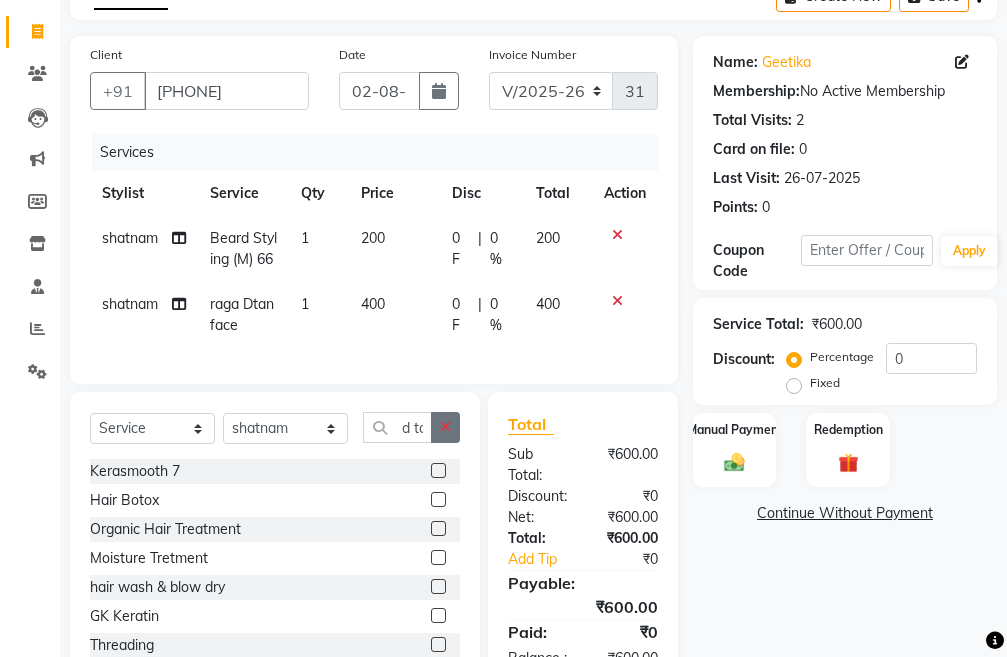 click 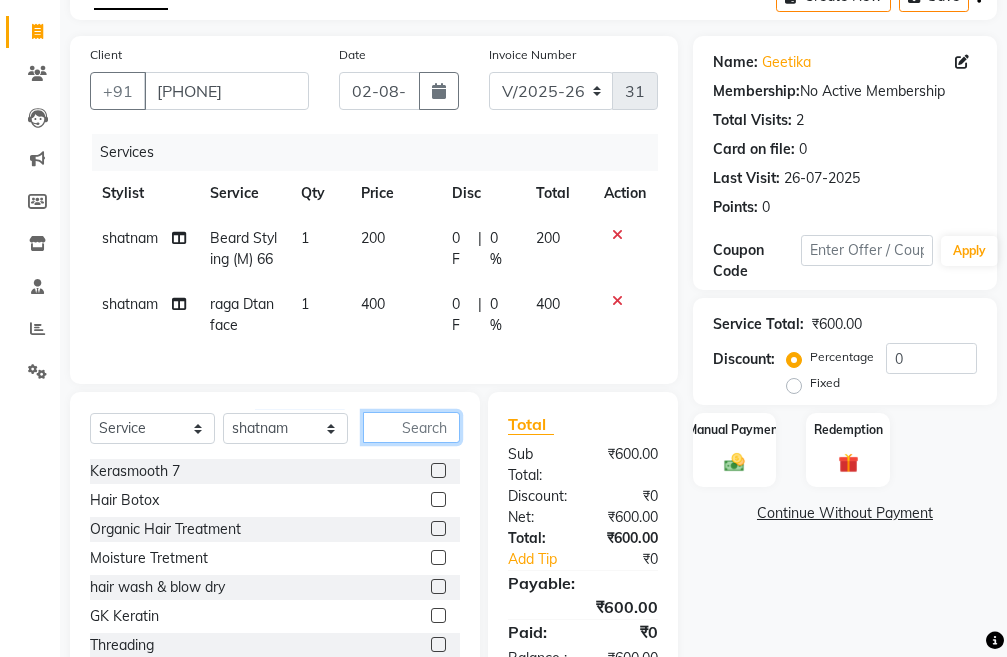 click 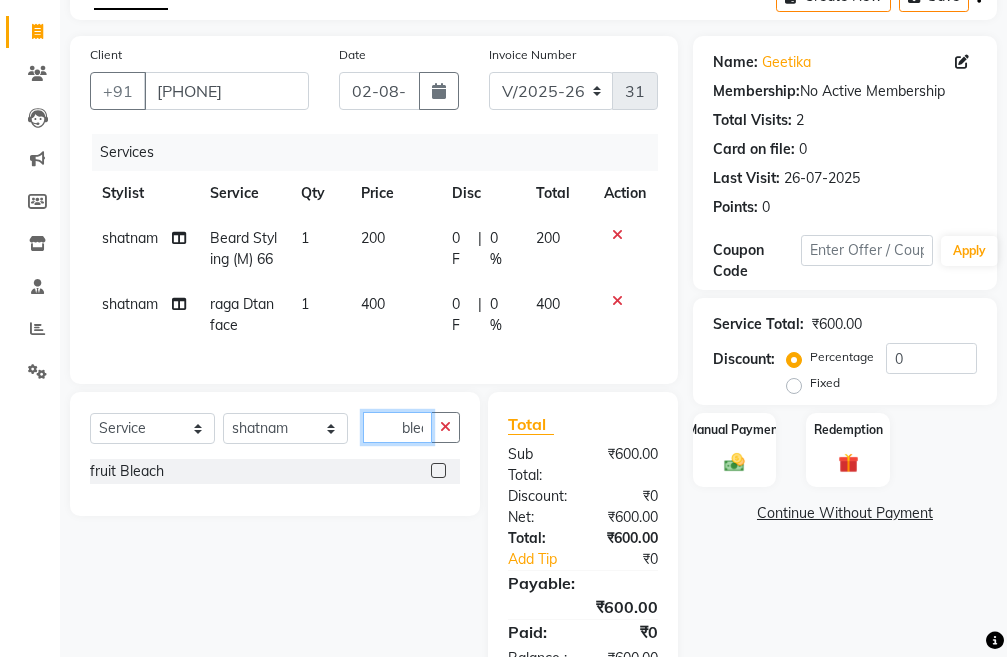 scroll, scrollTop: 0, scrollLeft: 5, axis: horizontal 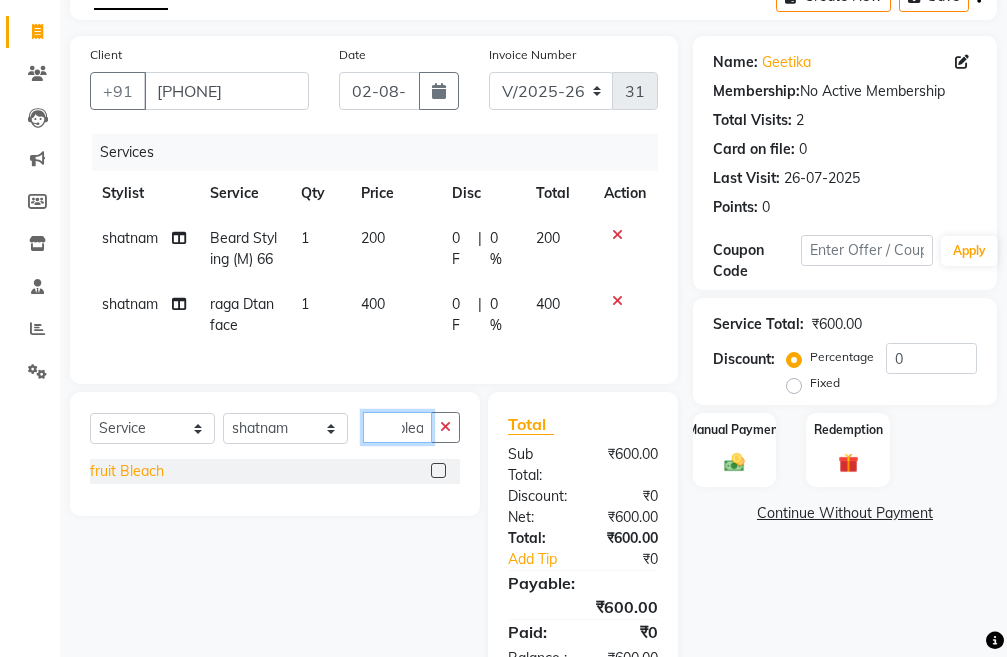 type on "blea" 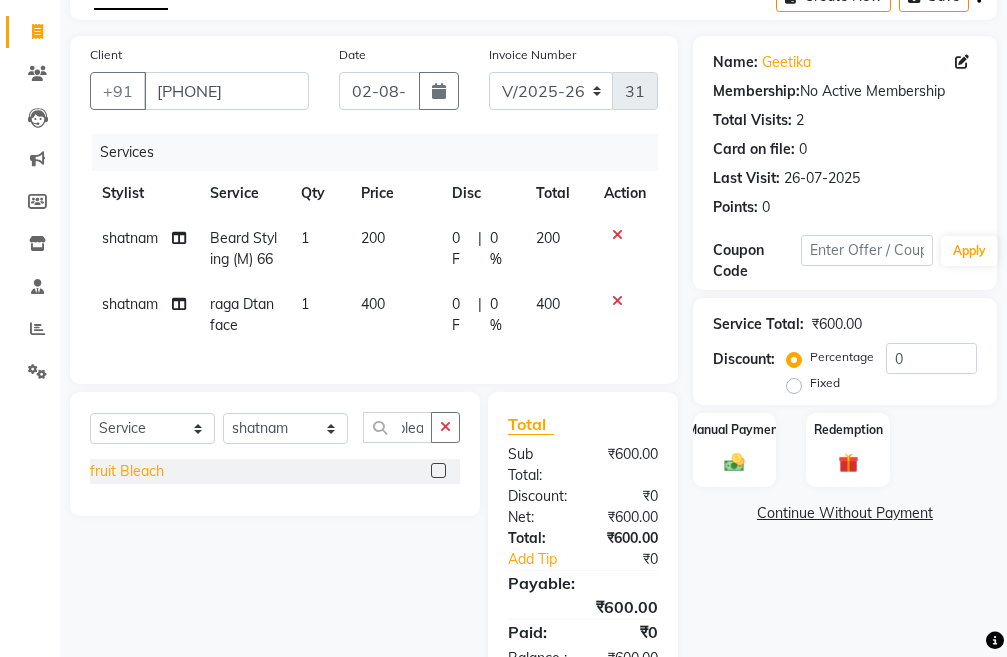 click on "fruit Bleach" 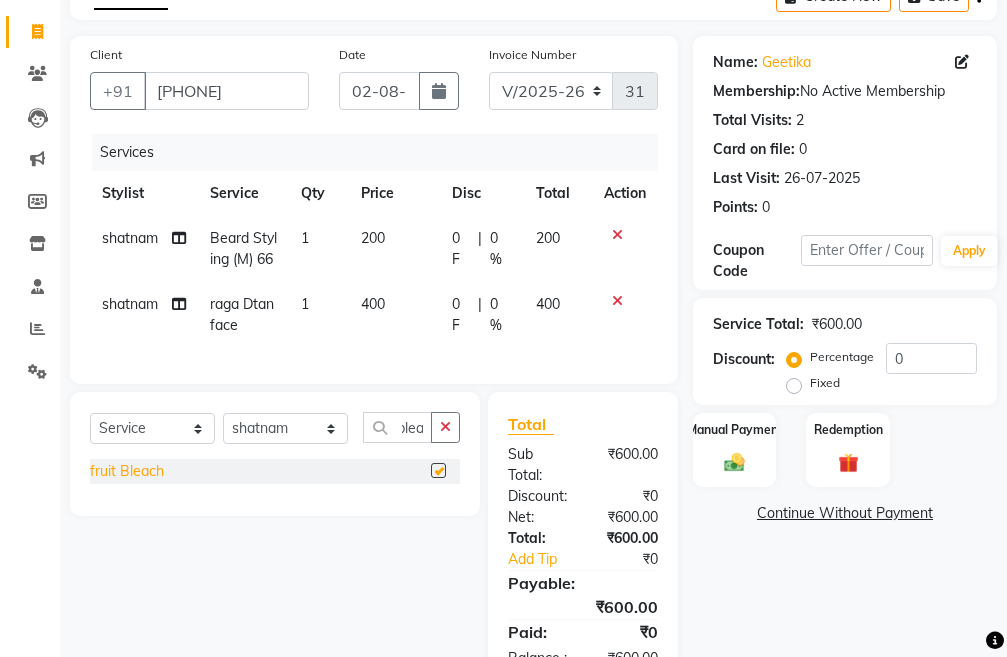 scroll, scrollTop: 0, scrollLeft: 0, axis: both 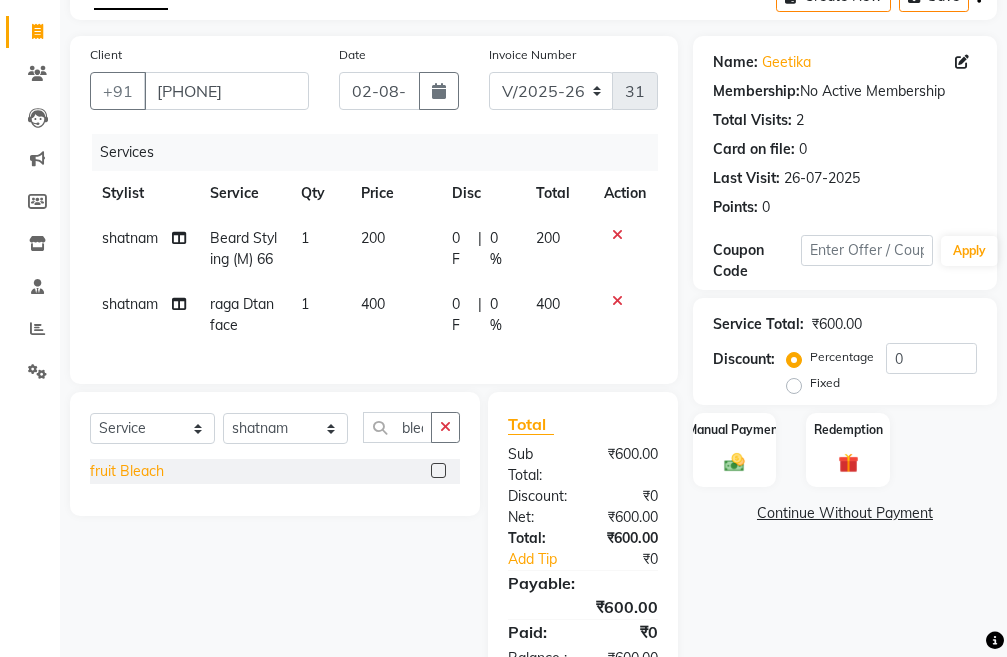 checkbox on "false" 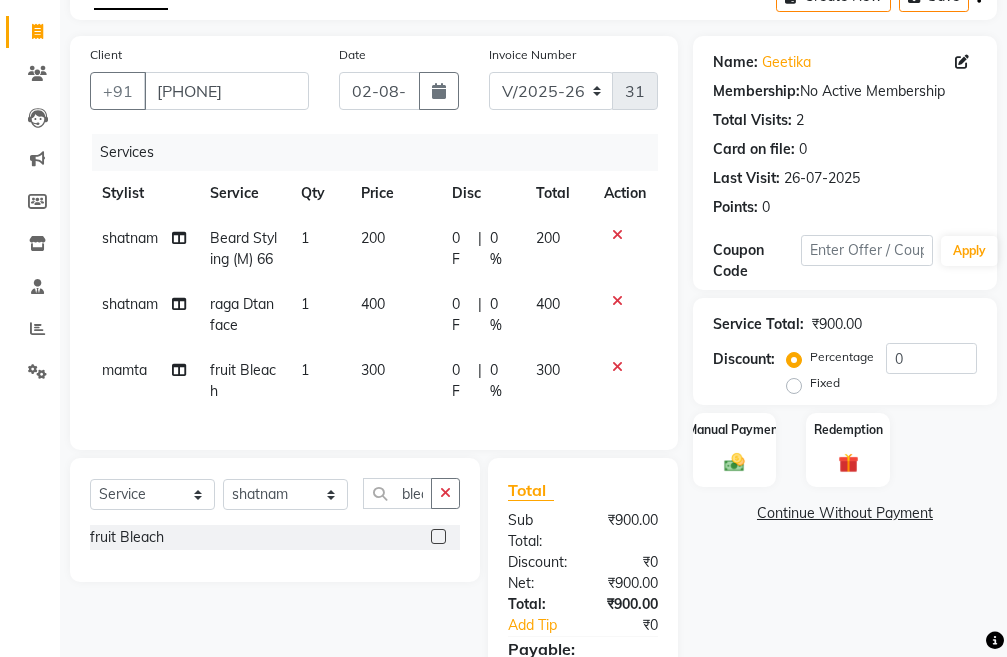 click on "300" 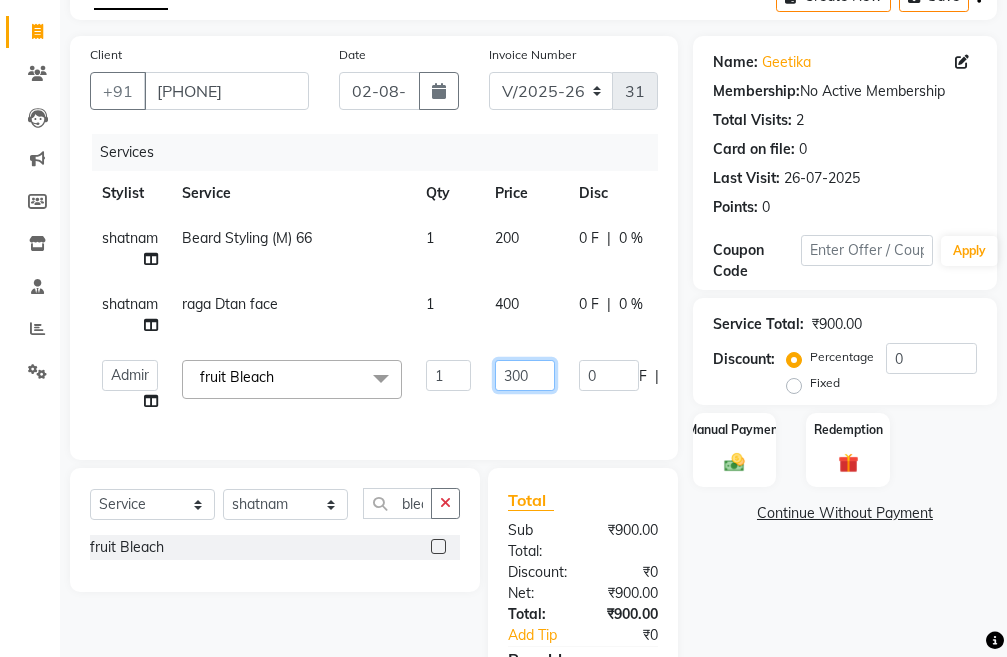 click on "300" 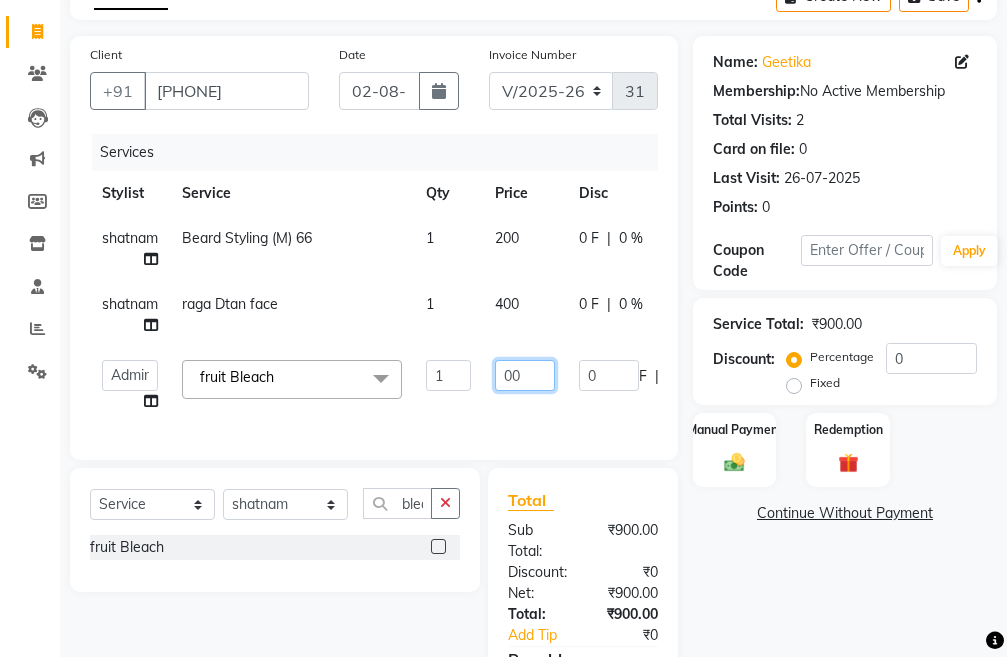 type on "500" 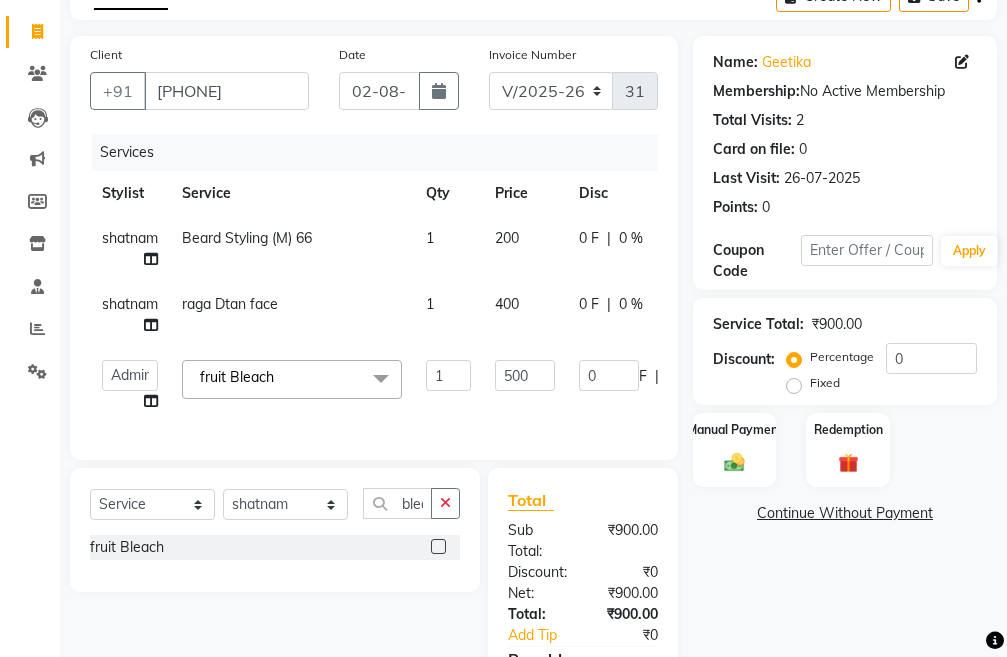 click on "Select  Service  Product  Membership  Package Voucher Prepaid Gift Card  Select Stylist Admin chahit COUNTOR hardeep mamta manisha MONISH navi NOSHAD ALI rahul shatnam shweta singh sunny tip blea fruit Bleach" 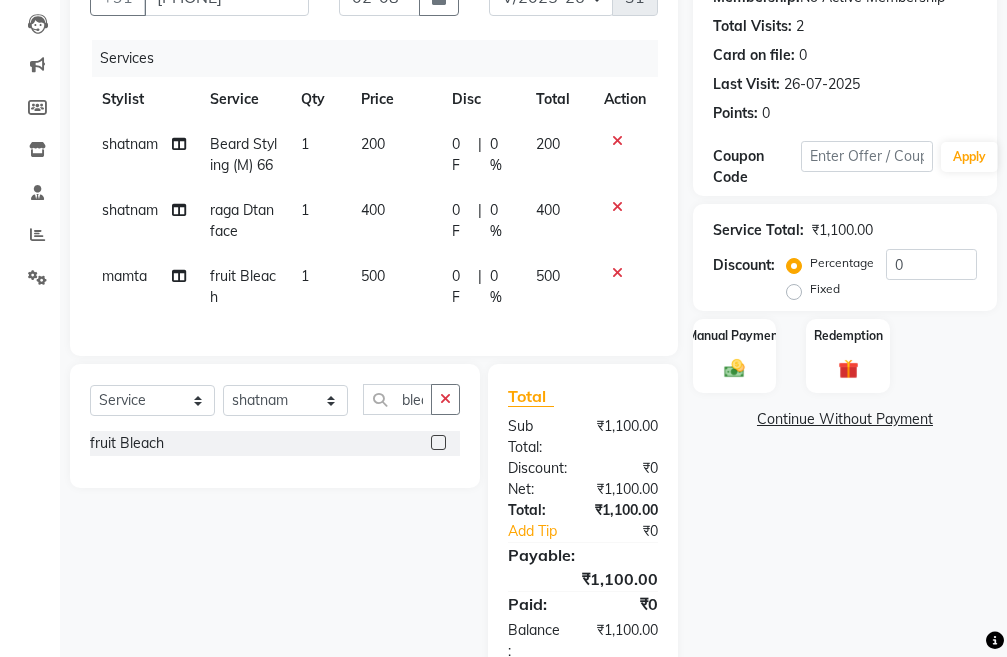 scroll, scrollTop: 307, scrollLeft: 0, axis: vertical 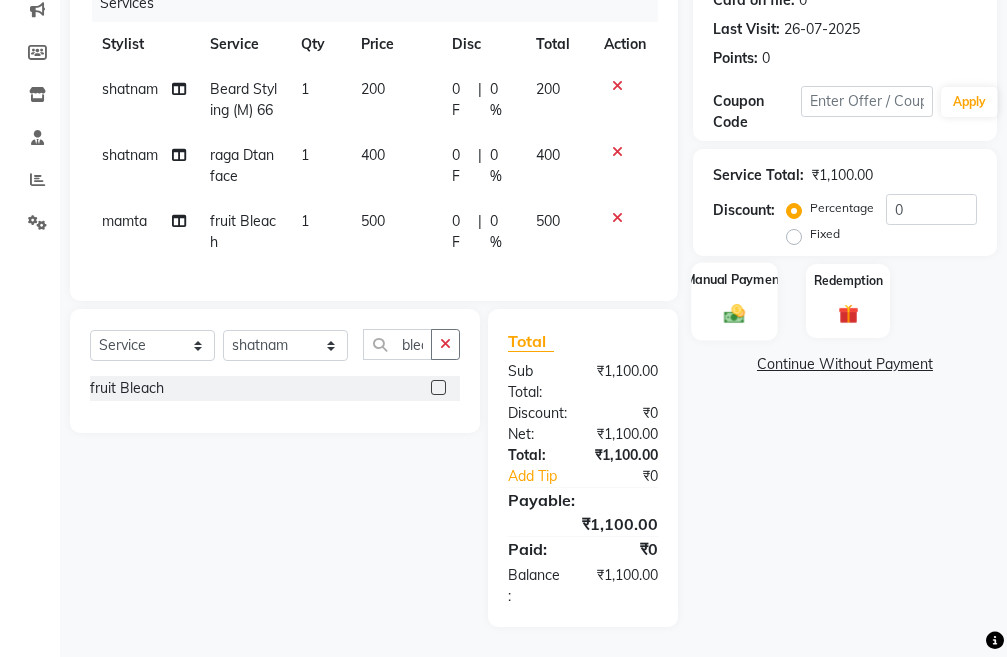 click on "Manual Payment" 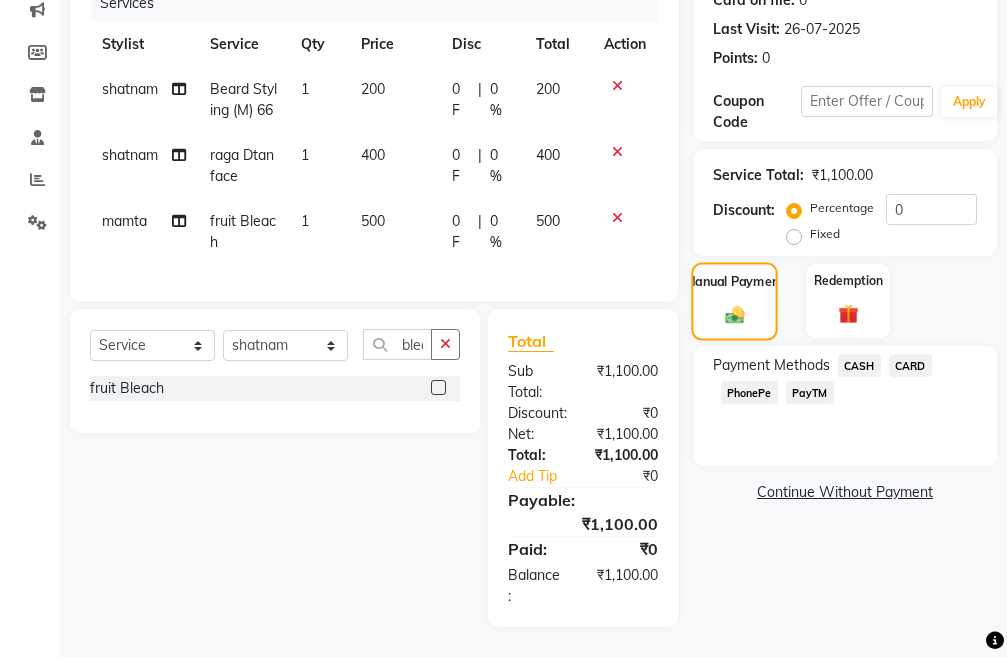 scroll, scrollTop: 307, scrollLeft: 0, axis: vertical 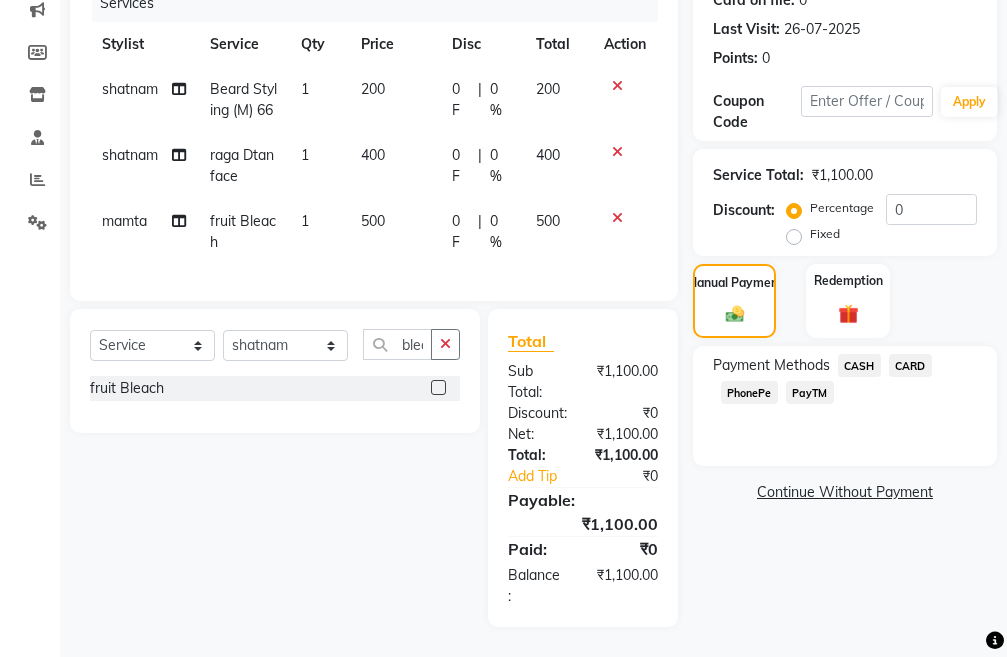 click on "CASH" 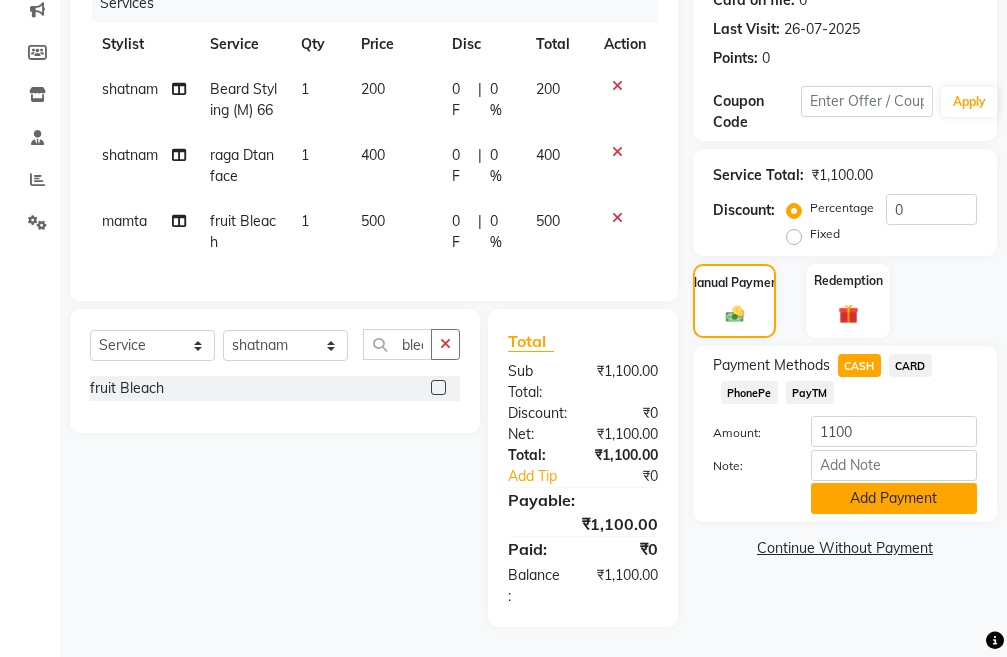 click on "Add Payment" 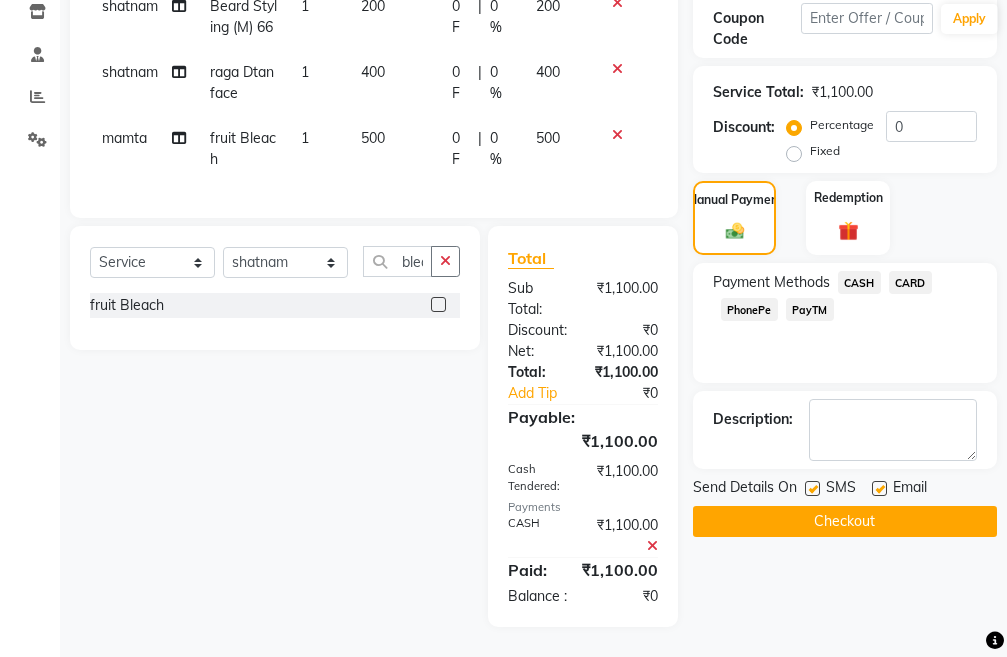 scroll, scrollTop: 411, scrollLeft: 0, axis: vertical 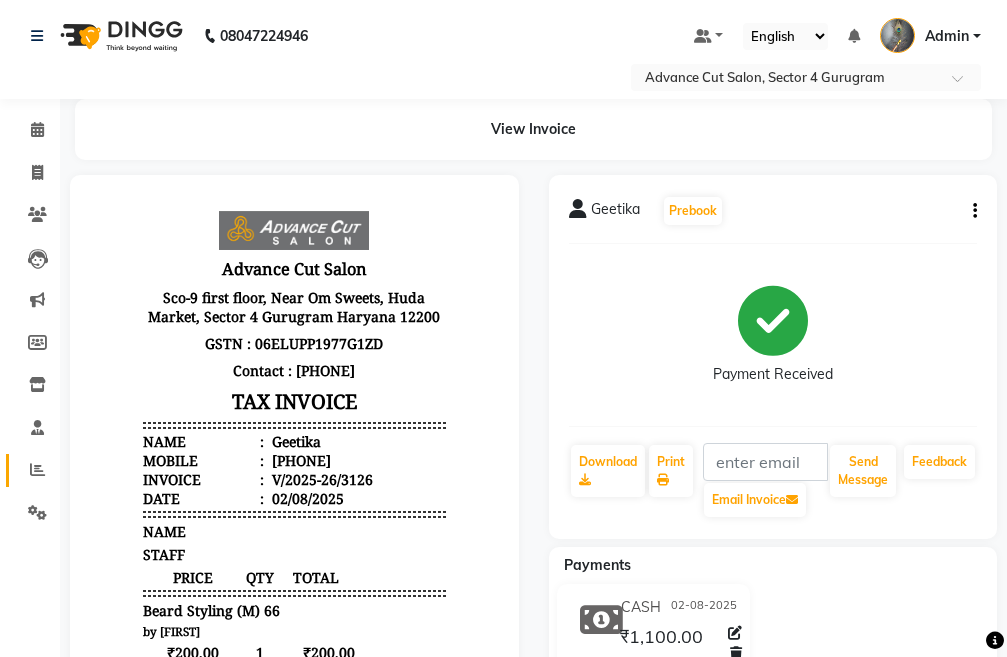 click 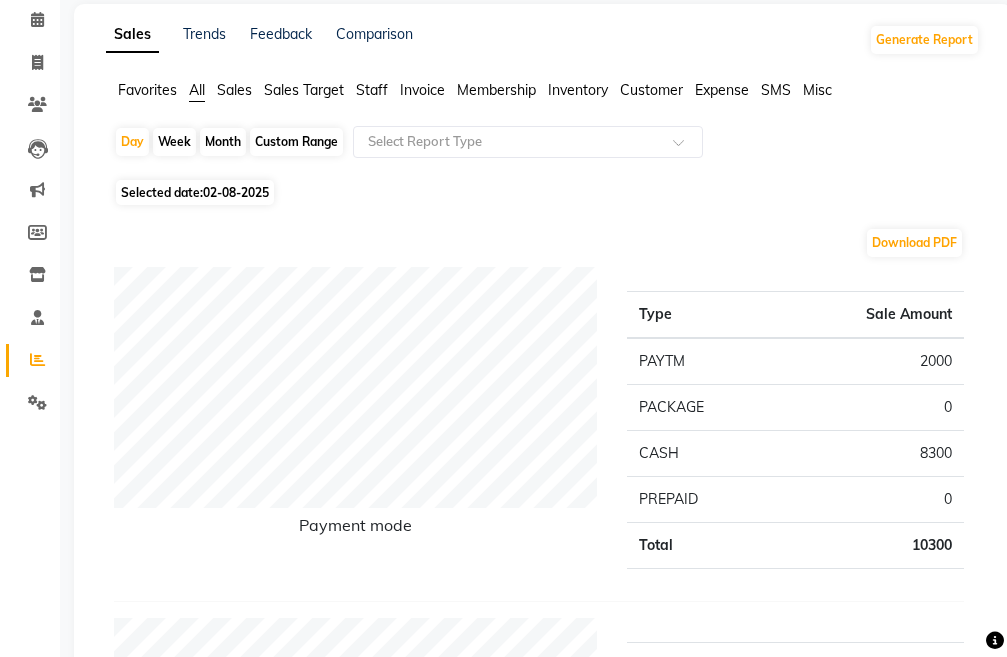 scroll, scrollTop: 0, scrollLeft: 0, axis: both 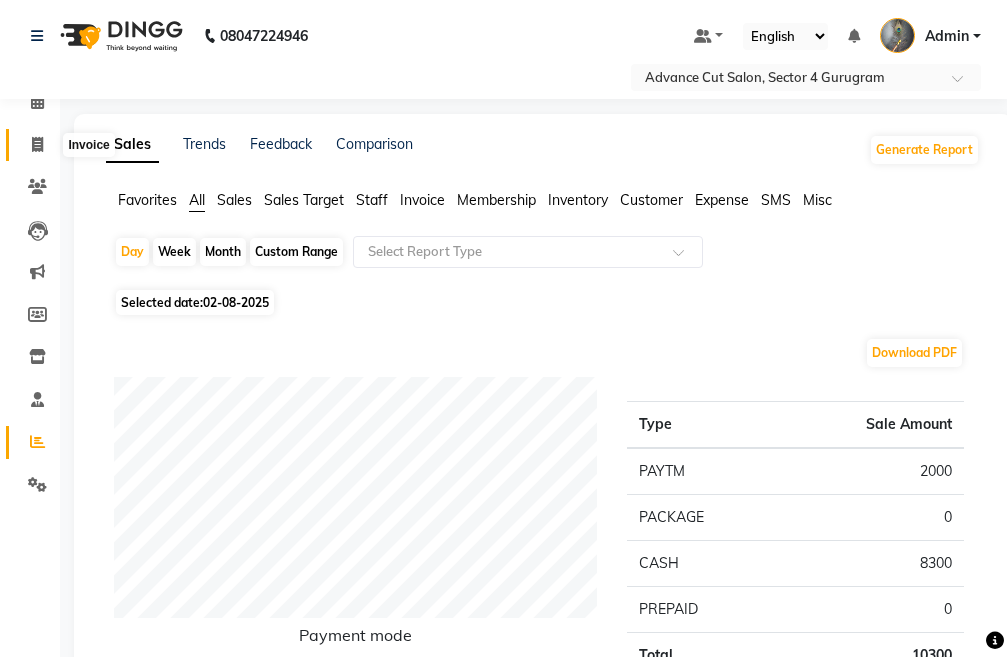 click 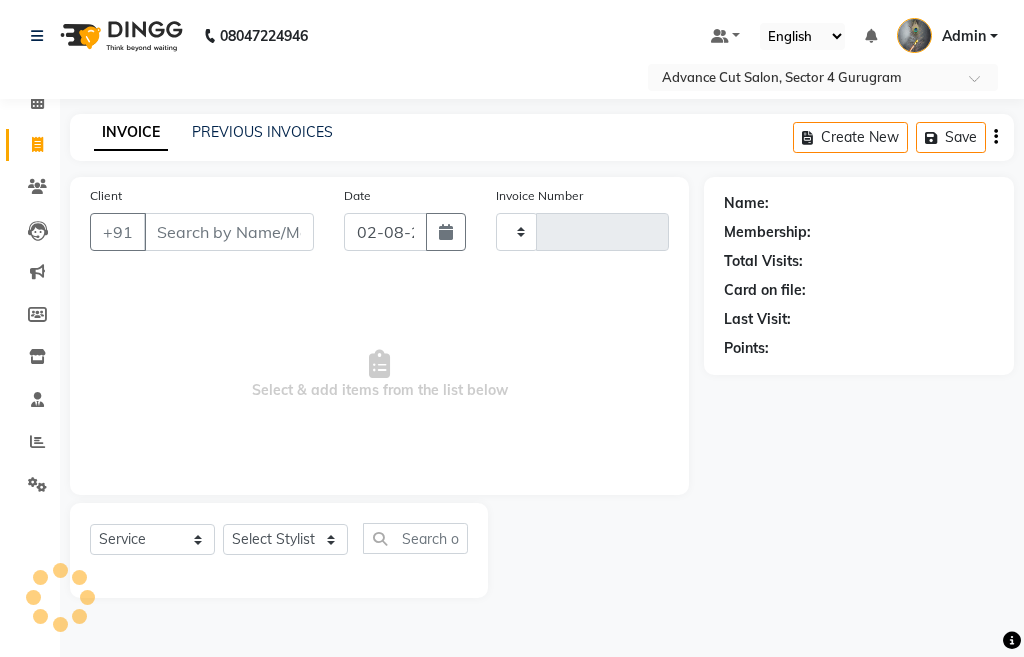 type on "3127" 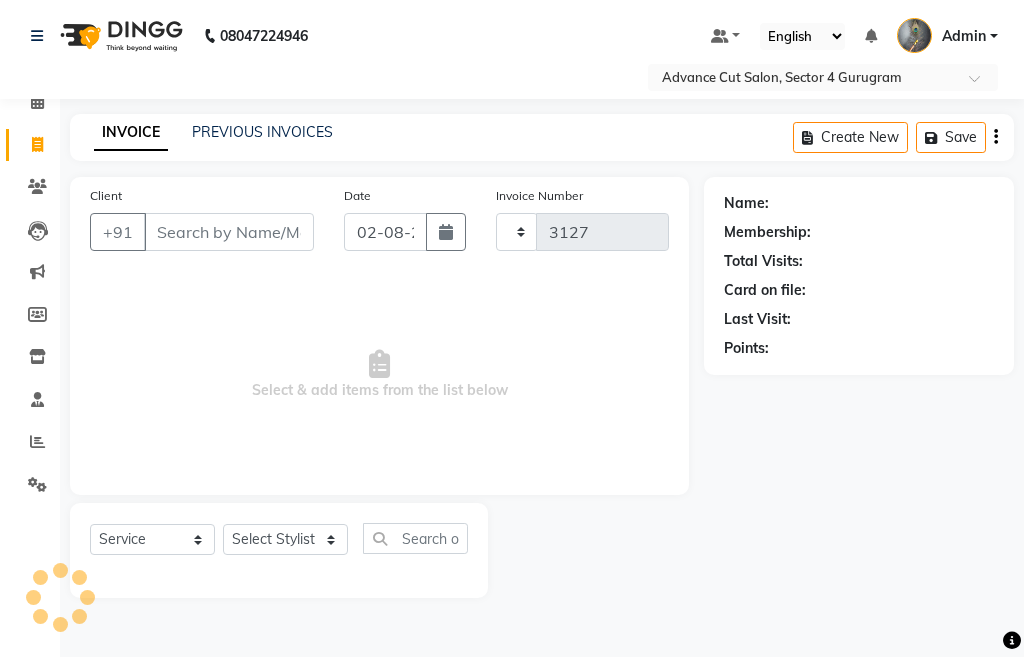 select on "4939" 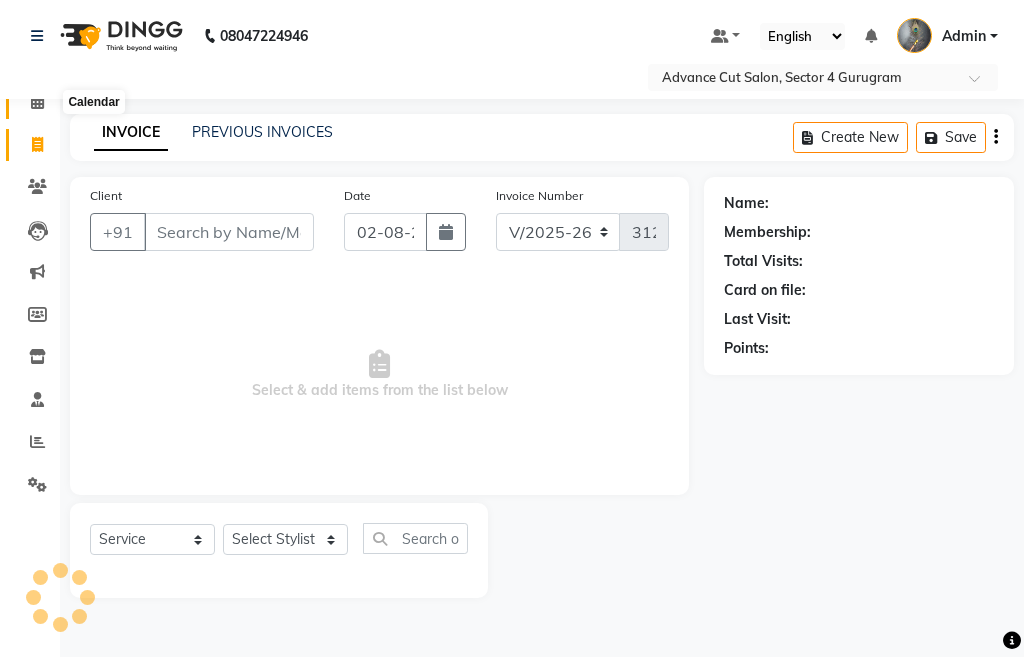click 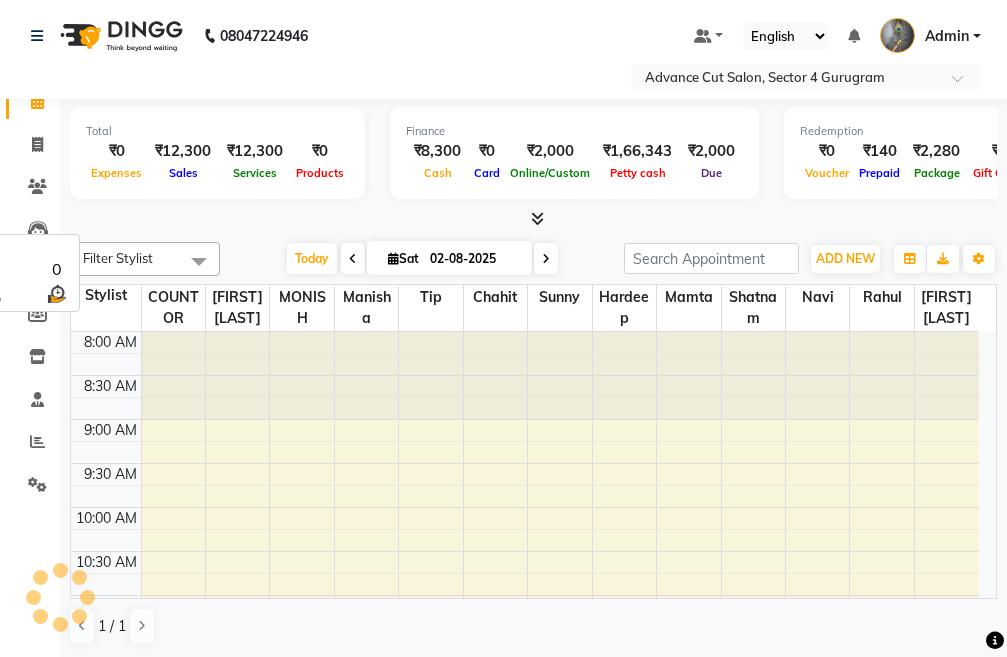 scroll, scrollTop: 0, scrollLeft: 0, axis: both 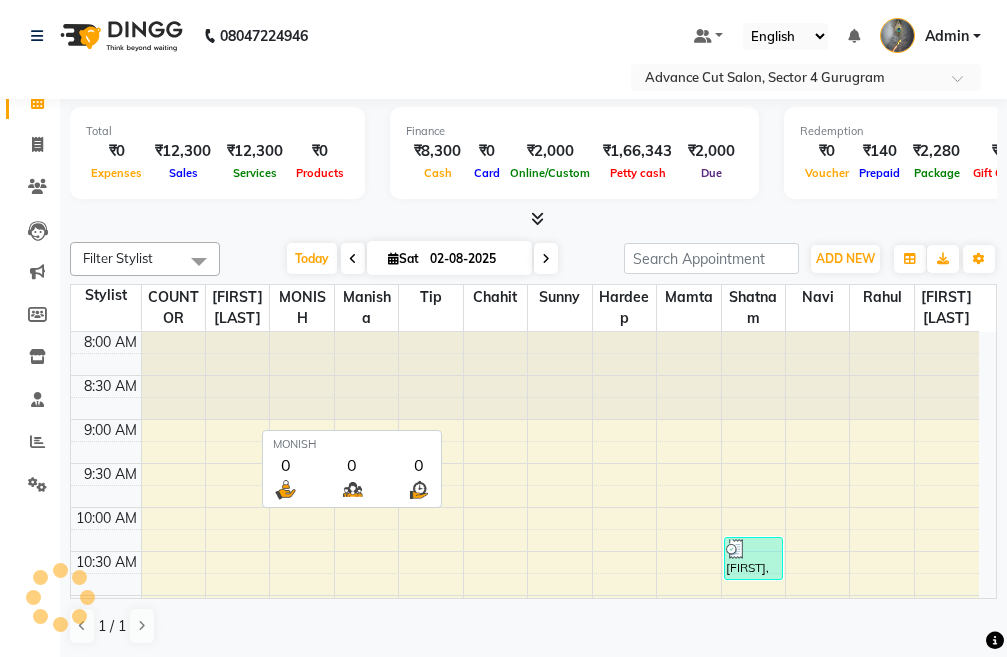 click on "MONISH" at bounding box center (301, 308) 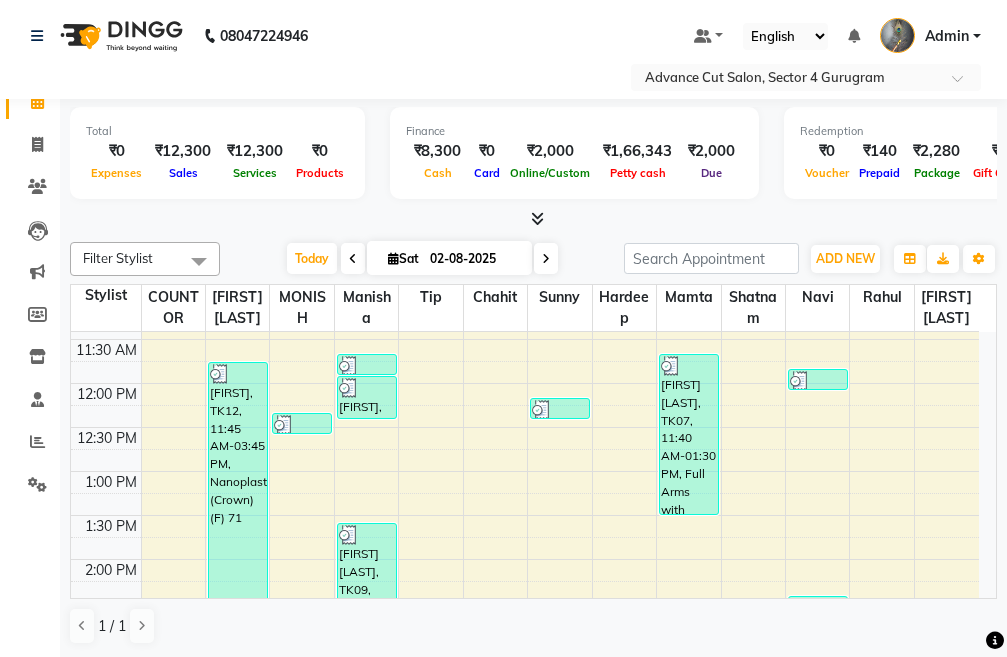 scroll, scrollTop: 600, scrollLeft: 0, axis: vertical 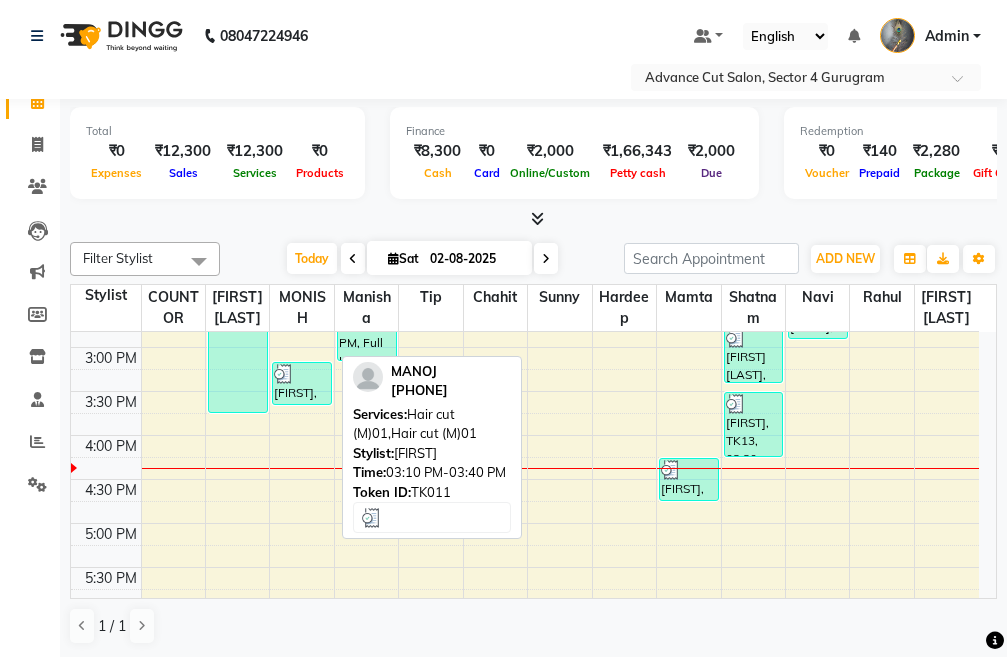 click on "[FIRST], TK11, 03:10 PM-03:40 PM, Hair cut (M)01,Hair cut (M)01" at bounding box center [302, 383] 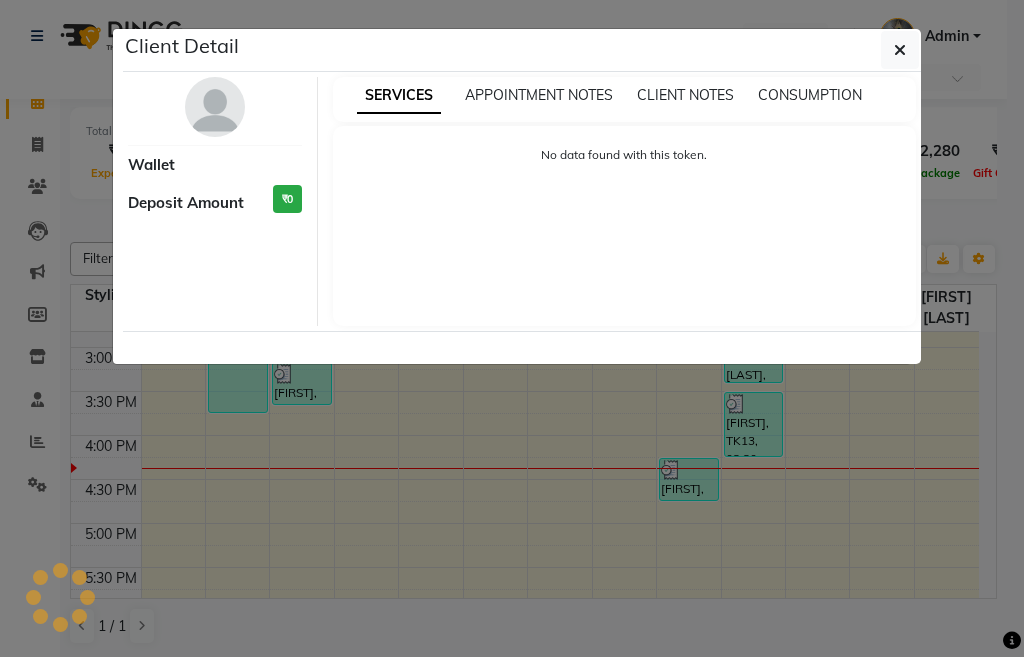 select on "3" 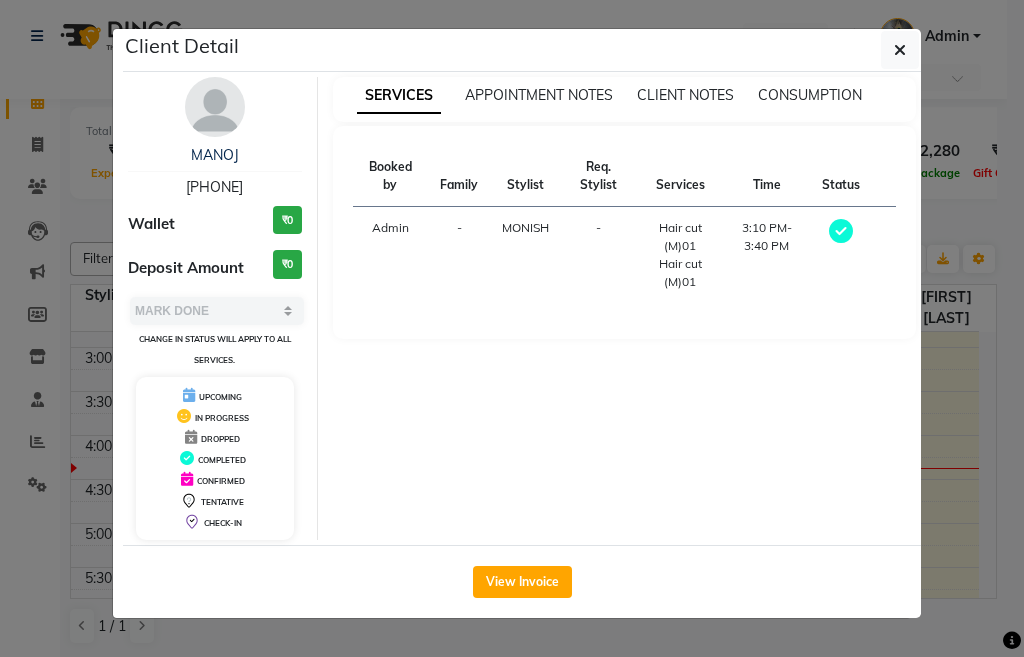 click on "Client Detail  MANOJ    7838729443 Wallet ₹0 Deposit Amount  ₹0  Select MARK DONE UPCOMING Change in status will apply to all services. UPCOMING IN PROGRESS DROPPED COMPLETED CONFIRMED TENTATIVE CHECK-IN SERVICES APPOINTMENT NOTES CLIENT NOTES CONSUMPTION Booked by Family Stylist Req. Stylist Services Time Status  Admin  - MONISH -  Hair cut (M)01   Hair cut (M)01   3:10 PM-3:40 PM   View Invoice" 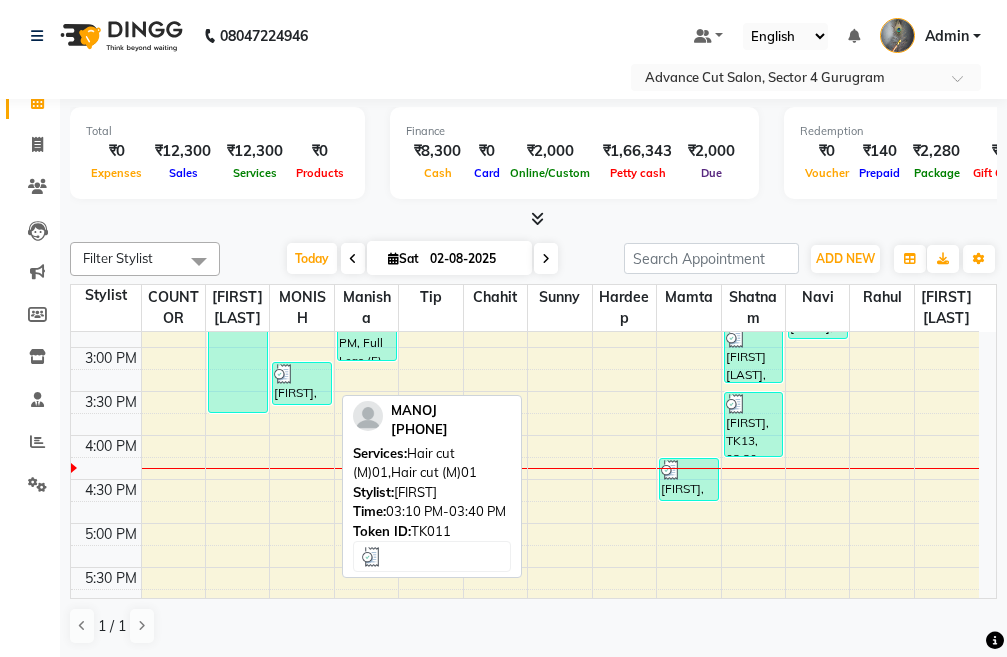 click on "[FIRST], TK11, 03:10 PM-03:40 PM, Hair cut (M)01,Hair cut (M)01" at bounding box center (302, 383) 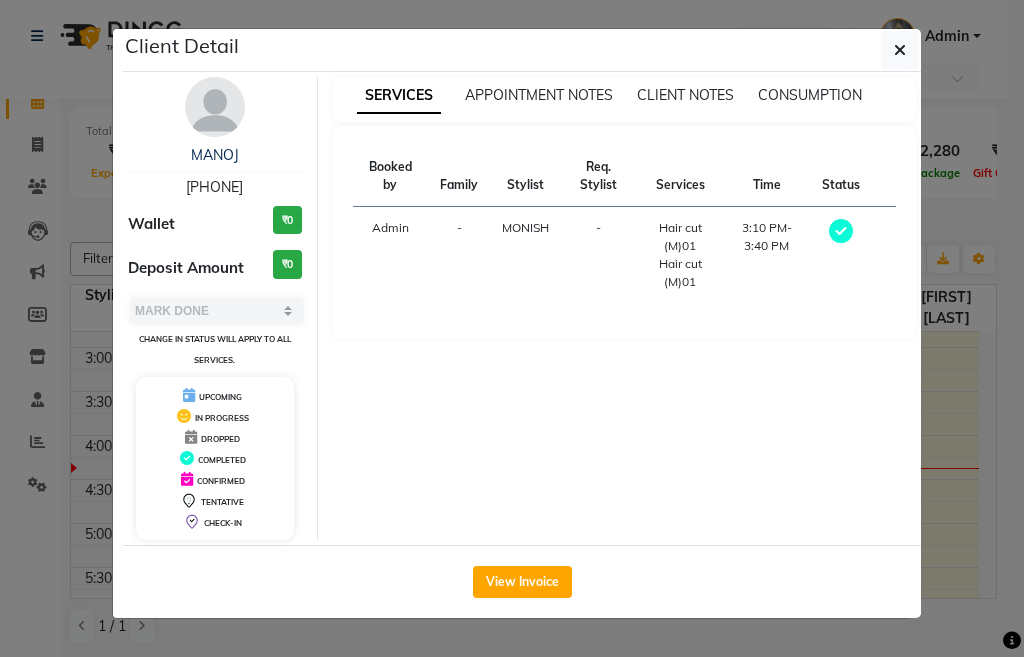 click on "Client Detail  MANOJ    7838729443 Wallet ₹0 Deposit Amount  ₹0  Select MARK DONE UPCOMING Change in status will apply to all services. UPCOMING IN PROGRESS DROPPED COMPLETED CONFIRMED TENTATIVE CHECK-IN SERVICES APPOINTMENT NOTES CLIENT NOTES CONSUMPTION Booked by Family Stylist Req. Stylist Services Time Status  Admin  - MONISH -  Hair cut (M)01   Hair cut (M)01   3:10 PM-3:40 PM   View Invoice" 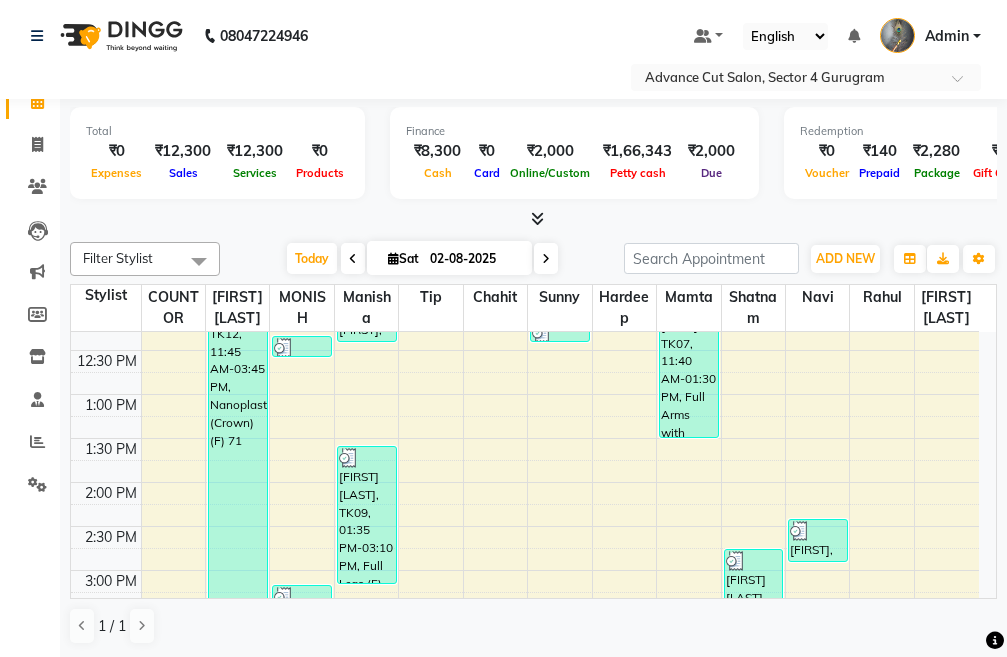 scroll, scrollTop: 277, scrollLeft: 0, axis: vertical 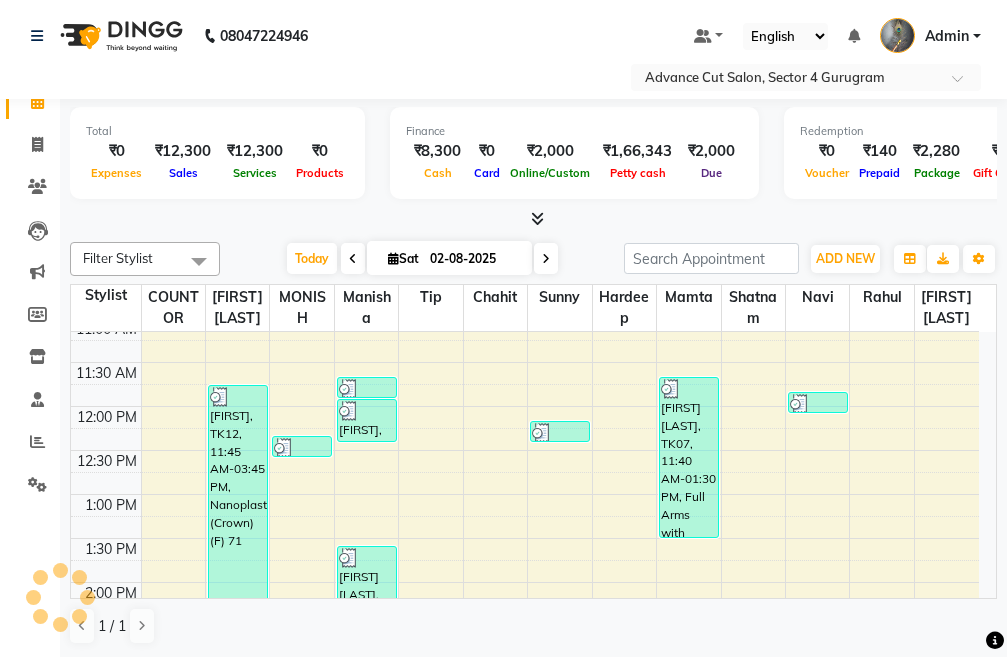 click at bounding box center (302, 448) 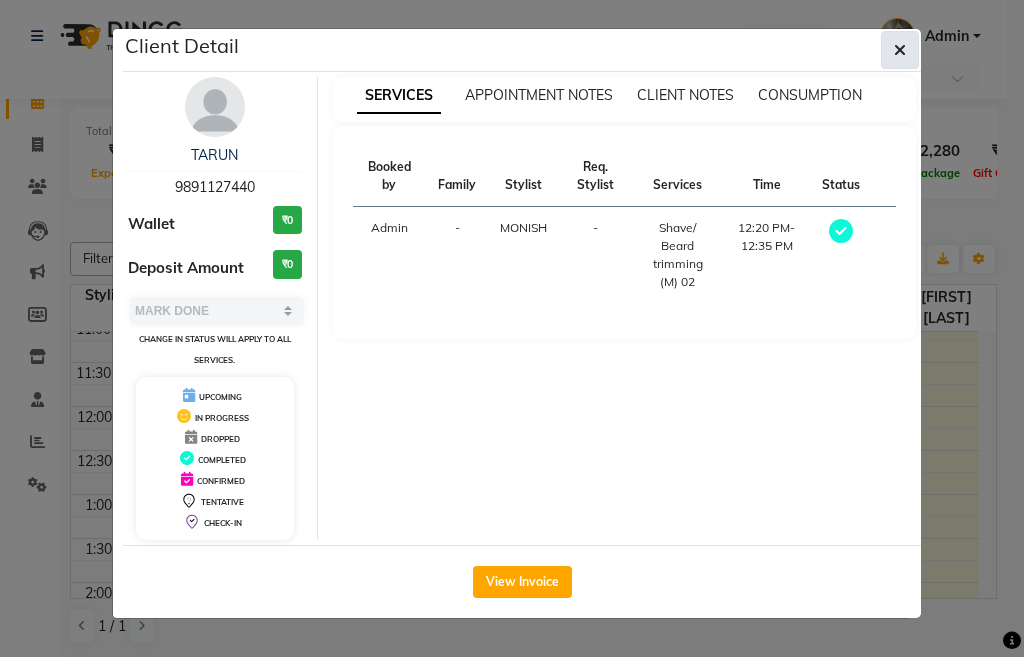 click 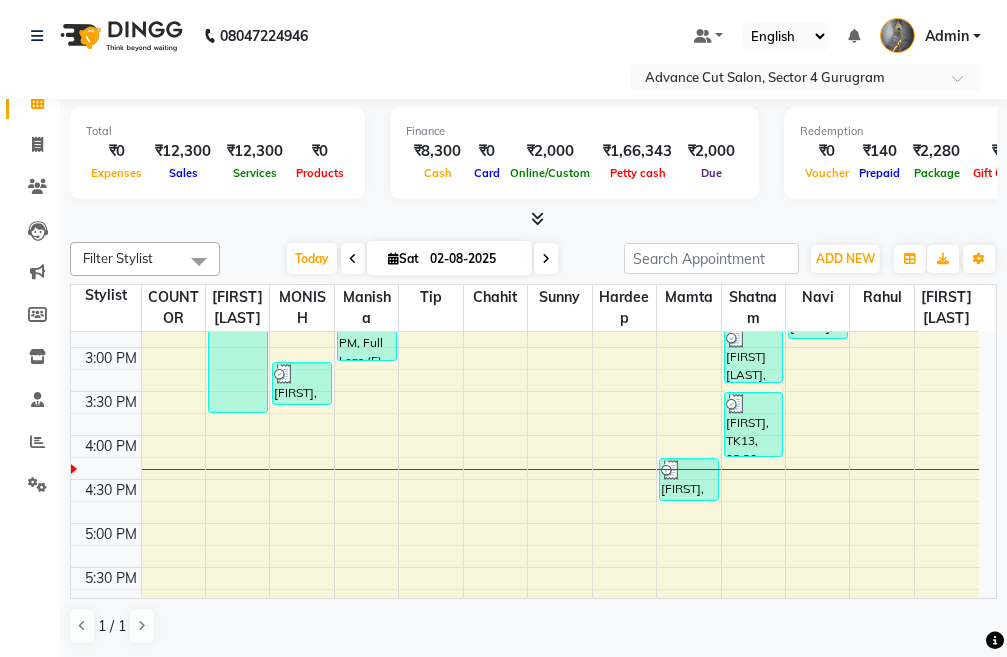 scroll, scrollTop: 877, scrollLeft: 0, axis: vertical 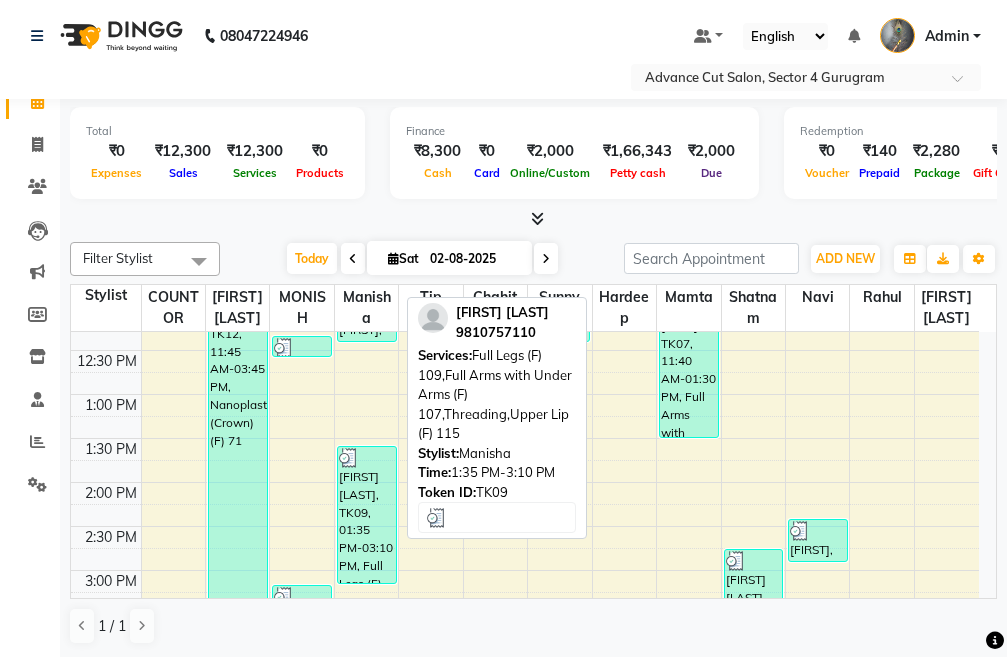 click on "[FIRST] [LAST], TK09, 01:35 PM-03:10 PM, Full Legs (F) 109,Full Arms with Under Arms (F) 107,Threading,Upper Lip (F) 115" at bounding box center [367, 515] 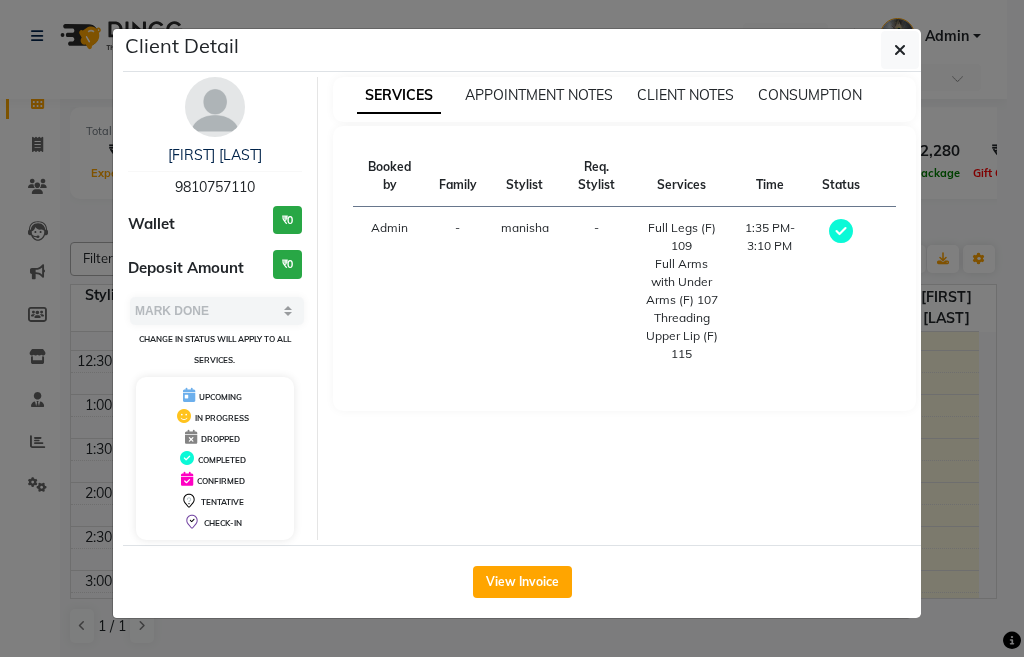 click on "Client Detail  pankaj pahuja   9810757110 Wallet ₹0 Deposit Amount  ₹0  Select MARK DONE UPCOMING Change in status will apply to all services. UPCOMING IN PROGRESS DROPPED COMPLETED CONFIRMED TENTATIVE CHECK-IN SERVICES APPOINTMENT NOTES CLIENT NOTES CONSUMPTION Booked by Family Stylist Req. Stylist Services Time Status  Admin  - manisha -  Full Legs (F) 109   Full Arms with Under Arms (F) 107   Threading   Upper Lip (F) 115   1:35 PM-3:10 PM   View Invoice" 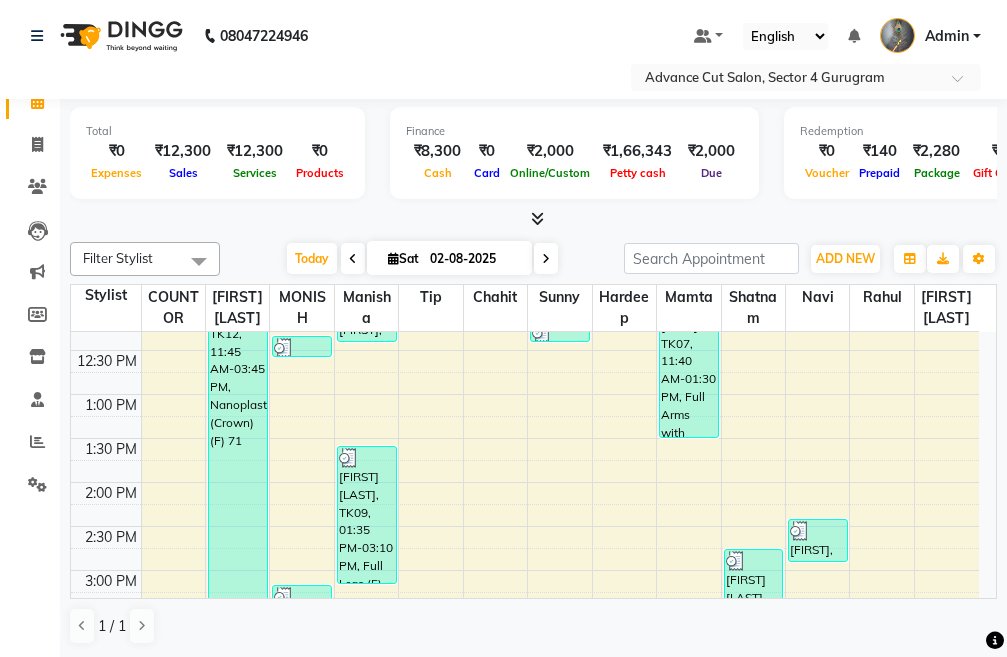 scroll, scrollTop: 277, scrollLeft: 0, axis: vertical 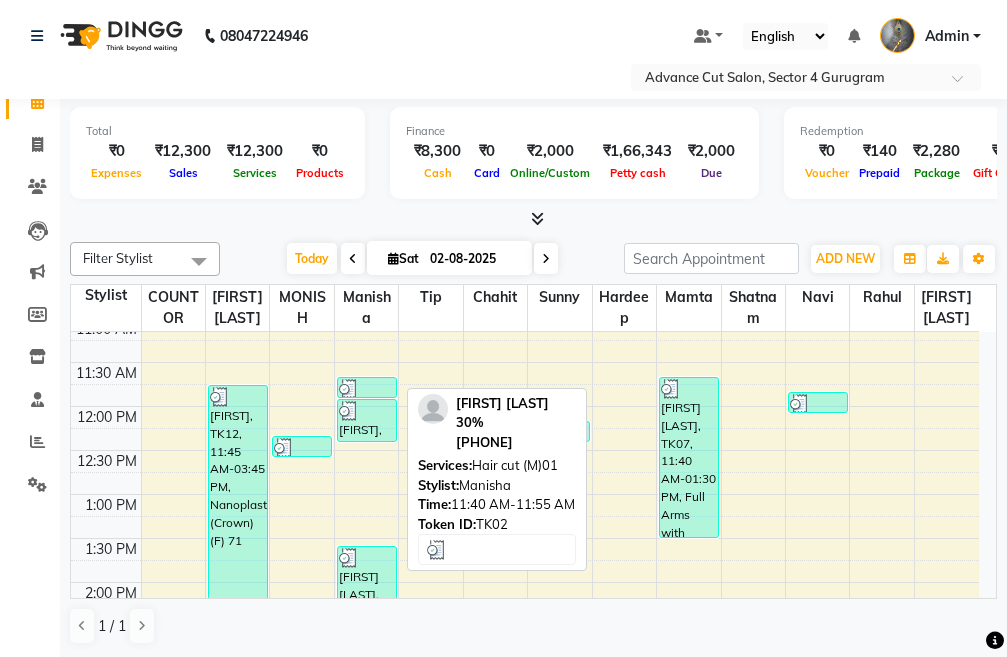 click at bounding box center (367, 389) 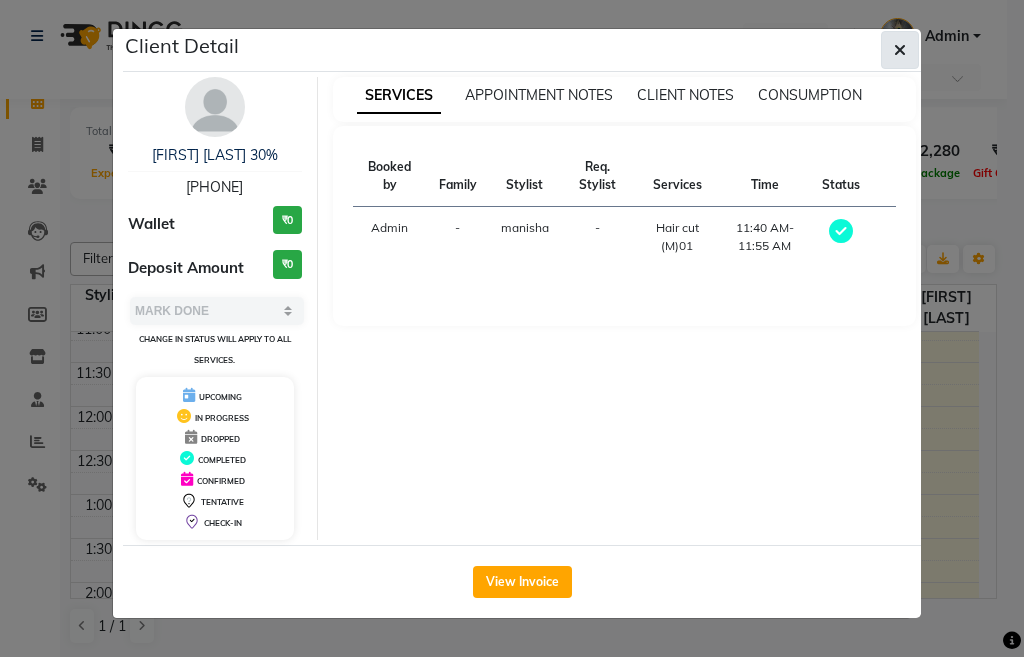 click 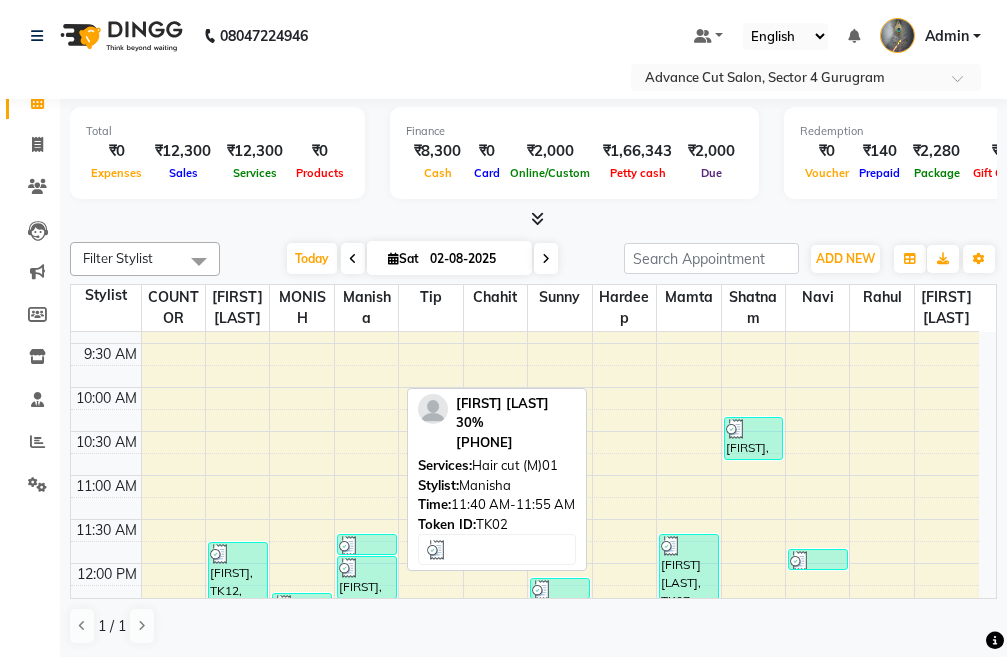 scroll, scrollTop: 77, scrollLeft: 0, axis: vertical 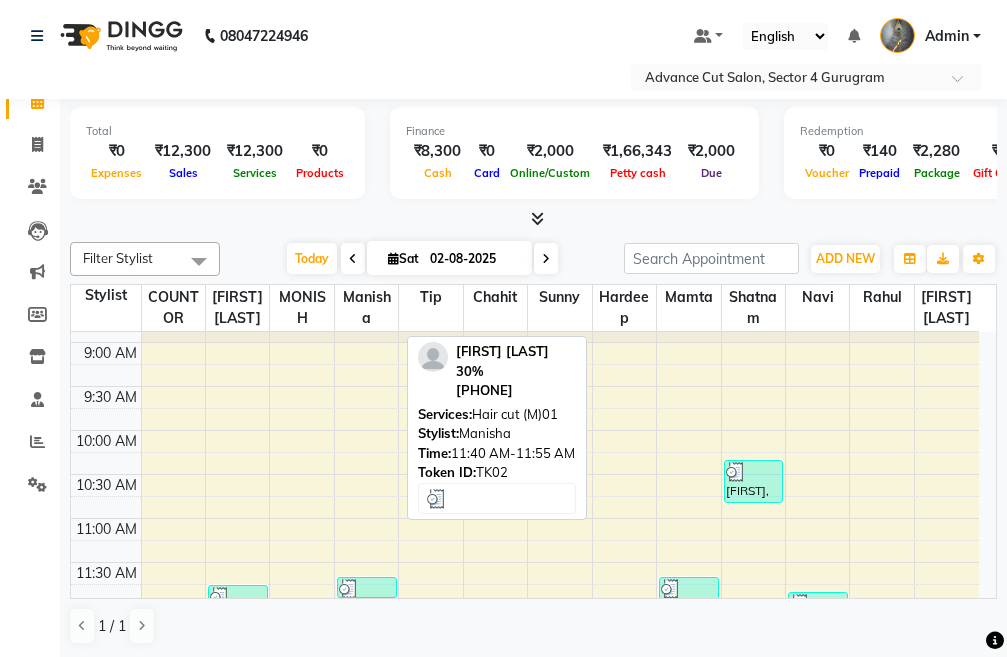 click at bounding box center (349, 589) 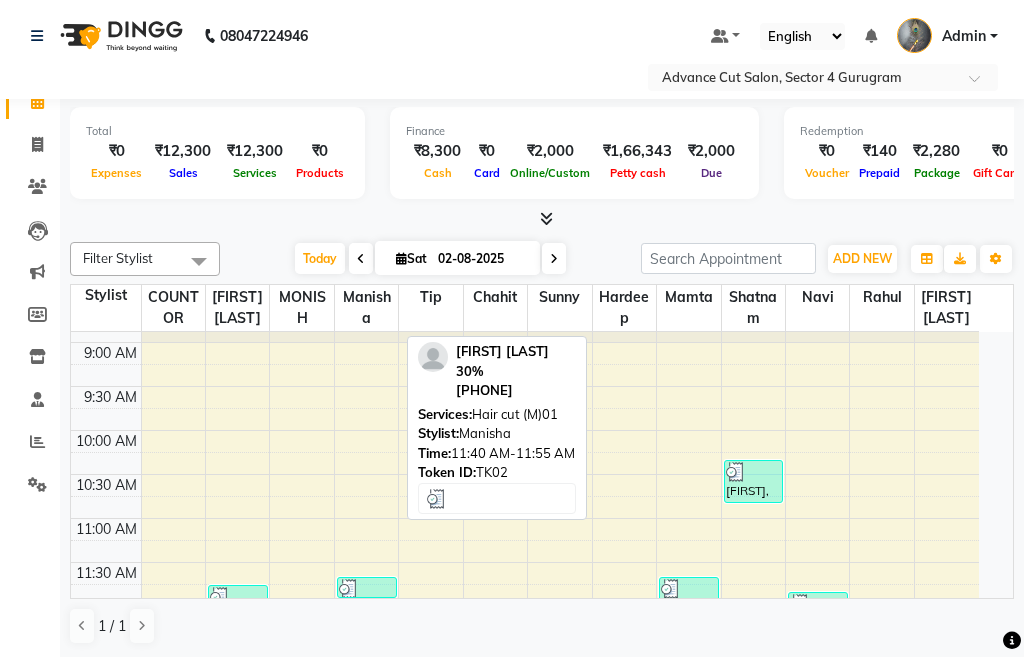 select on "3" 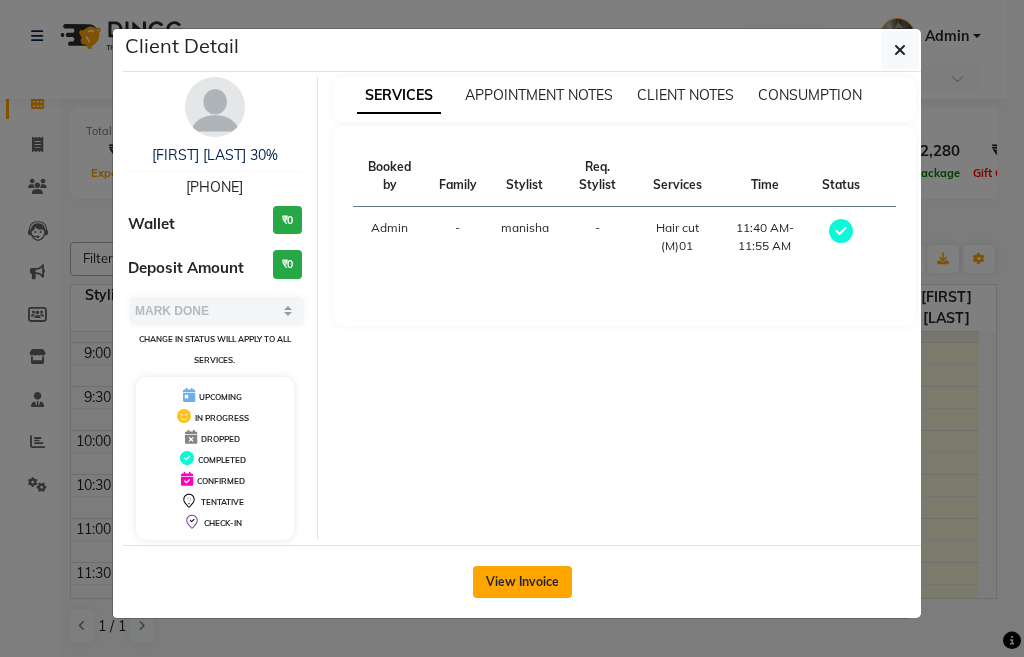 click on "View Invoice" 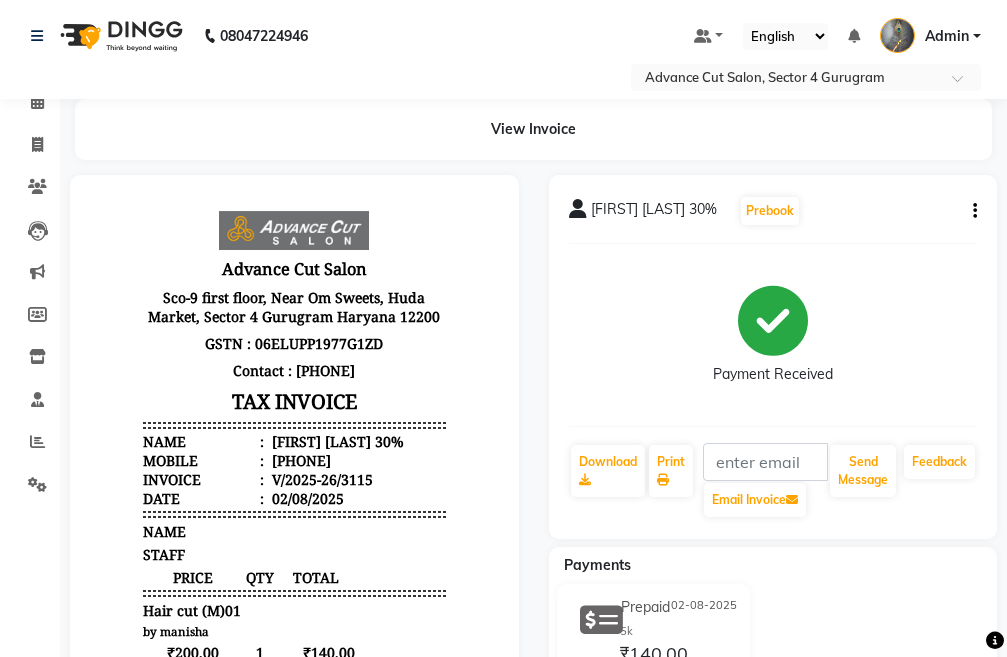 scroll, scrollTop: 0, scrollLeft: 0, axis: both 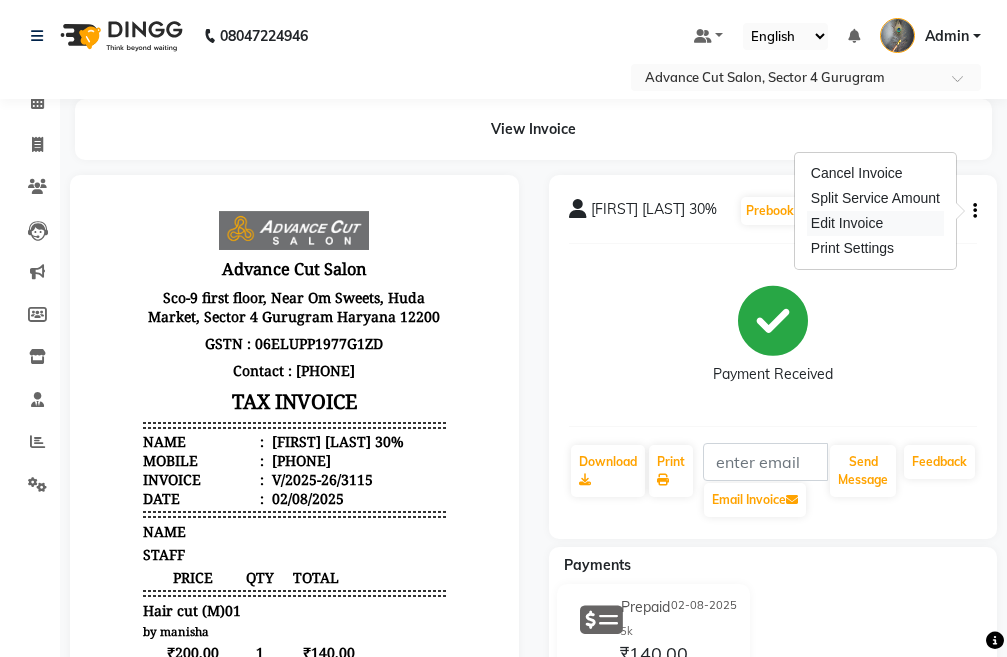 click on "Edit Invoice" at bounding box center (875, 223) 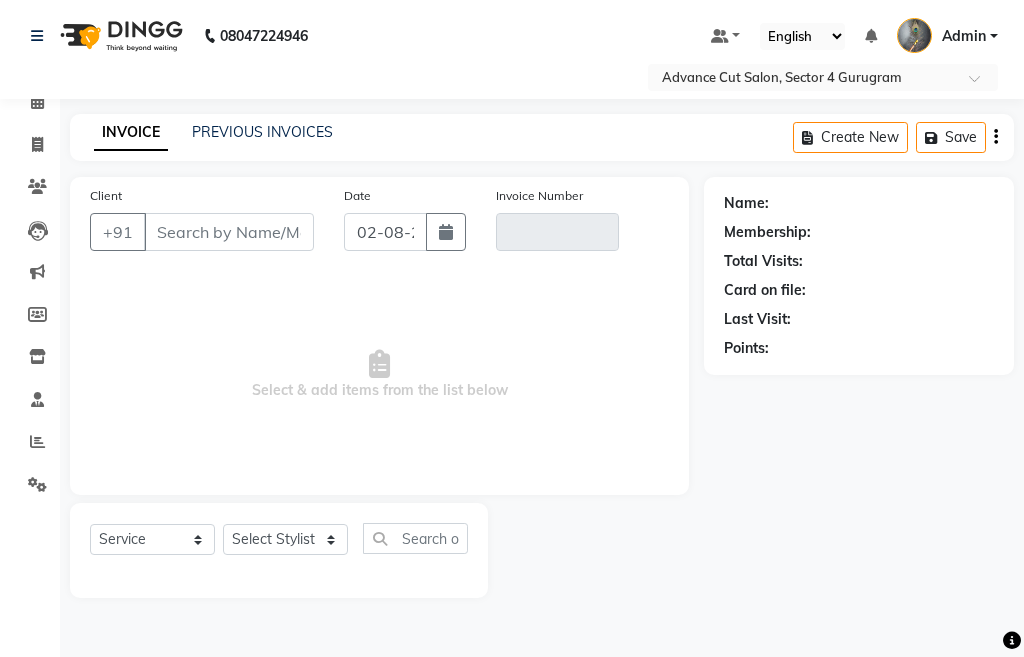 type on "[PHONE]" 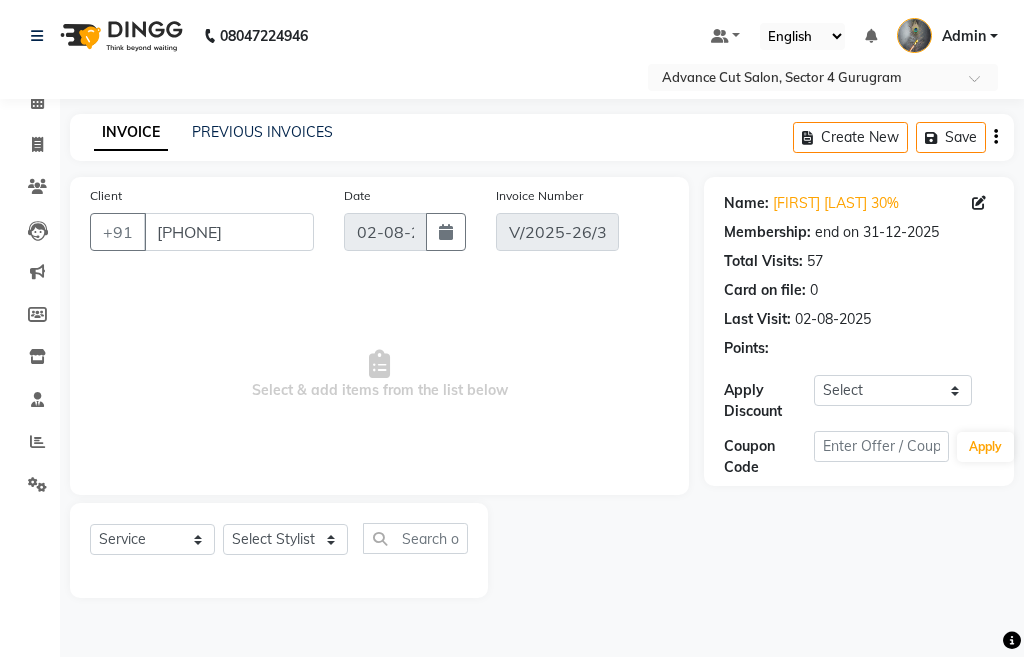 select on "select" 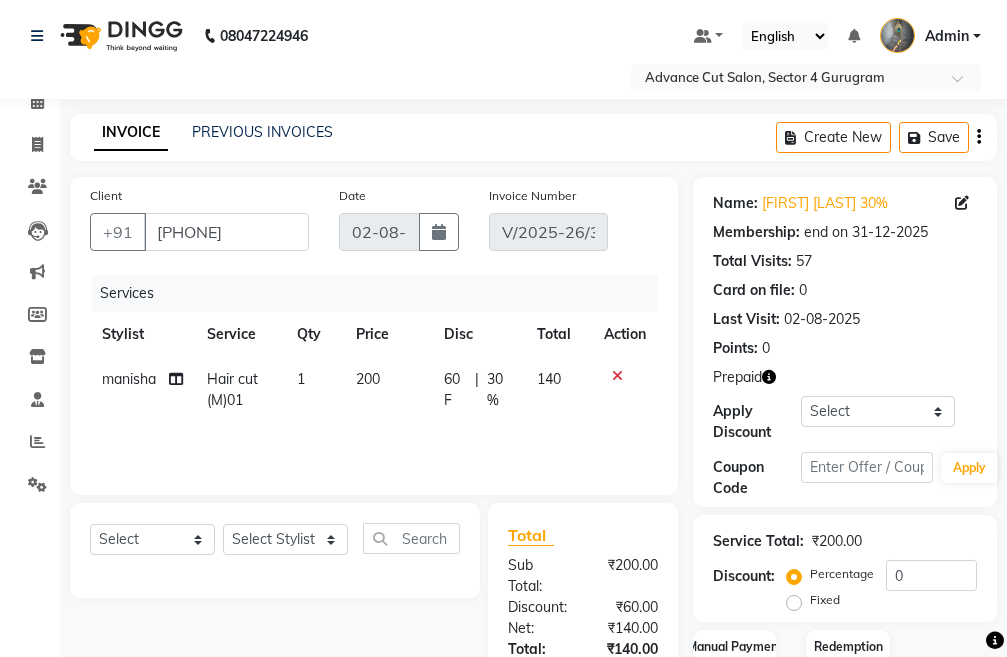 click on "manisha" 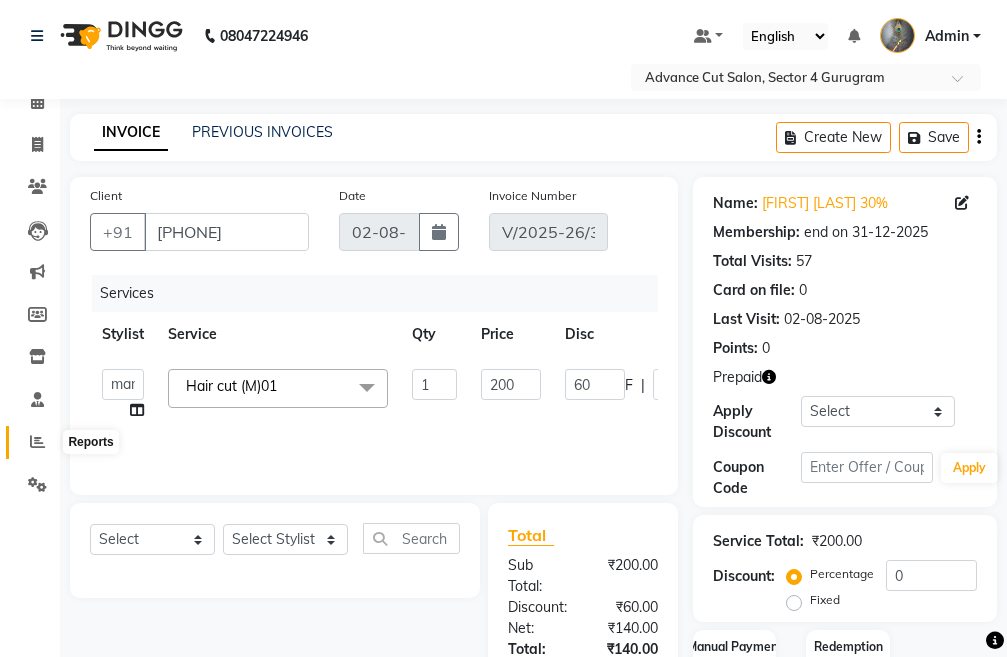 click 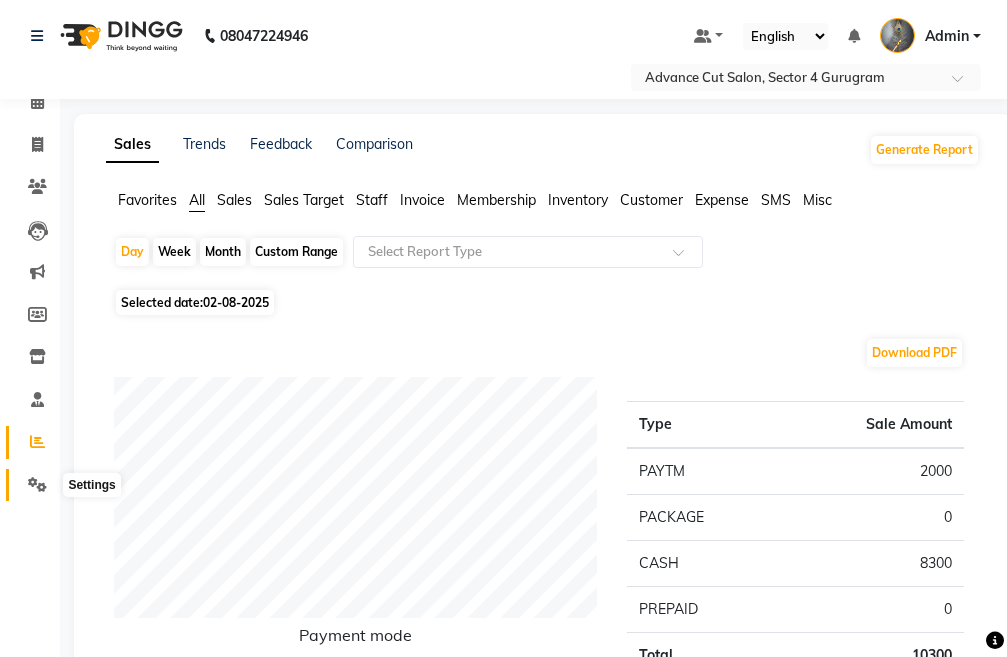 click 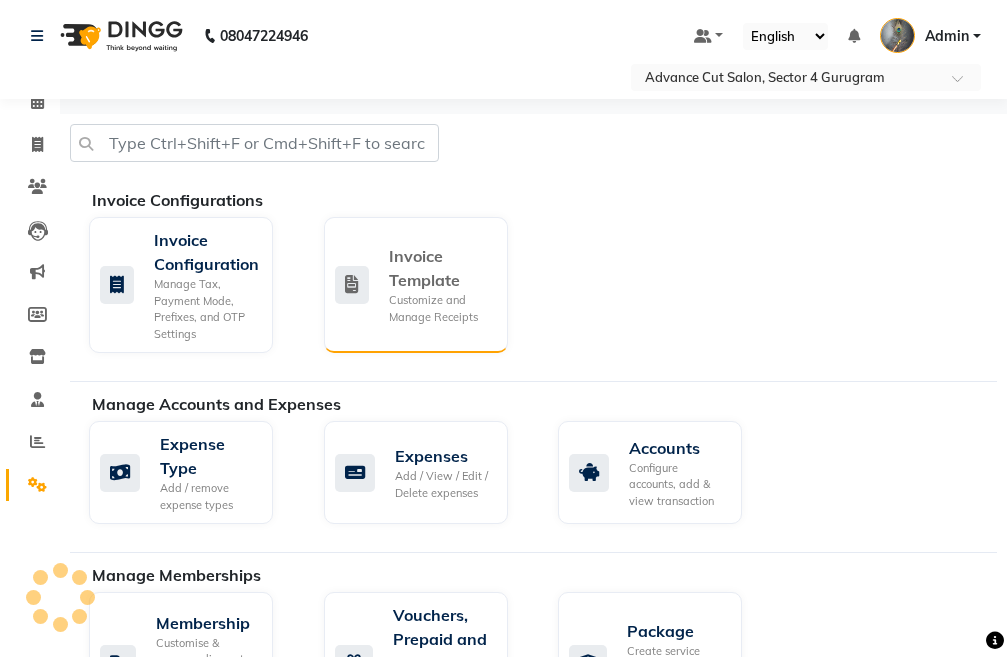 click on "Customize and Manage Receipts" 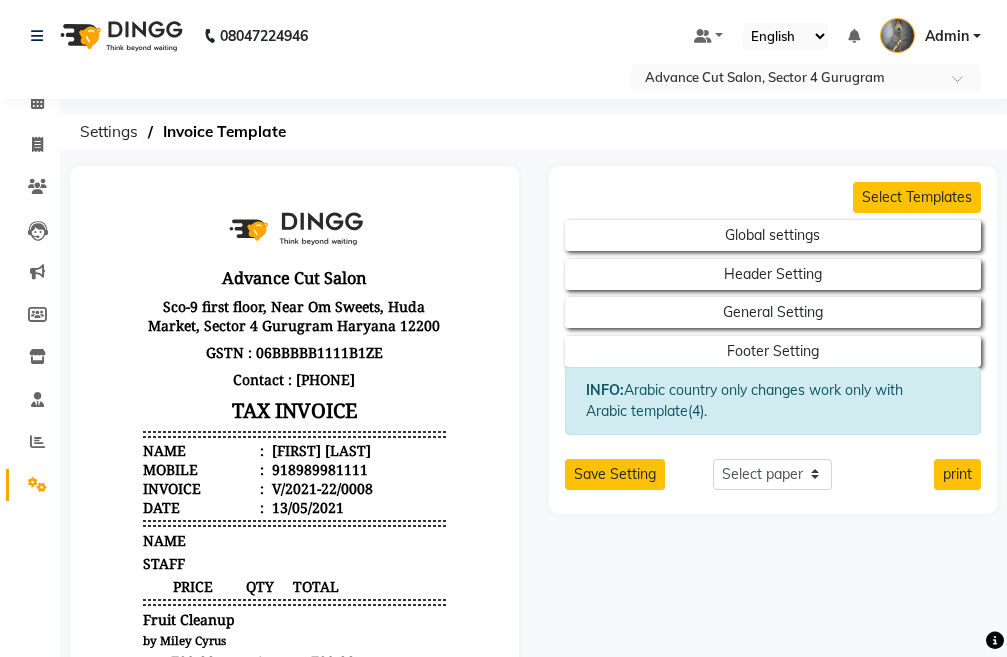 scroll, scrollTop: 0, scrollLeft: 0, axis: both 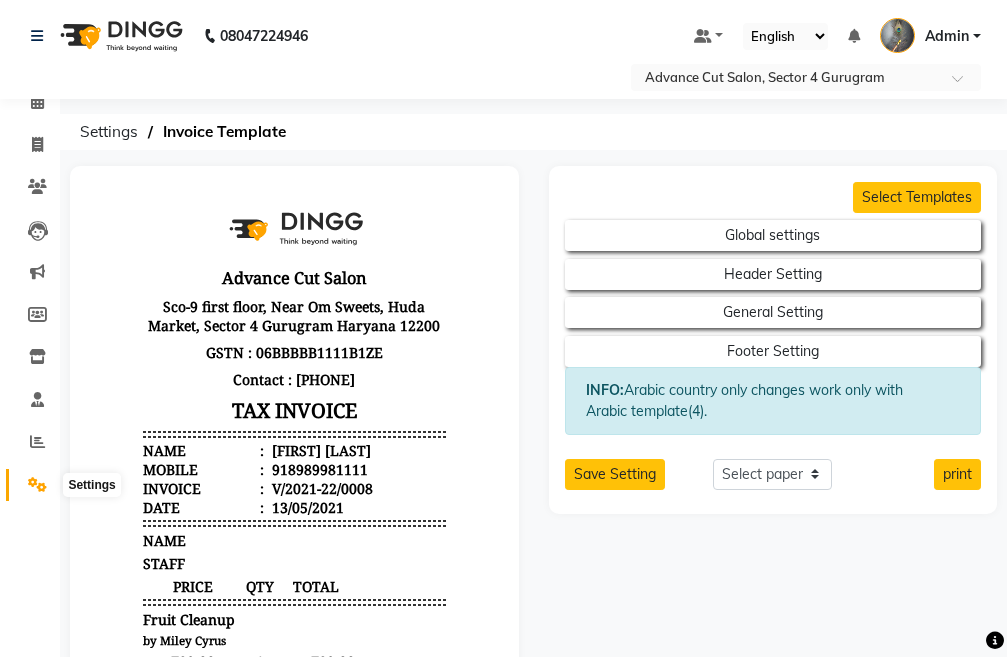 click 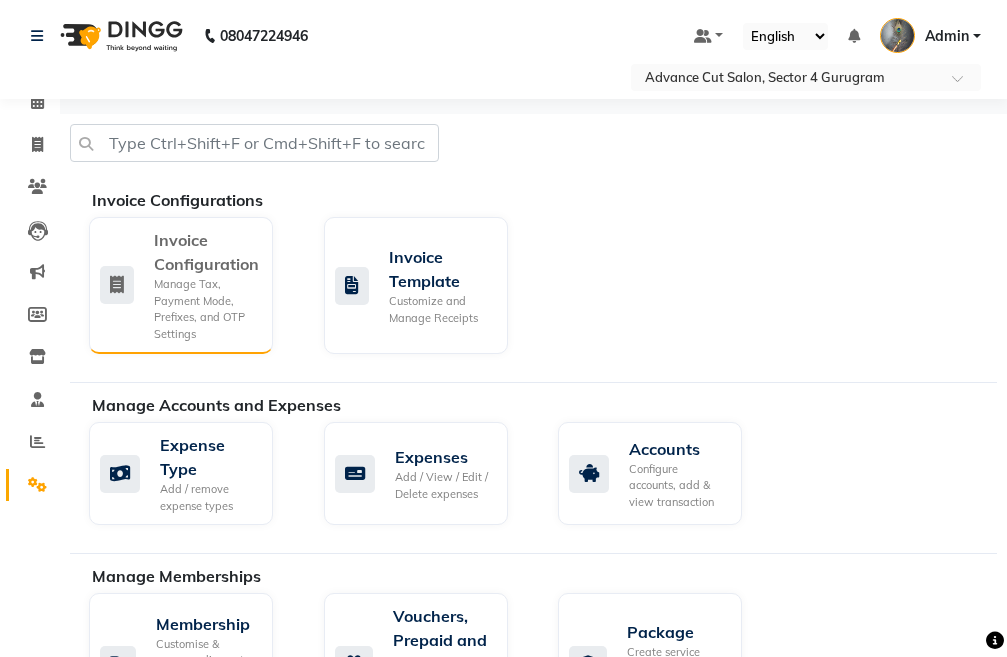 click on "Manage Tax, Payment Mode, Prefixes, and OTP Settings" 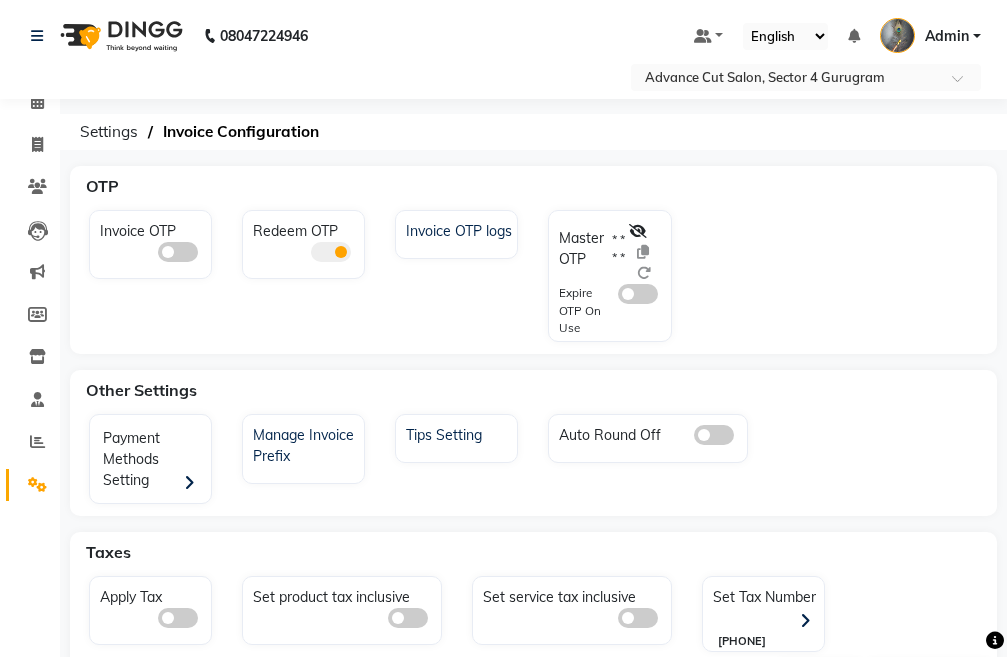 click 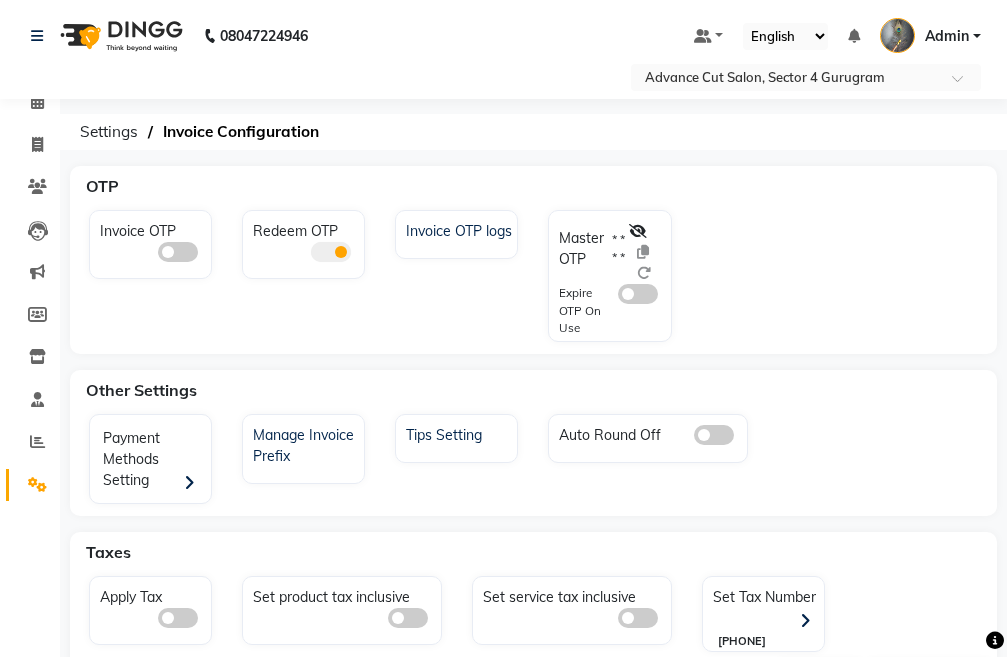 click 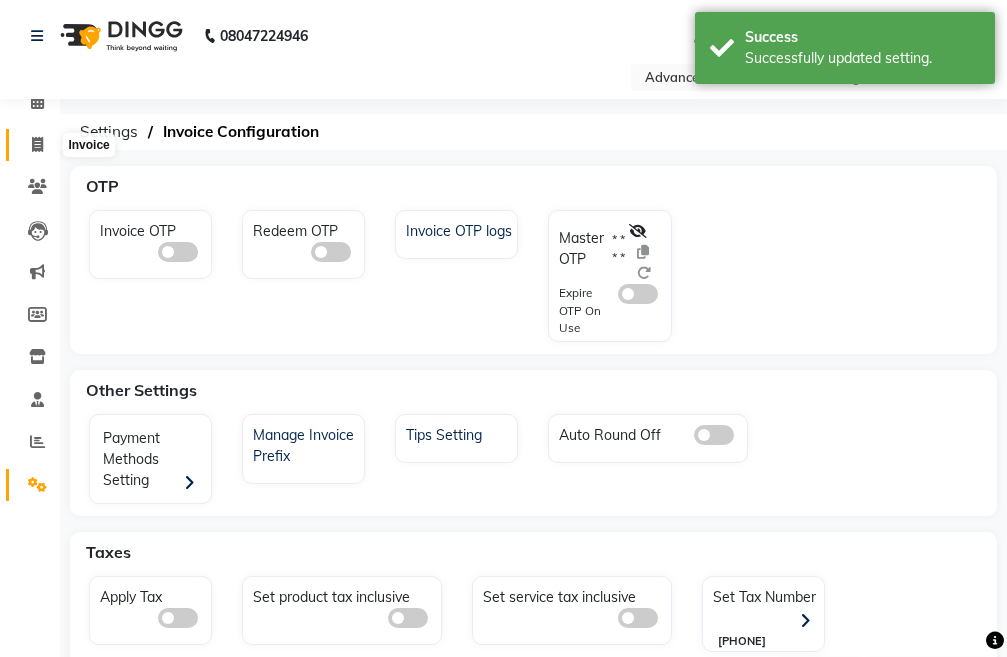 click 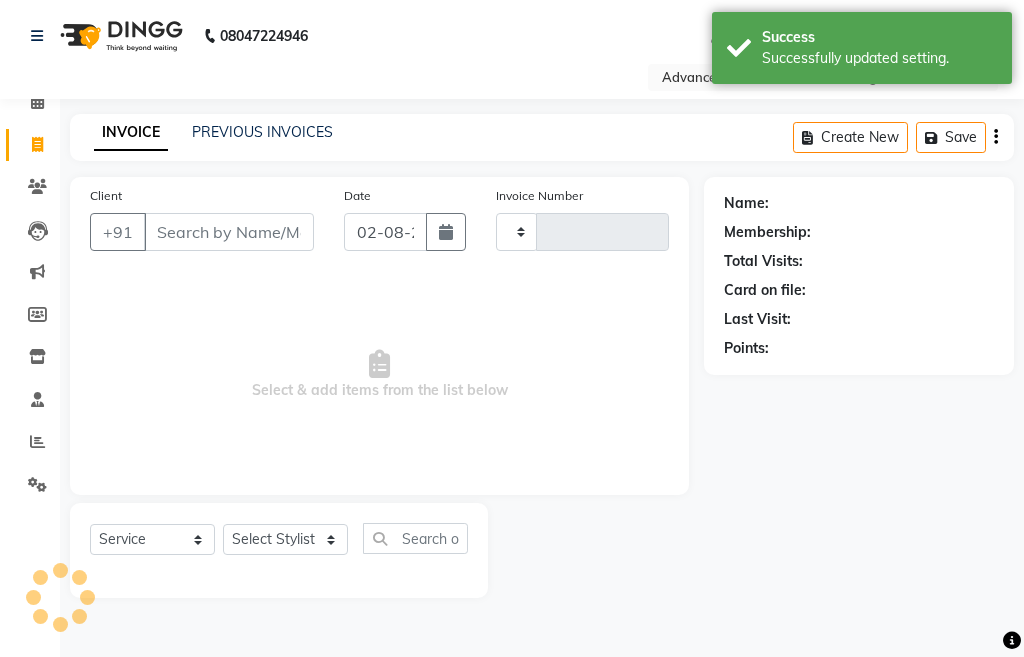 type on "3127" 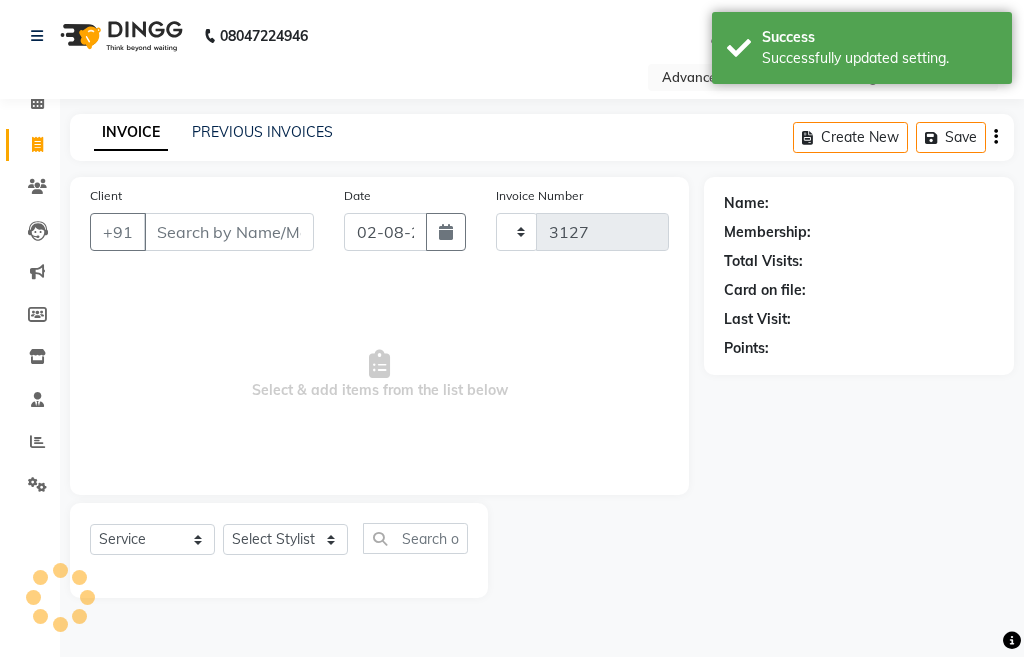 select on "4939" 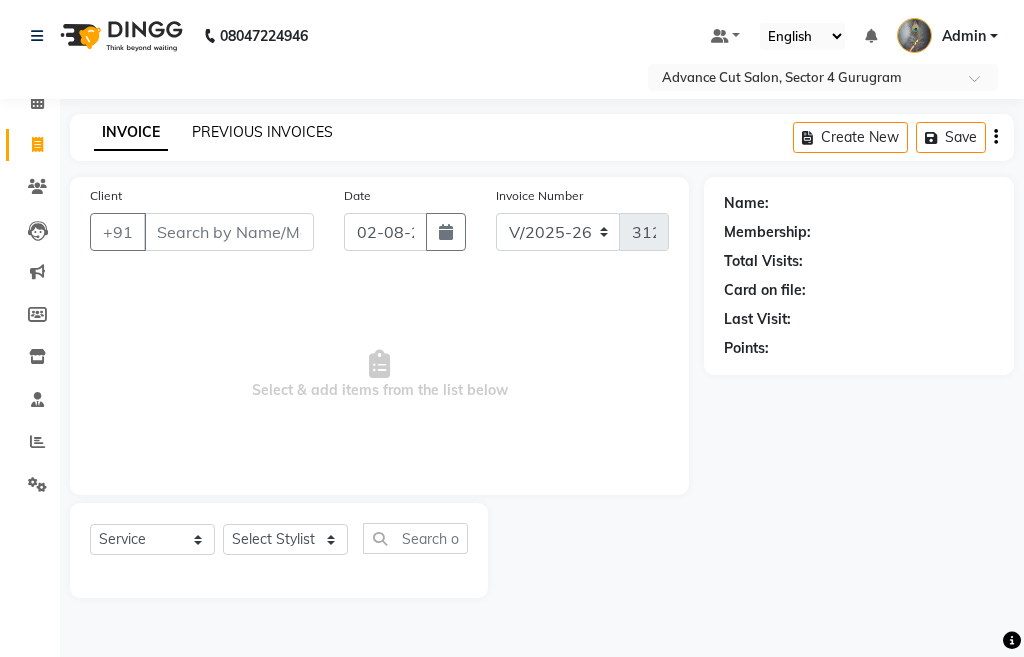 click on "PREVIOUS INVOICES" 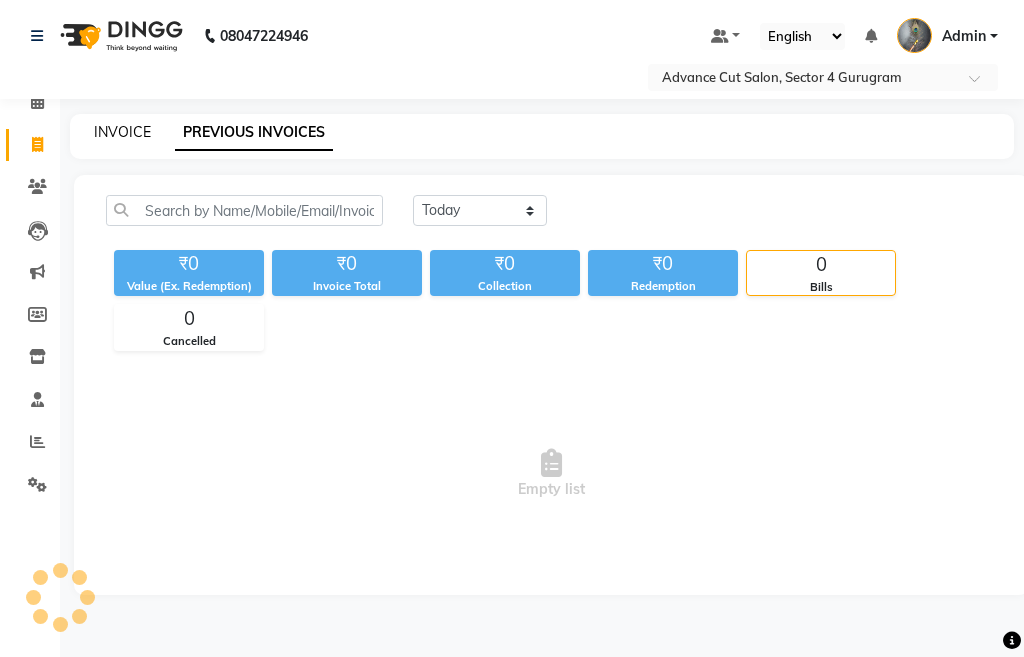 click on "INVOICE" 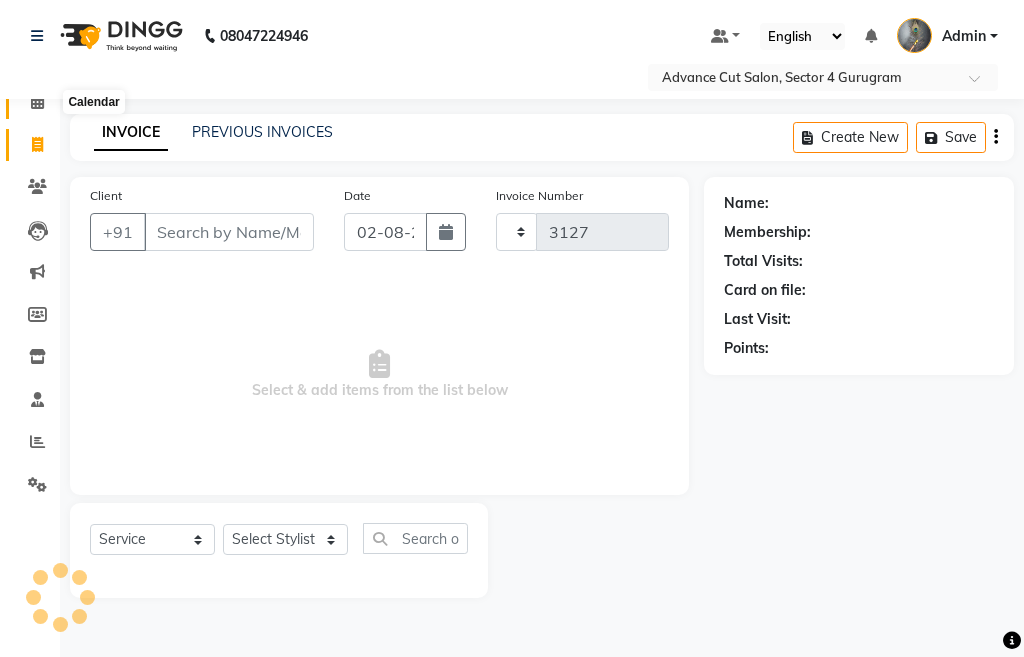click 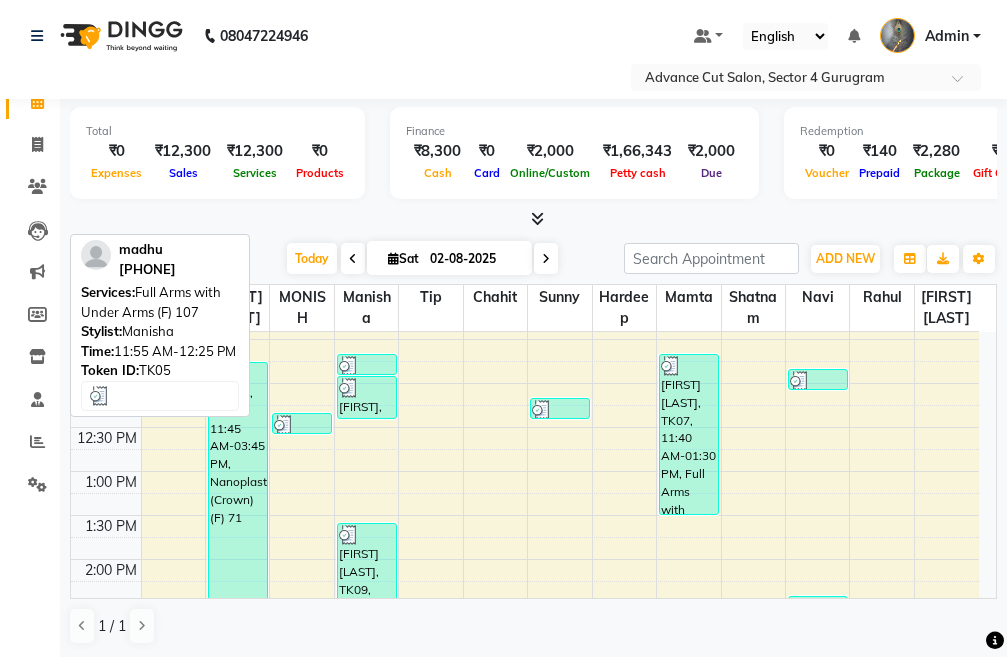 scroll, scrollTop: 200, scrollLeft: 0, axis: vertical 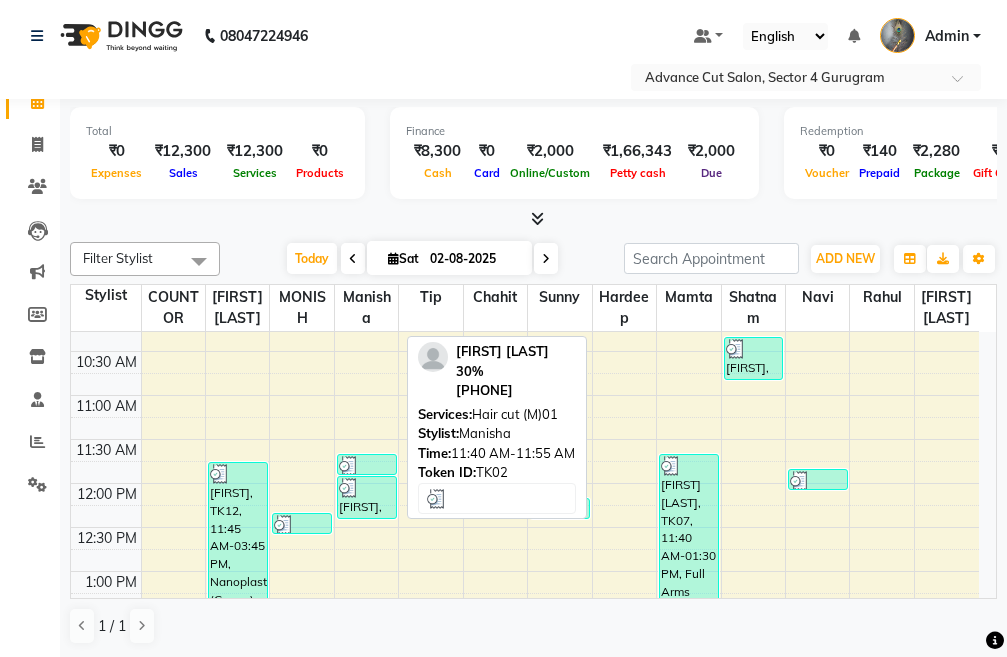 click at bounding box center (367, 466) 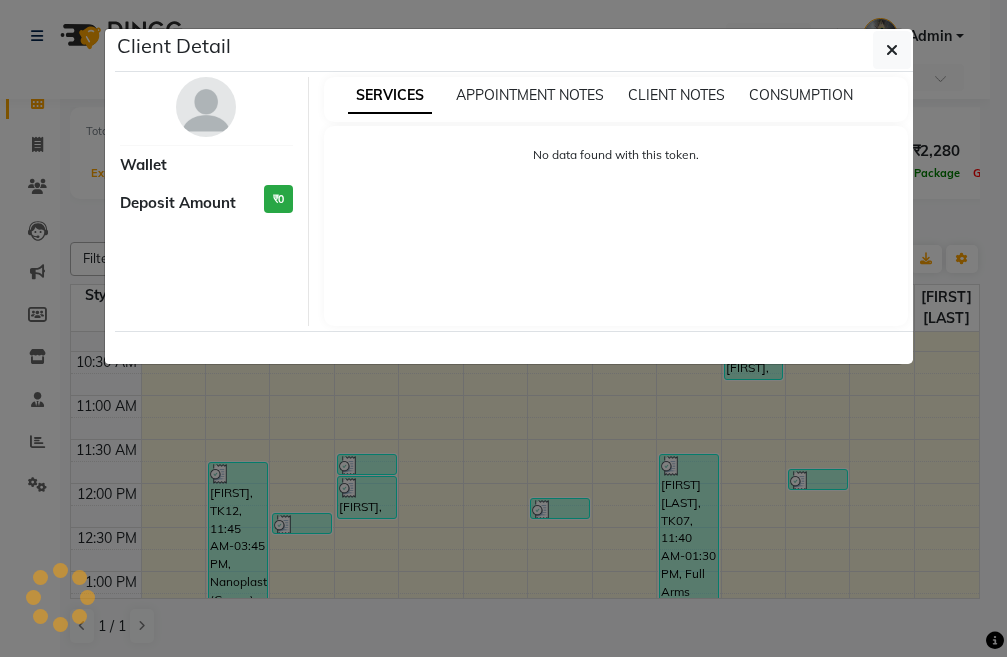 select on "3" 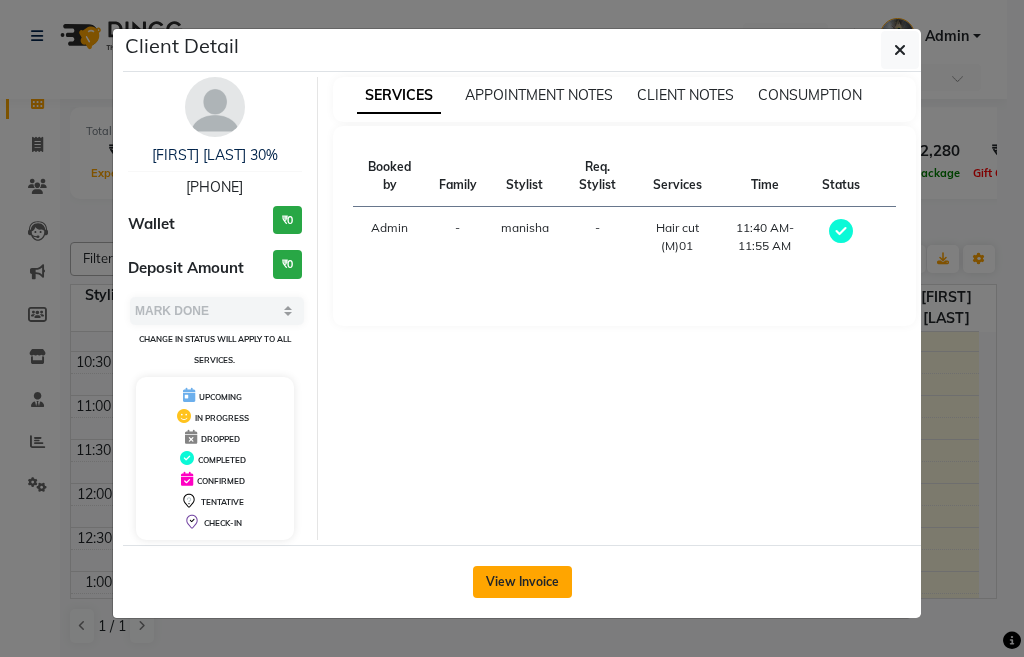 click on "View Invoice" 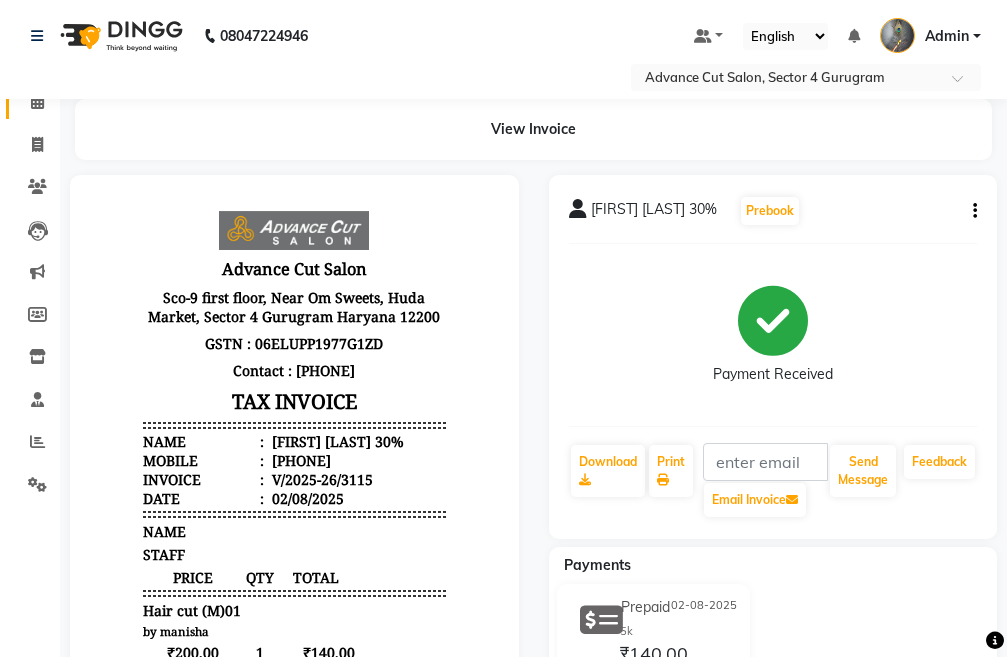 scroll, scrollTop: 0, scrollLeft: 0, axis: both 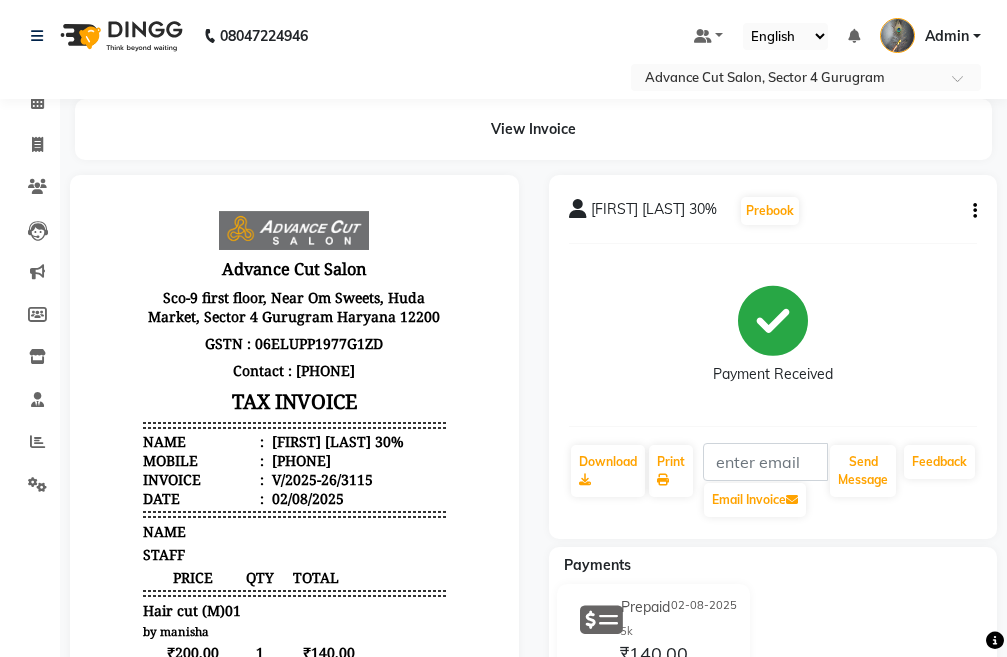 click 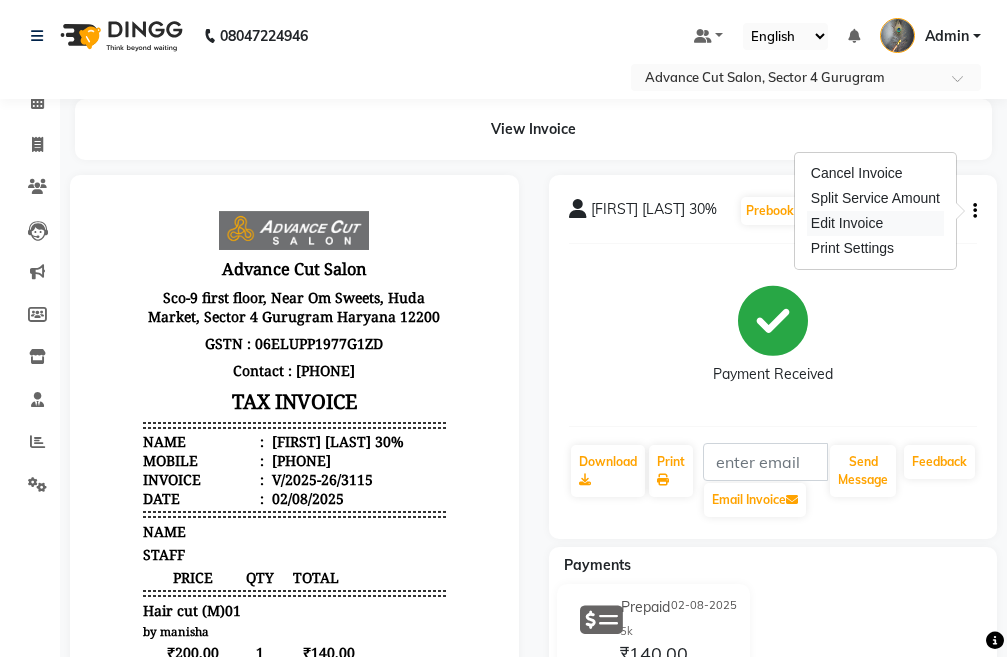 click on "Edit Invoice" at bounding box center [875, 223] 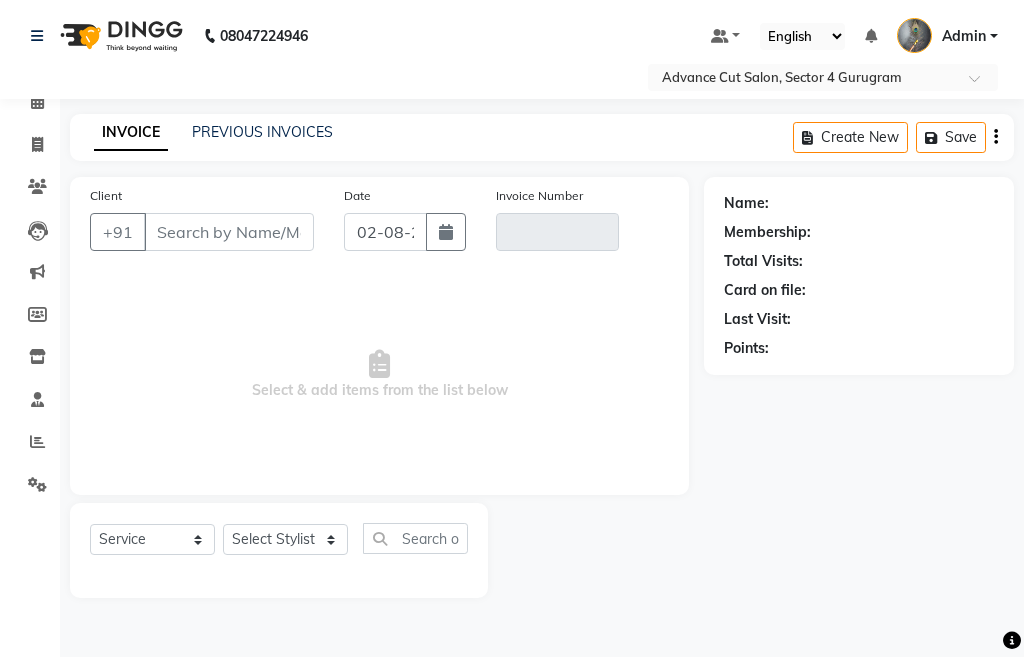 type on "[PHONE]" 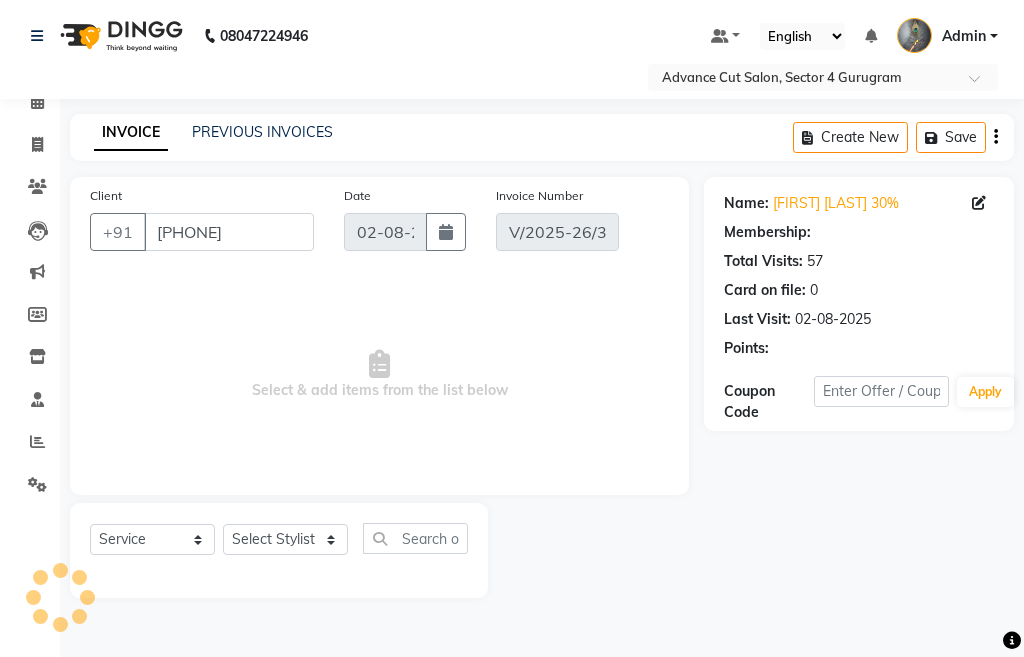 select on "1: Object" 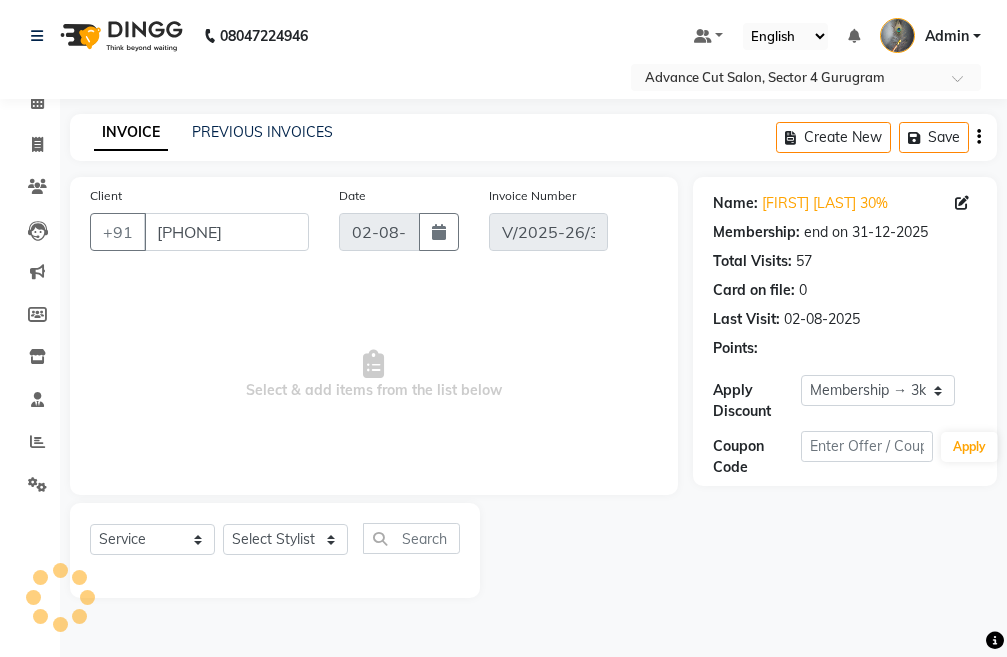 select on "select" 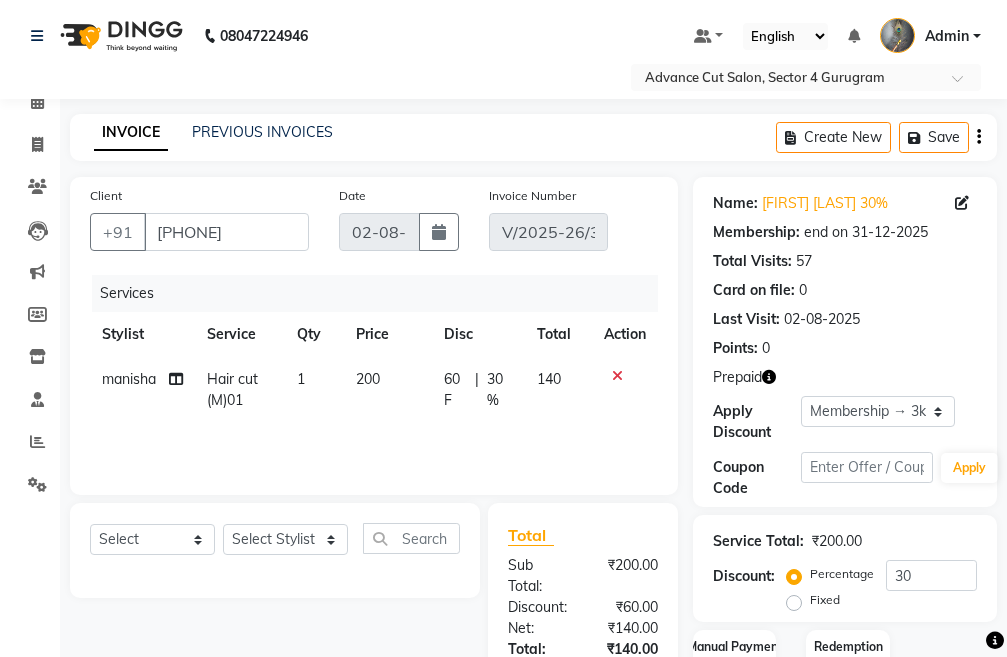 click on "manisha" 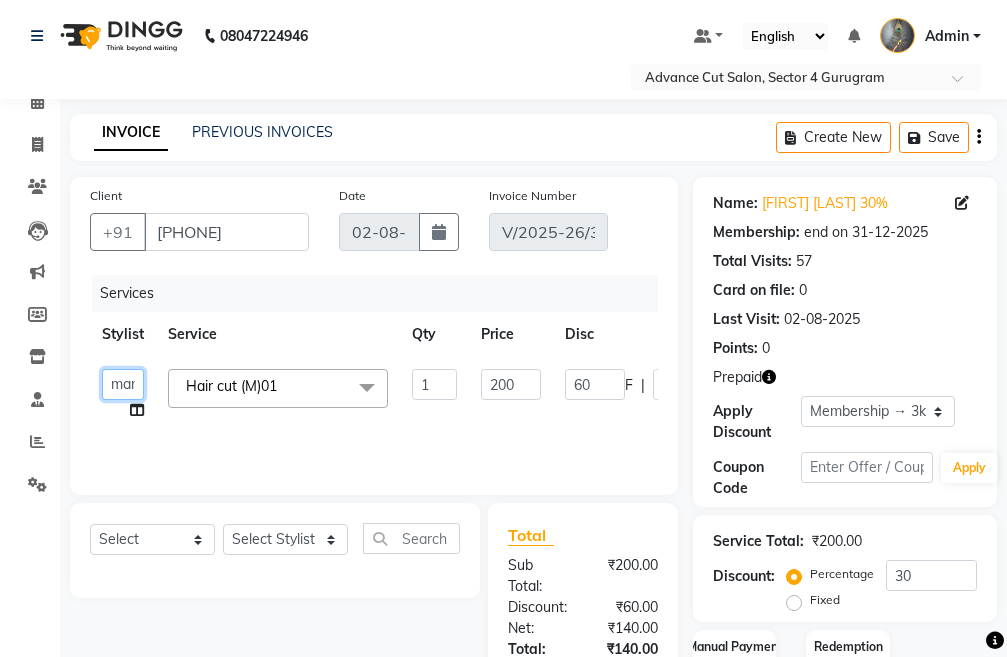 click on "Admin   chahit   COUNTOR   hardeep   mamta   manisha   MONISH   navi   NOSHAD ALI   rahul   shatnam   shweta singh   sunny   tip" 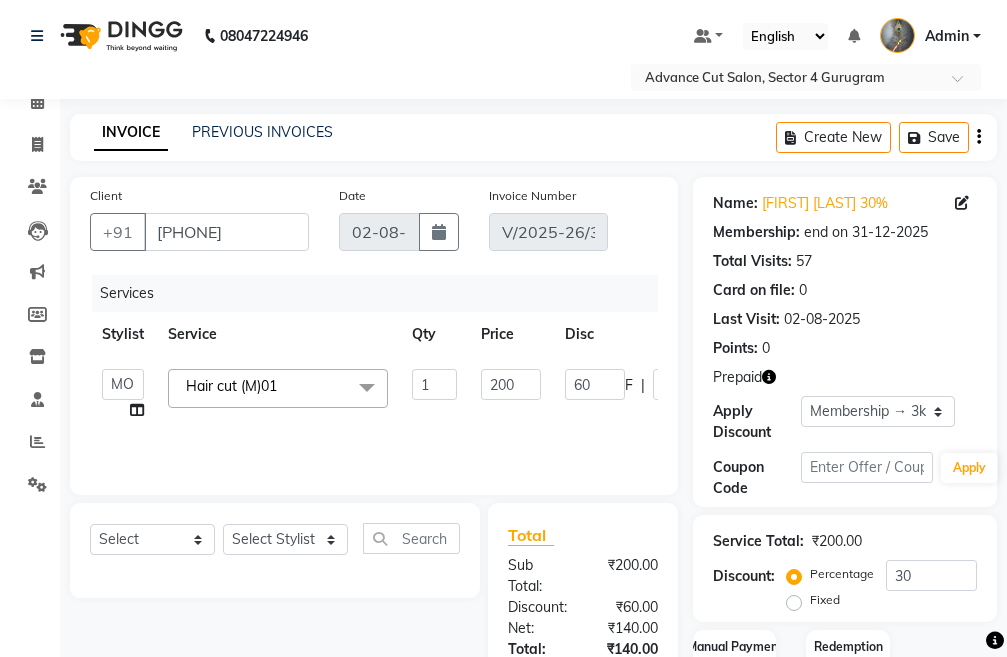 select on "30651" 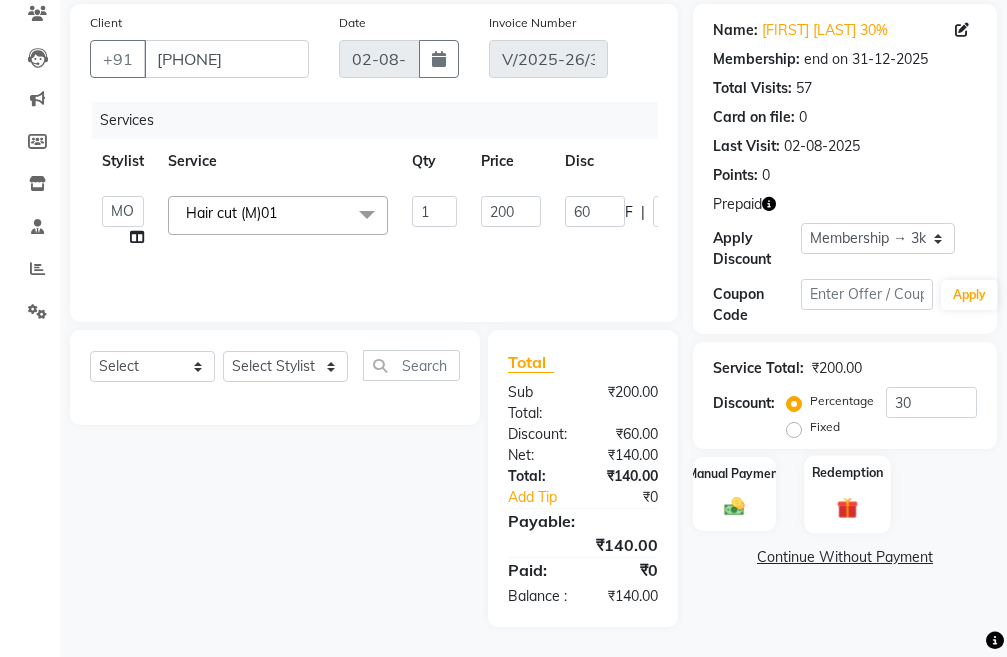 click on "Redemption" 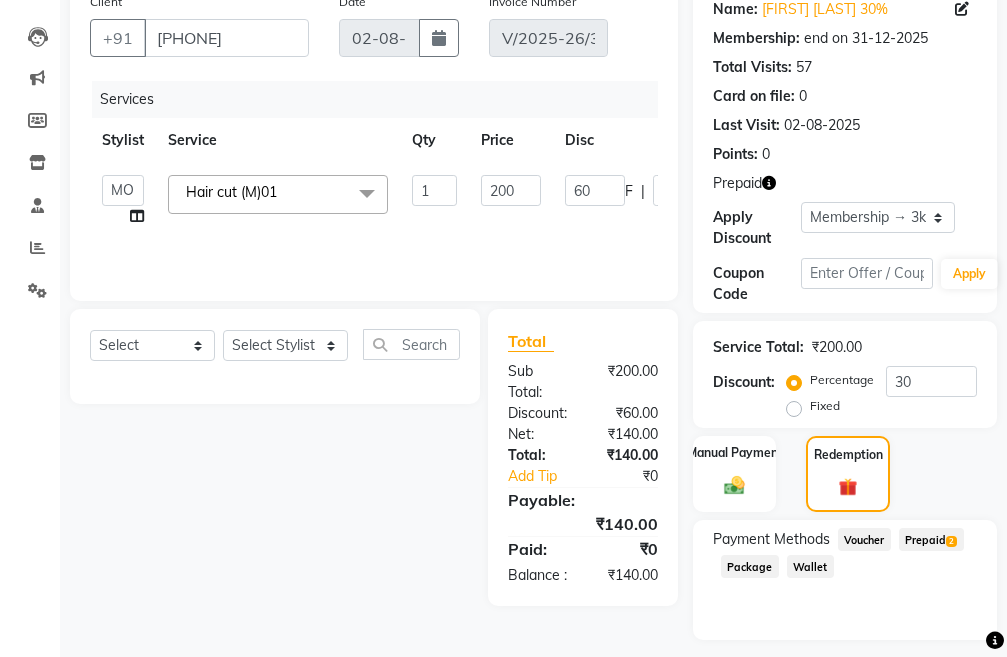 click on "Prepaid  2" 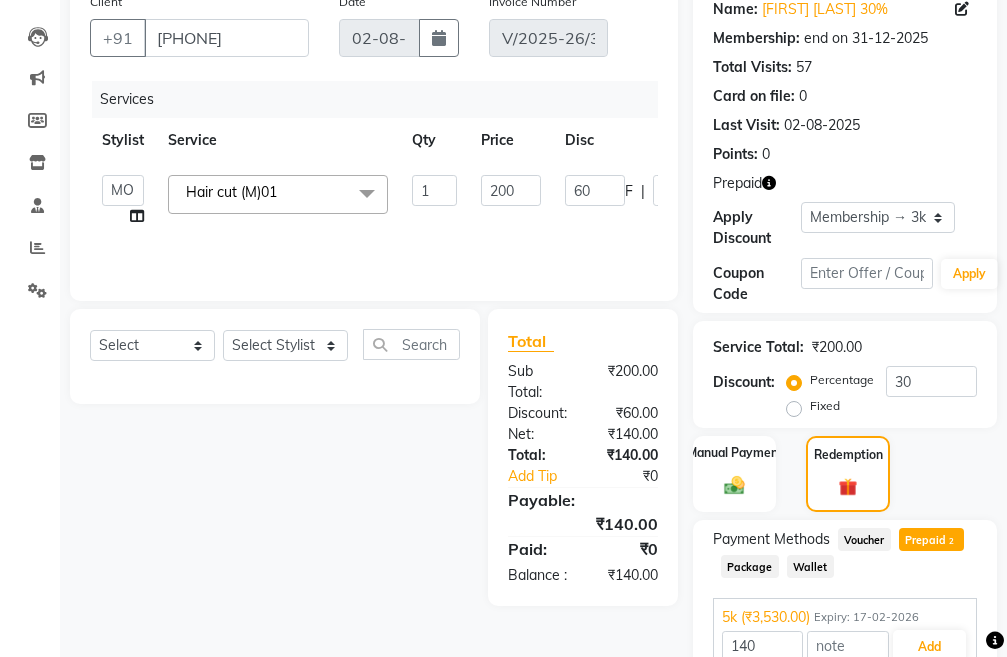scroll, scrollTop: 338, scrollLeft: 0, axis: vertical 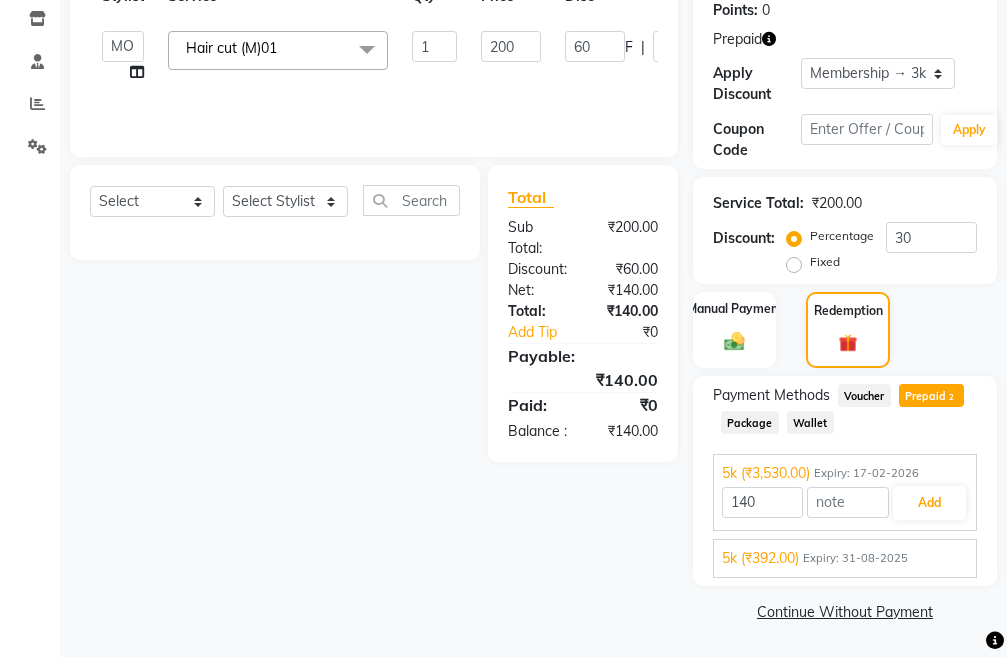 click on "Expiry: 31-08-2025" at bounding box center (855, 558) 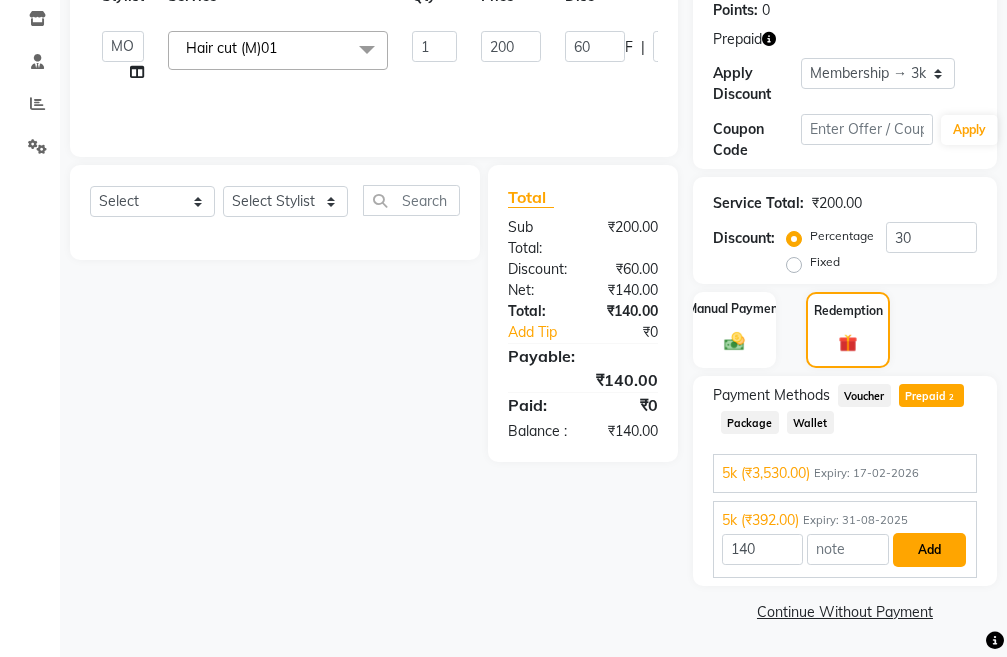 click on "Add" at bounding box center (929, 550) 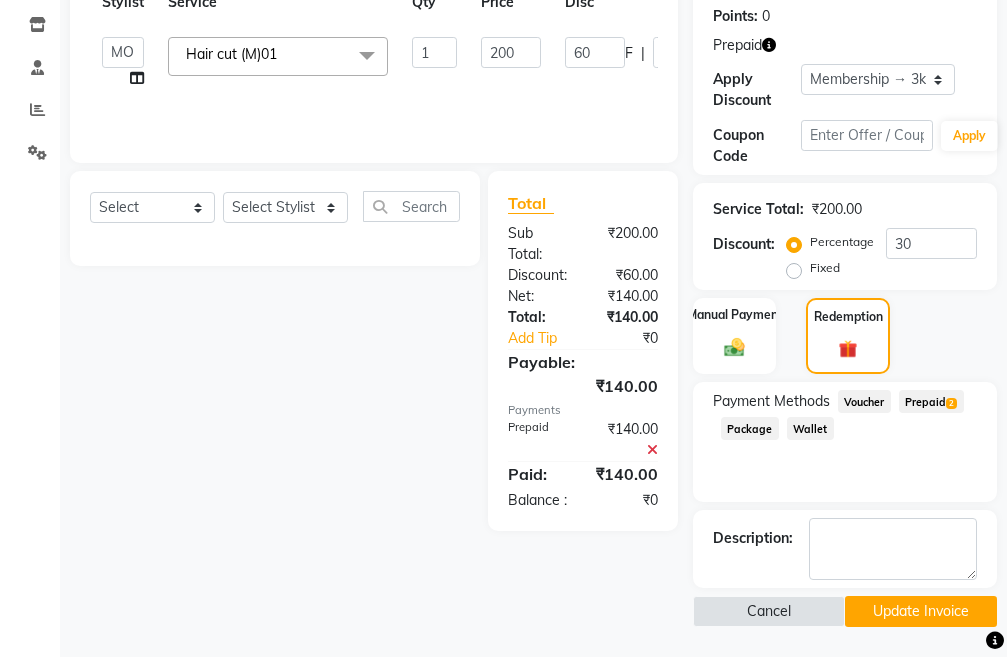 scroll, scrollTop: 332, scrollLeft: 0, axis: vertical 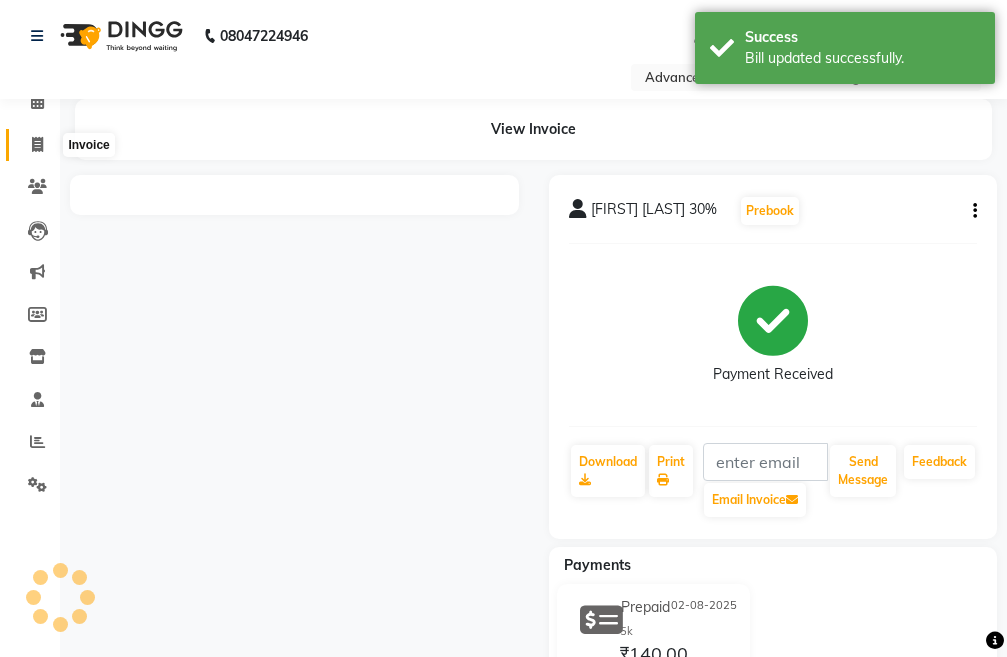 click 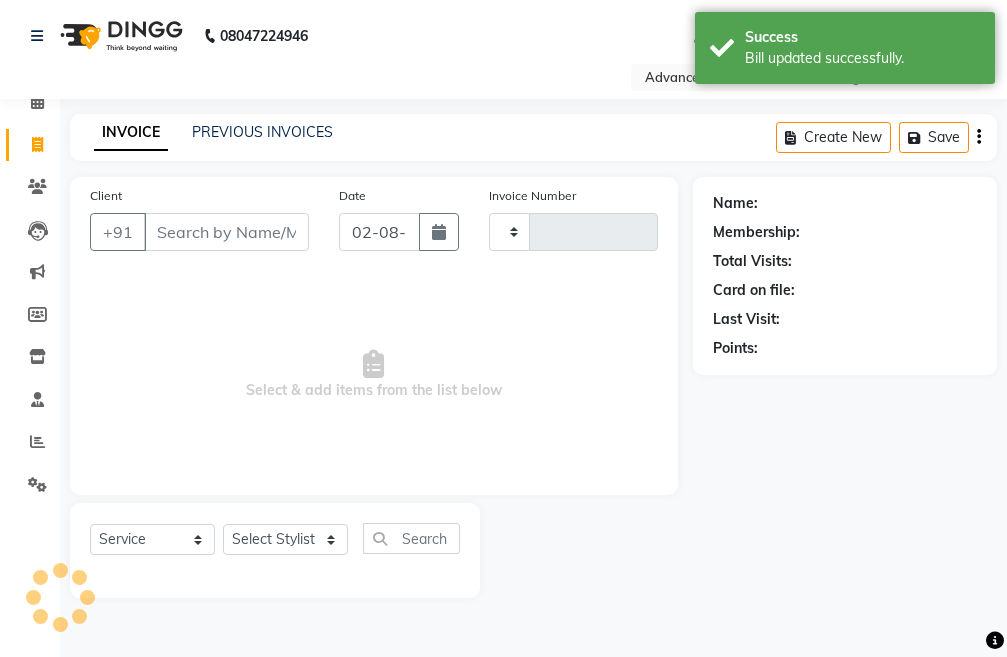 click on "Client" at bounding box center [226, 232] 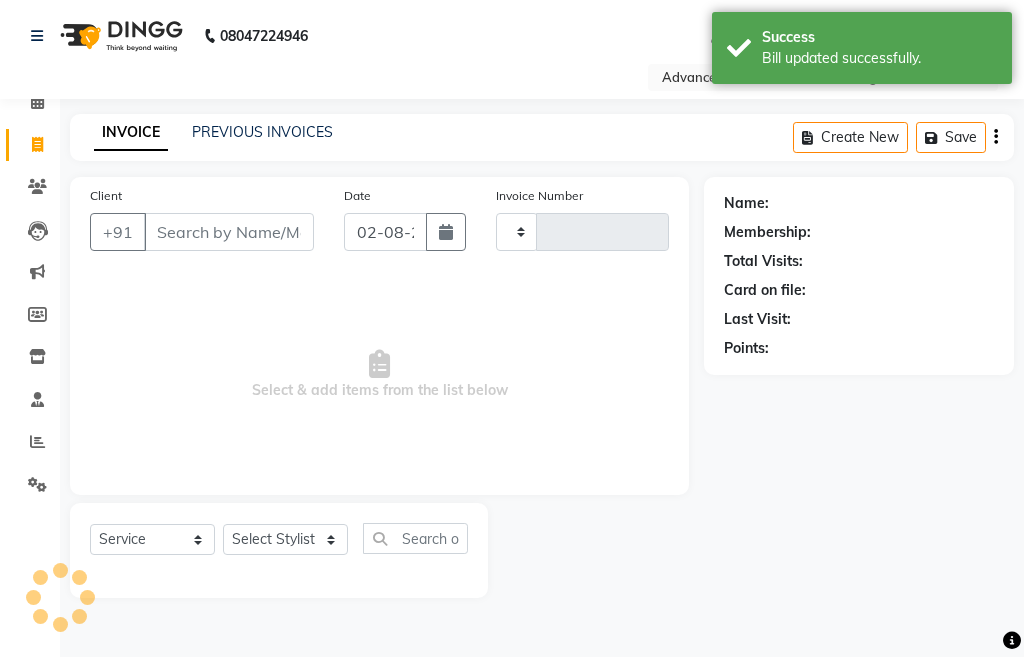 type on "3127" 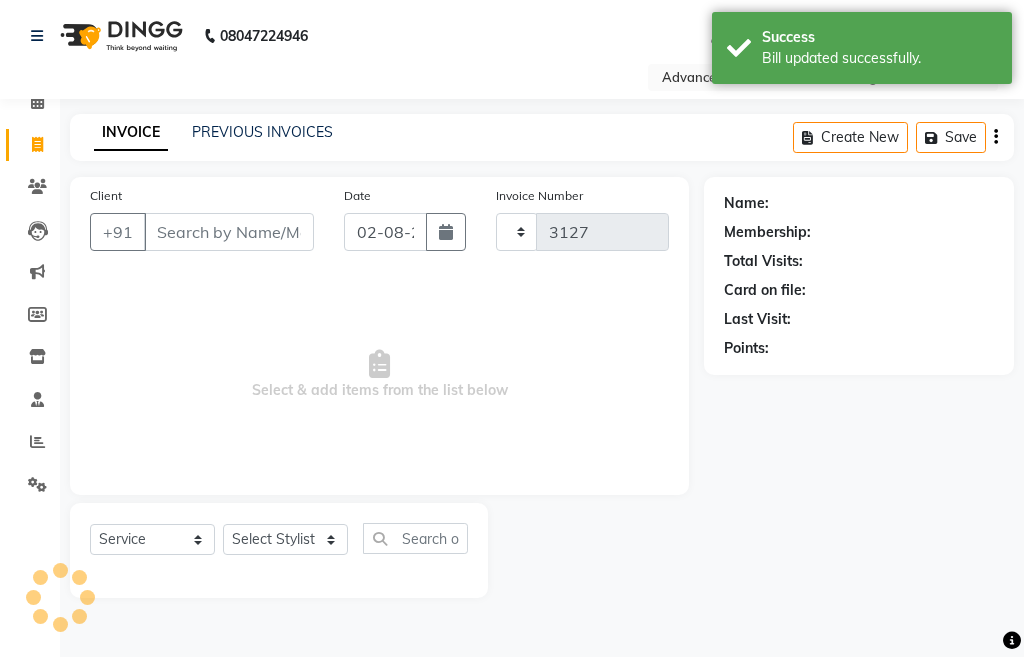 select on "4939" 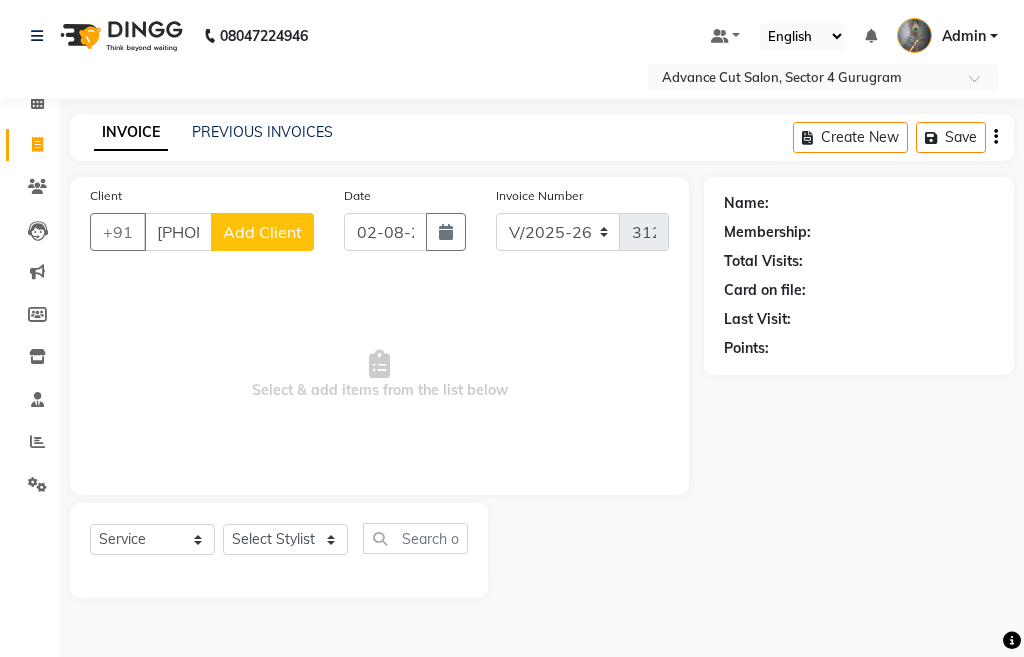 type on "8800181333" 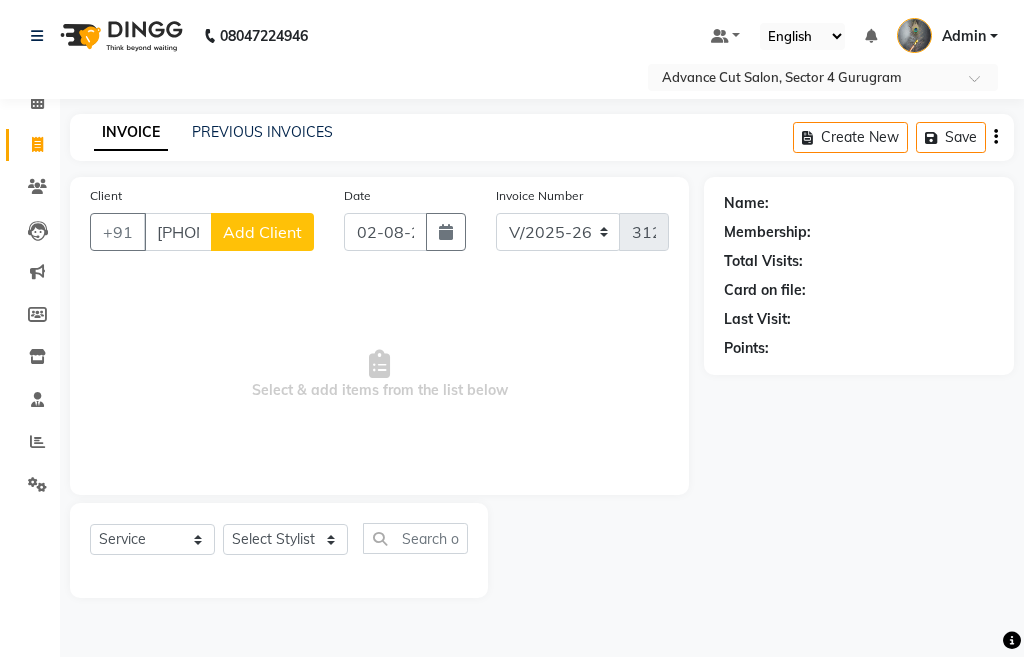 click on "Add Client" 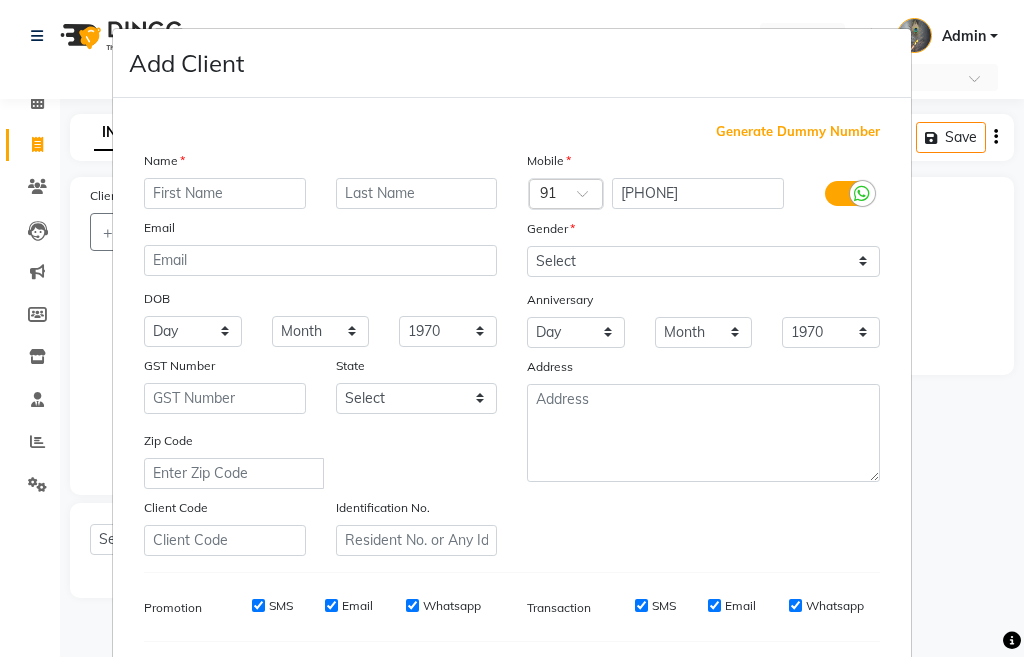 click at bounding box center [225, 193] 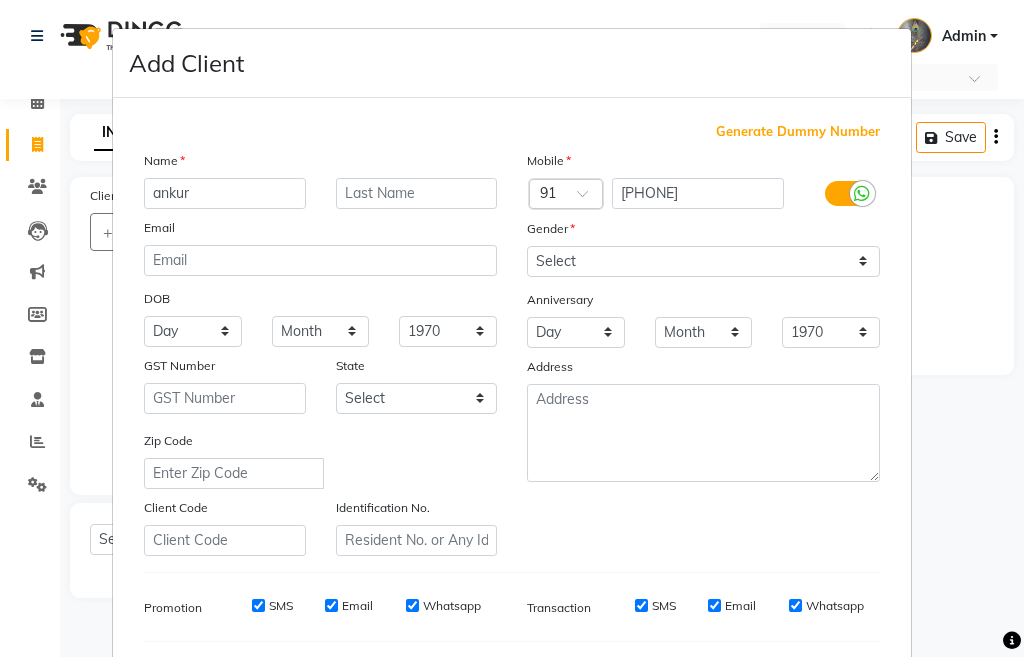 type on "ankur" 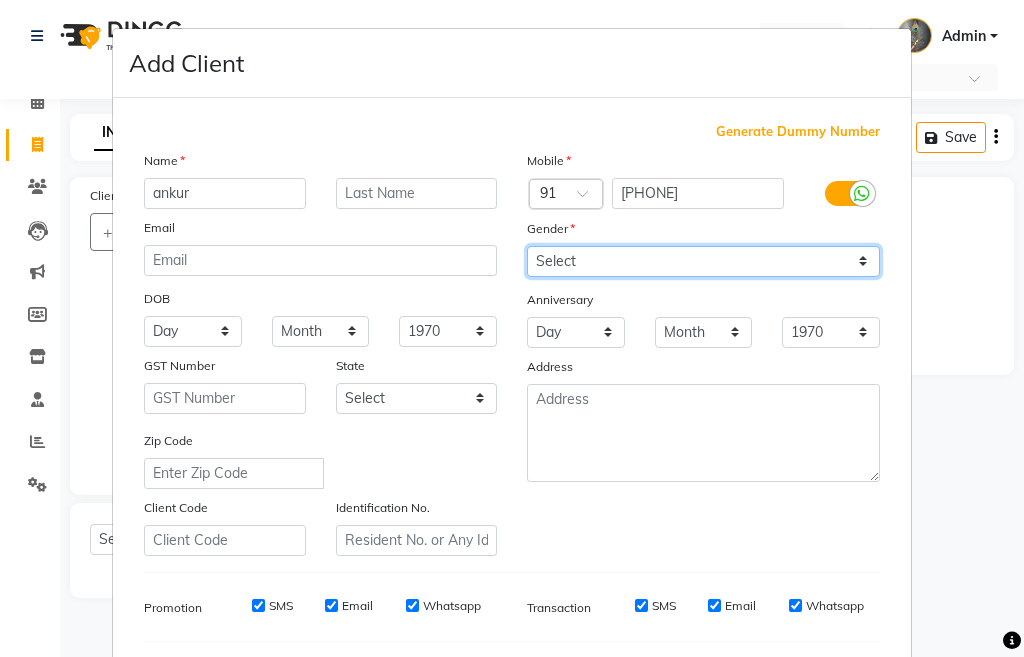 click on "Select Male Female Other Prefer Not To Say" at bounding box center (703, 261) 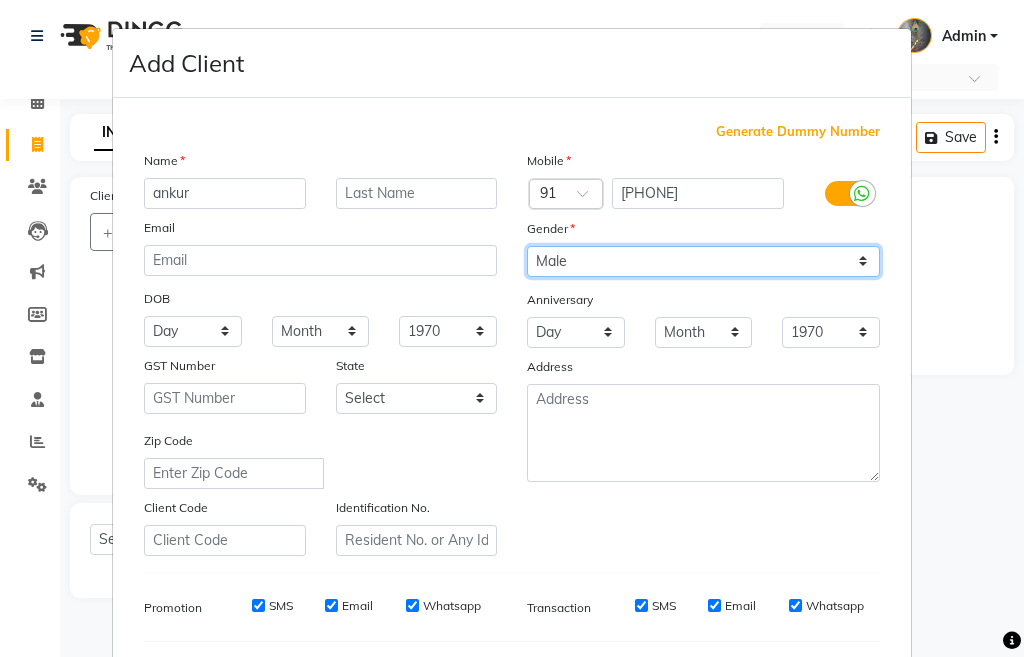 click on "Select Male Female Other Prefer Not To Say" at bounding box center [703, 261] 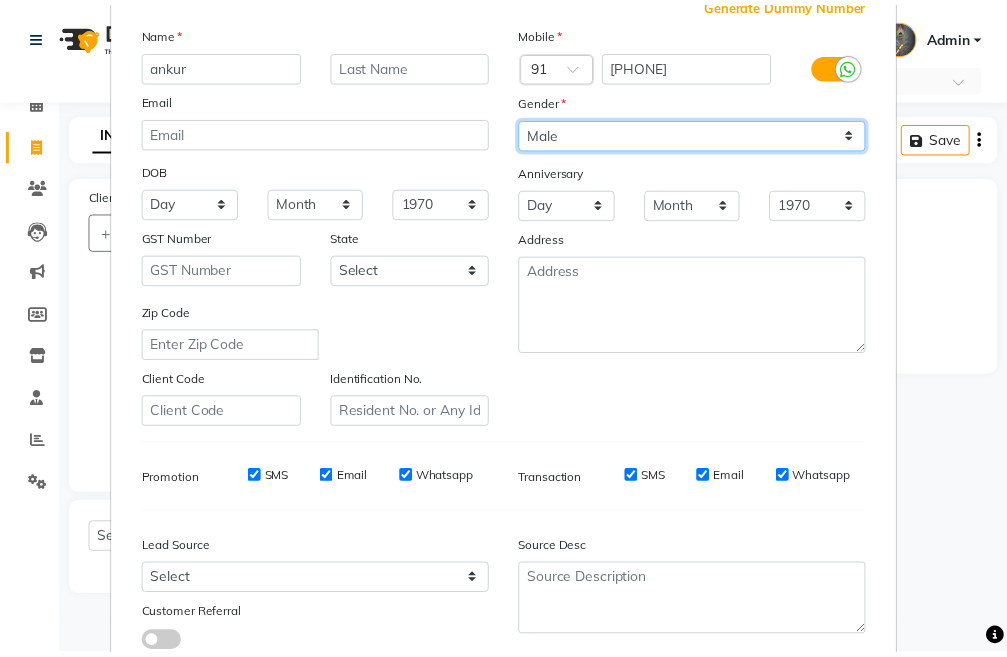 scroll, scrollTop: 200, scrollLeft: 0, axis: vertical 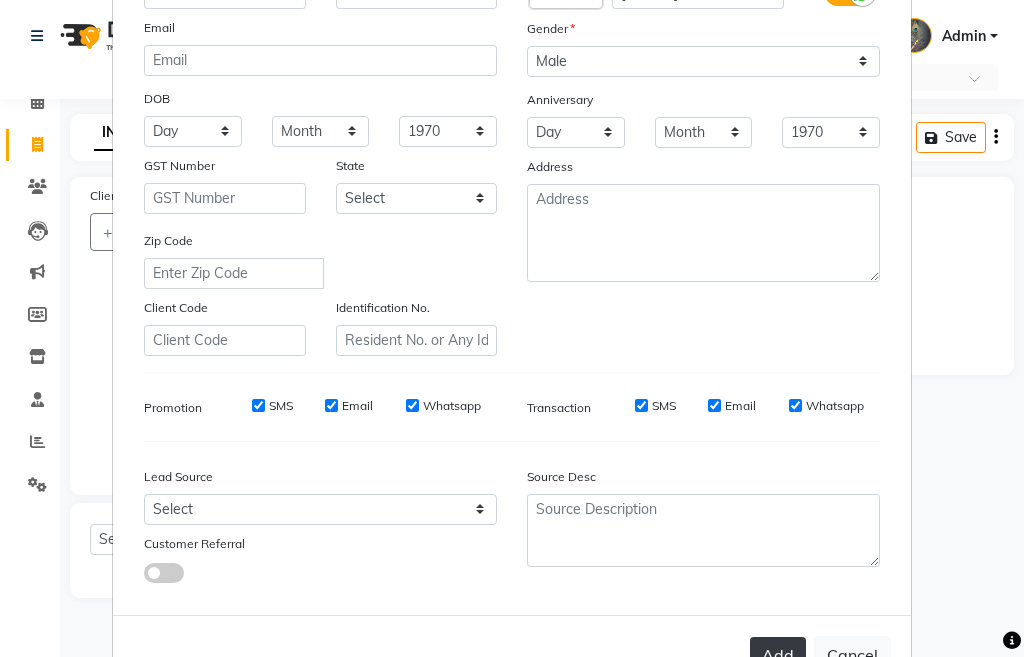 click on "Add" at bounding box center [778, 655] 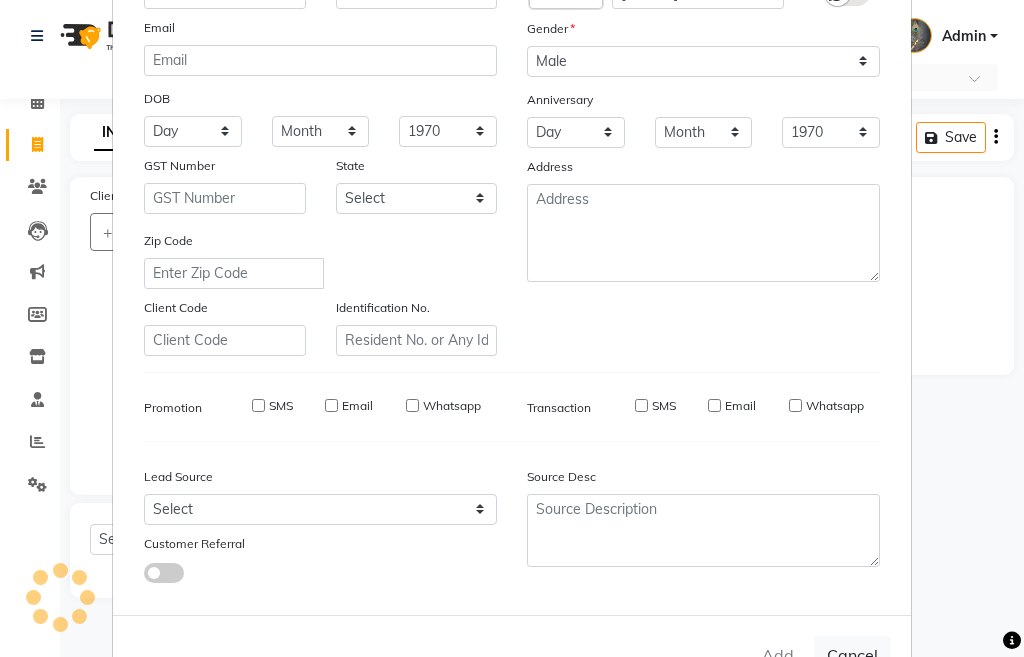 type 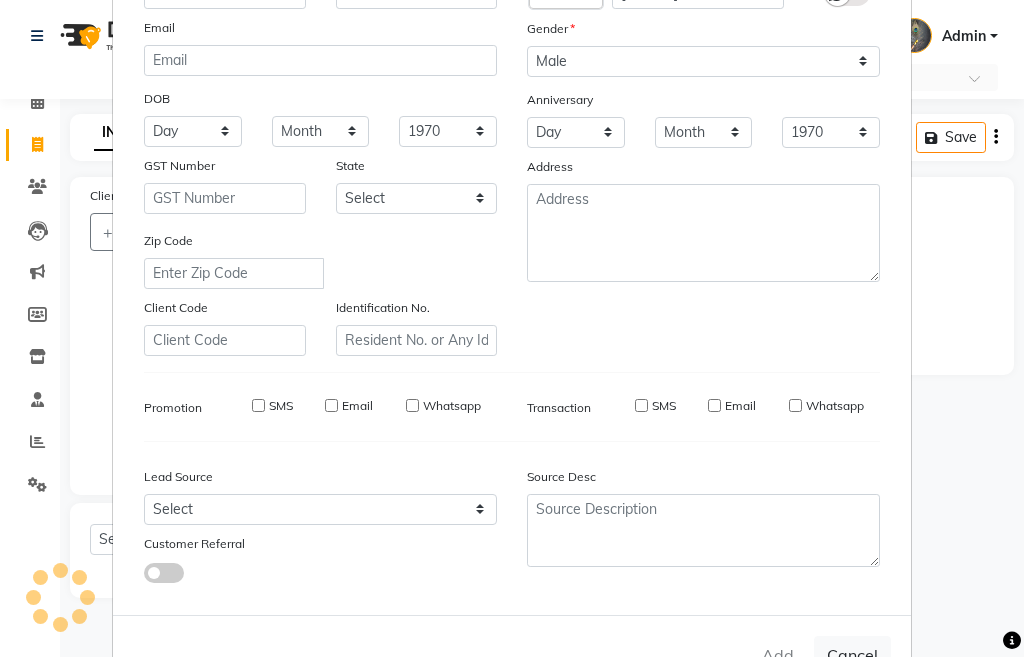 select 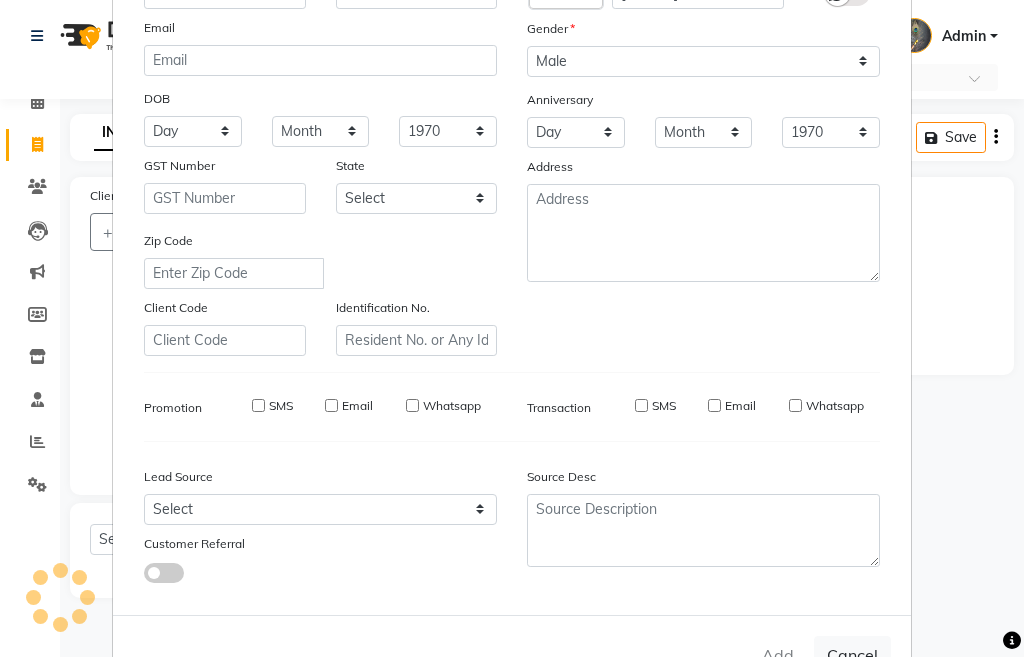 checkbox on "false" 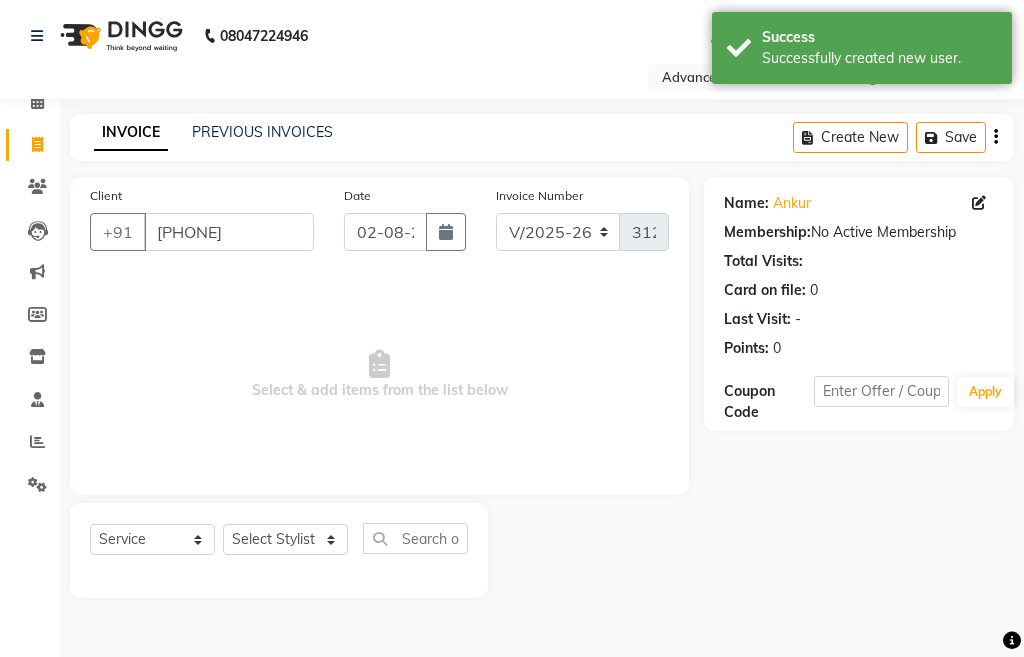 click on "Select  Service  Product  Membership  Package Voucher Prepaid Gift Card  Select Stylist Admin chahit COUNTOR hardeep mamta manisha MONISH navi NOSHAD ALI rahul shatnam shweta singh sunny tip" 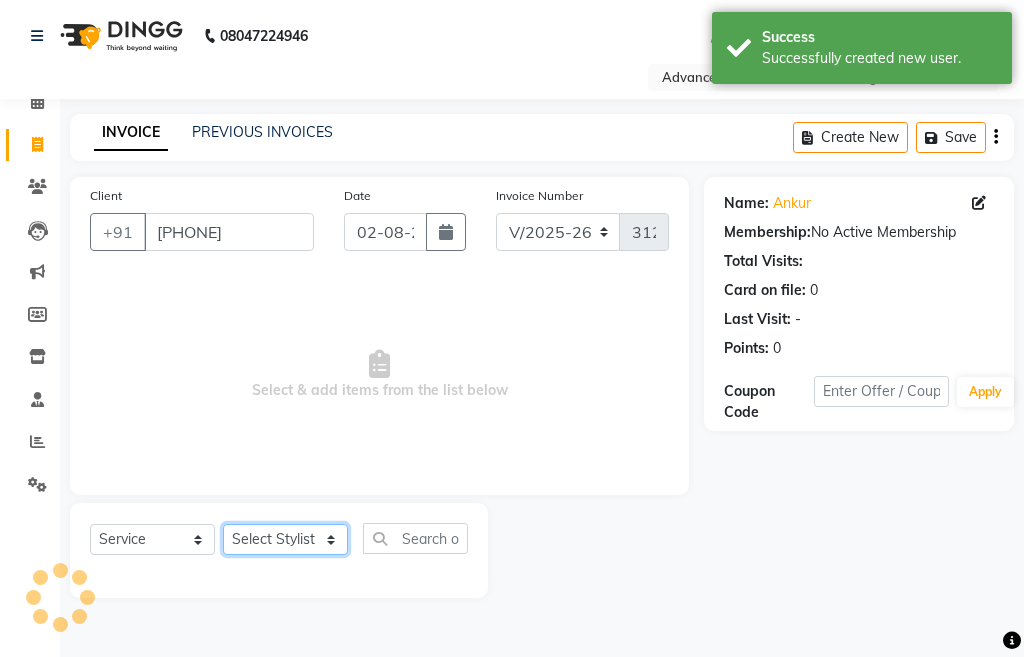 click on "Select Stylist Admin chahit COUNTOR hardeep mamta manisha MONISH navi NOSHAD ALI rahul shatnam shweta singh sunny tip" 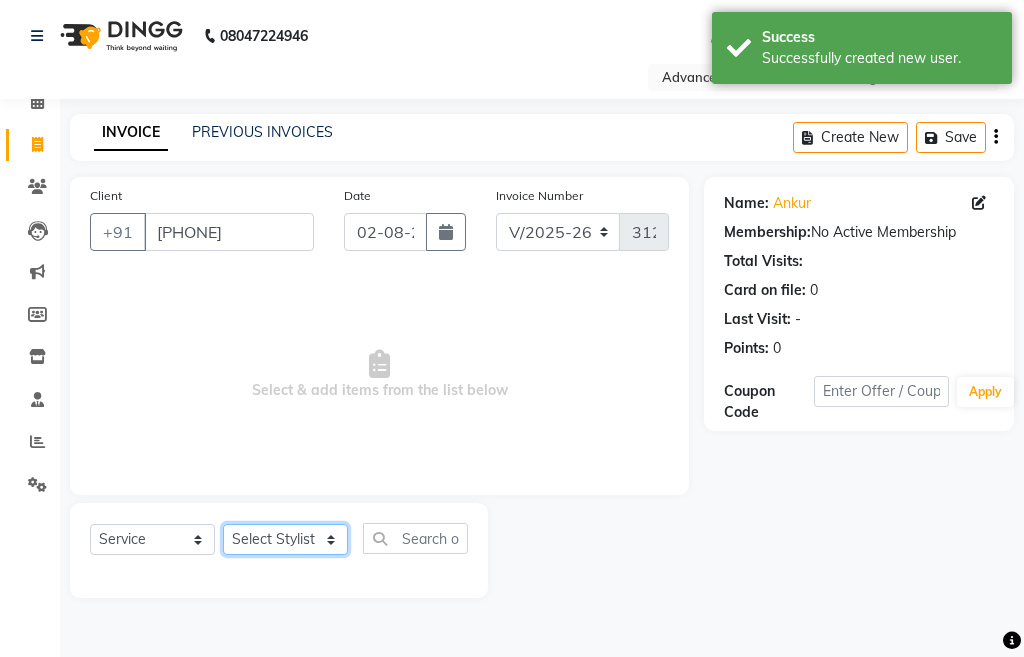 select on "81671" 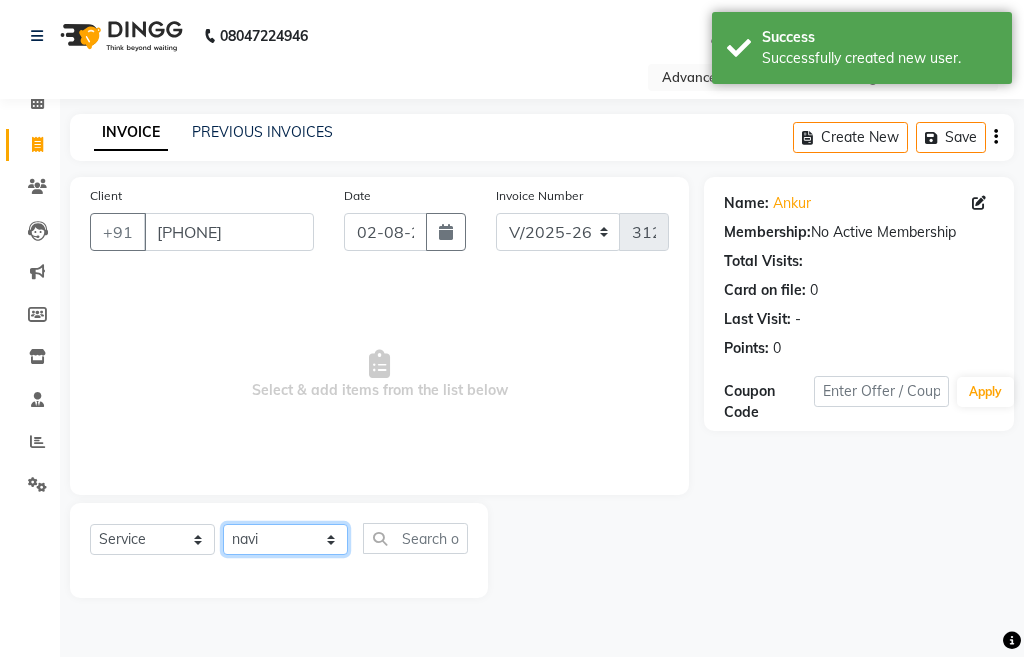 click on "Select Stylist Admin chahit COUNTOR hardeep mamta manisha MONISH navi NOSHAD ALI rahul shatnam shweta singh sunny tip" 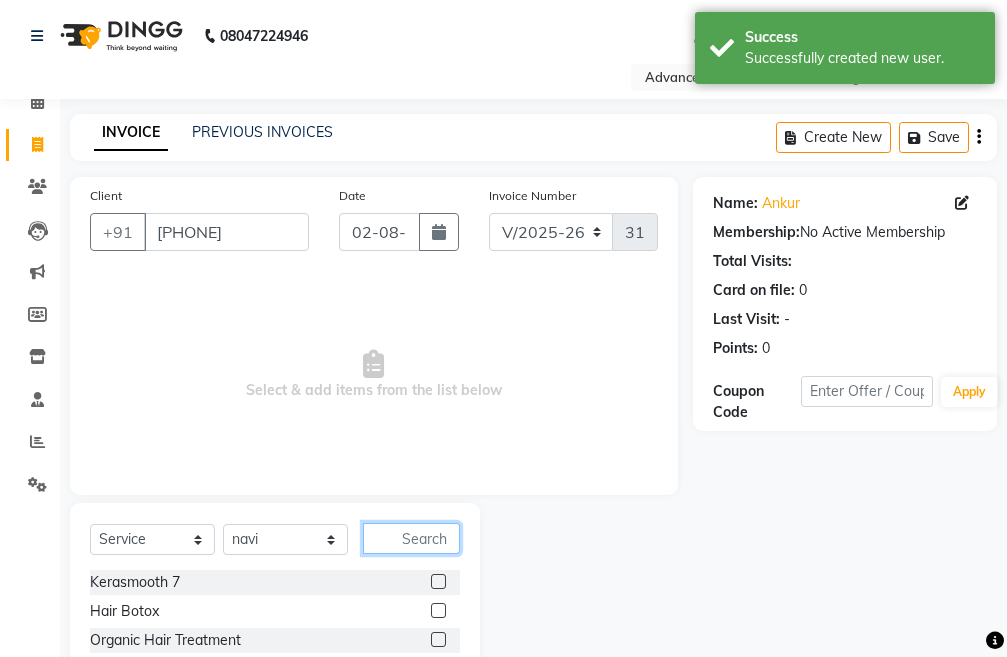 click 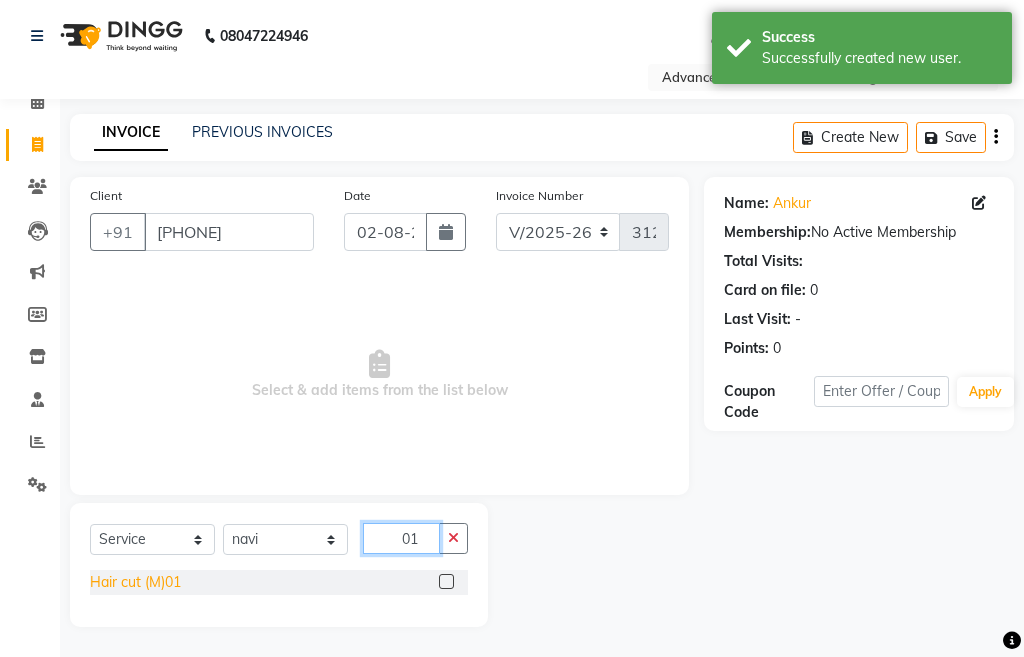 type on "01" 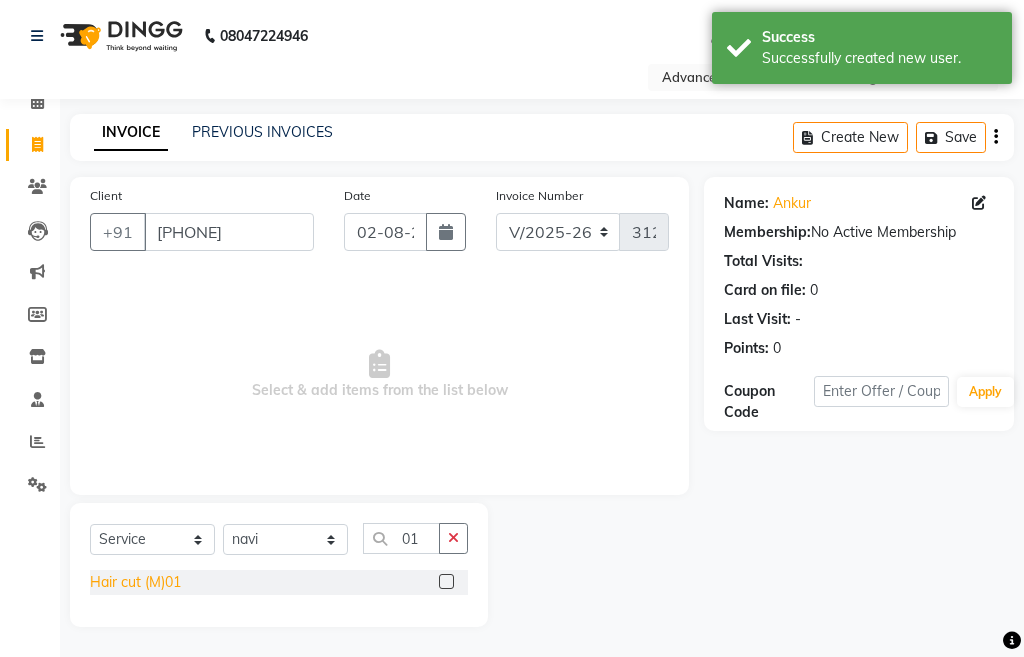 click on "Hair cut (M)01" 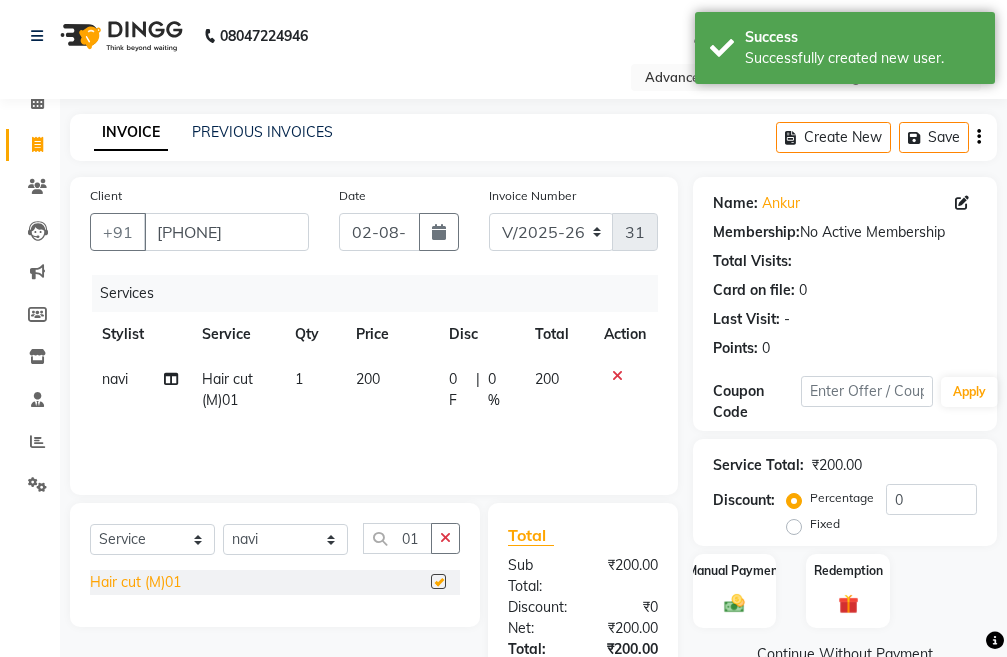 checkbox on "false" 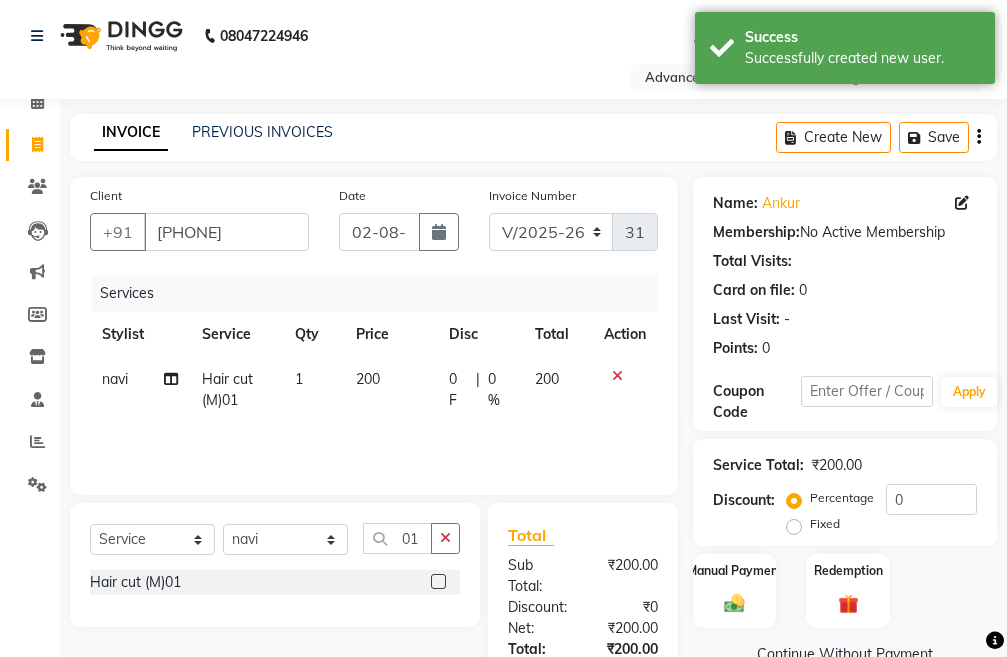 scroll, scrollTop: 100, scrollLeft: 0, axis: vertical 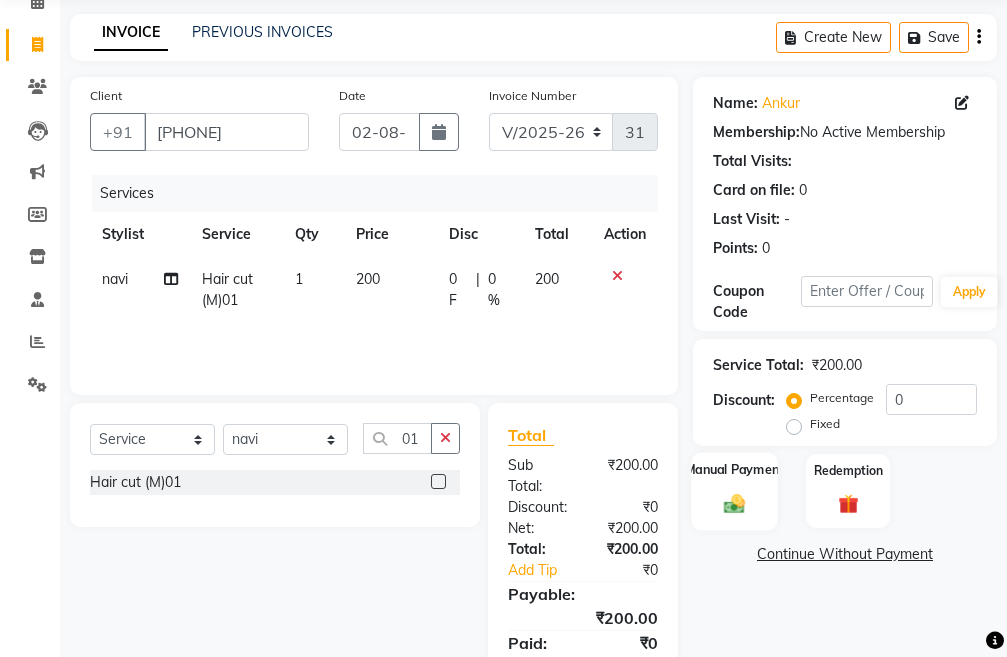 click on "Manual Payment" 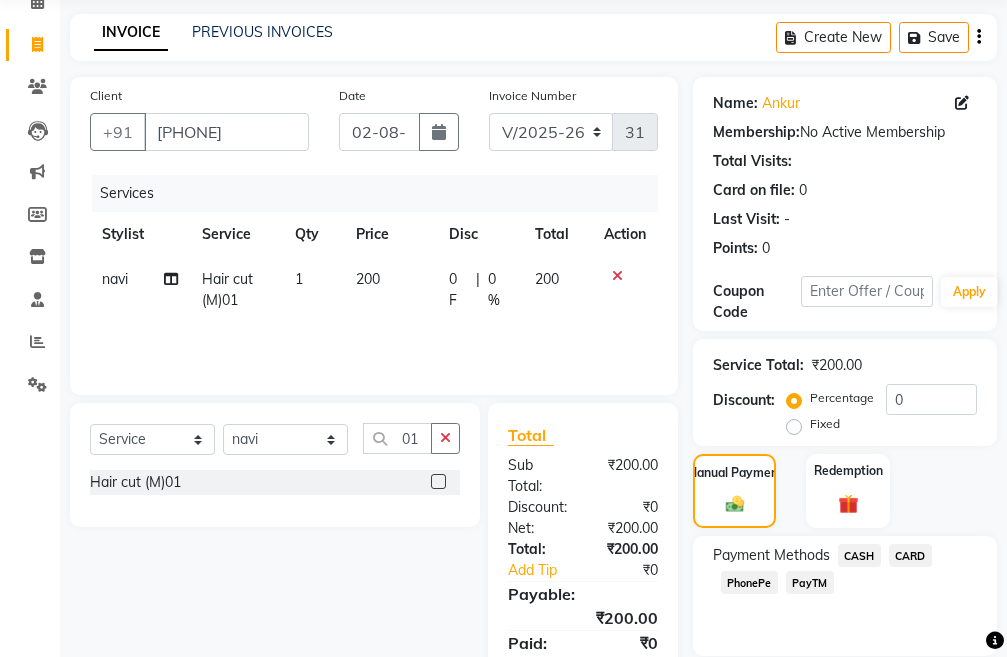 click on "PayTM" 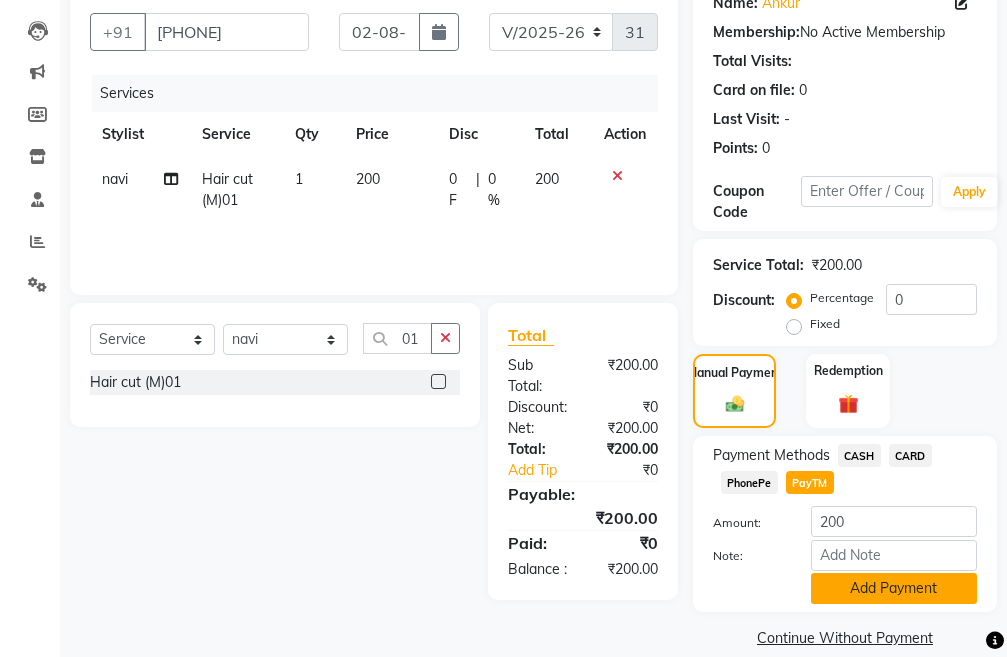 scroll, scrollTop: 226, scrollLeft: 0, axis: vertical 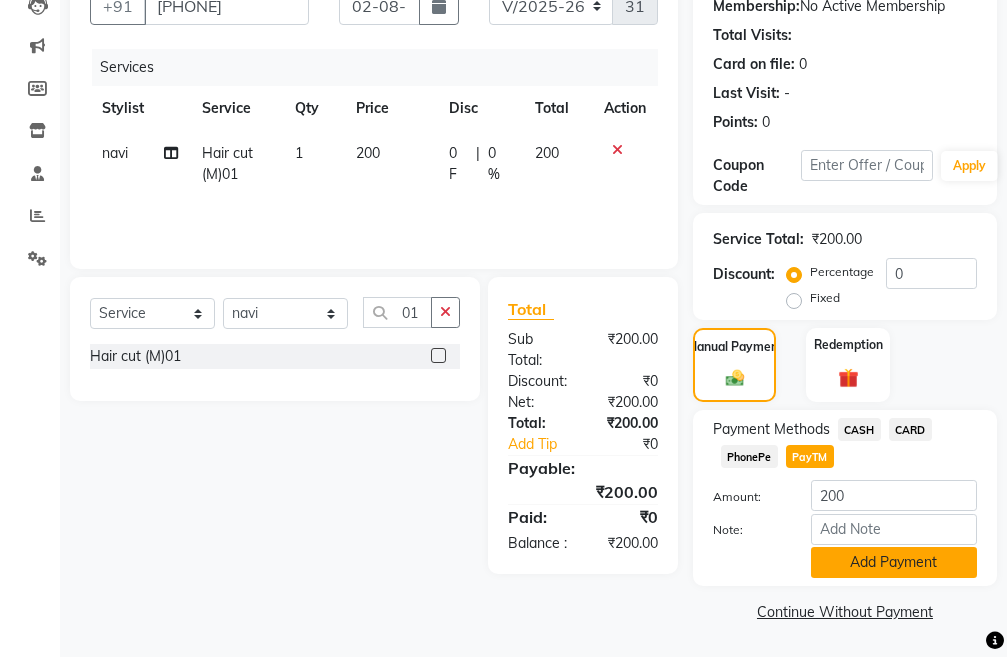 click on "Add Payment" 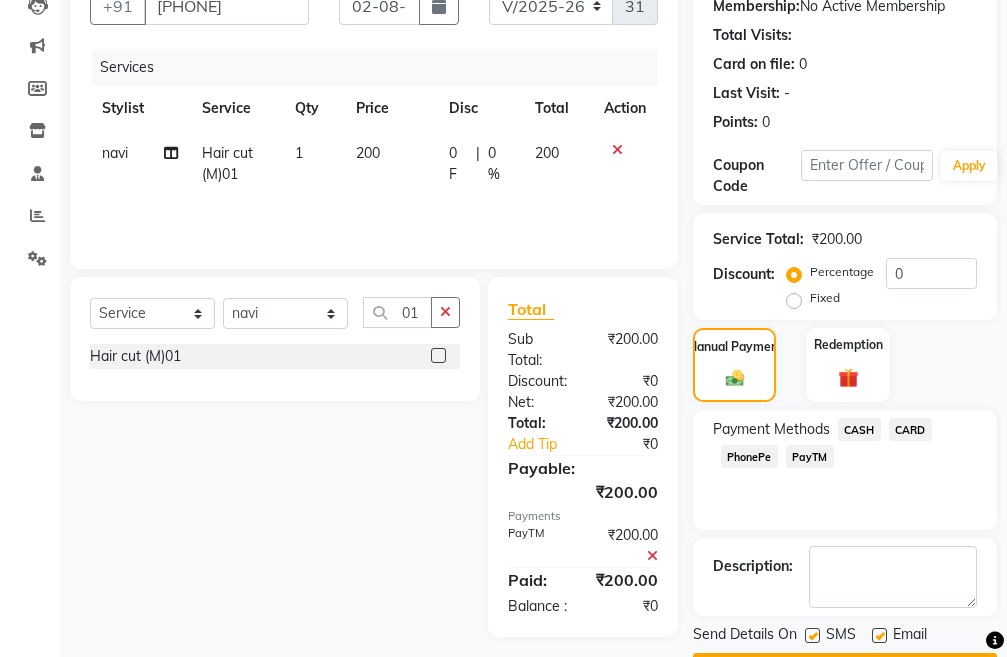 scroll, scrollTop: 283, scrollLeft: 0, axis: vertical 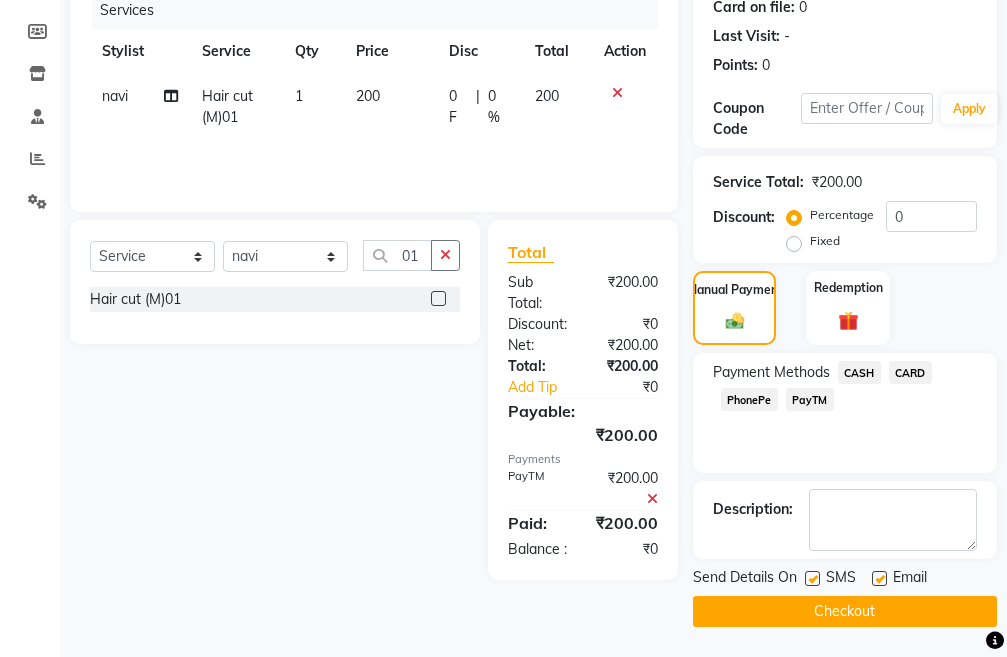 click on "Checkout" 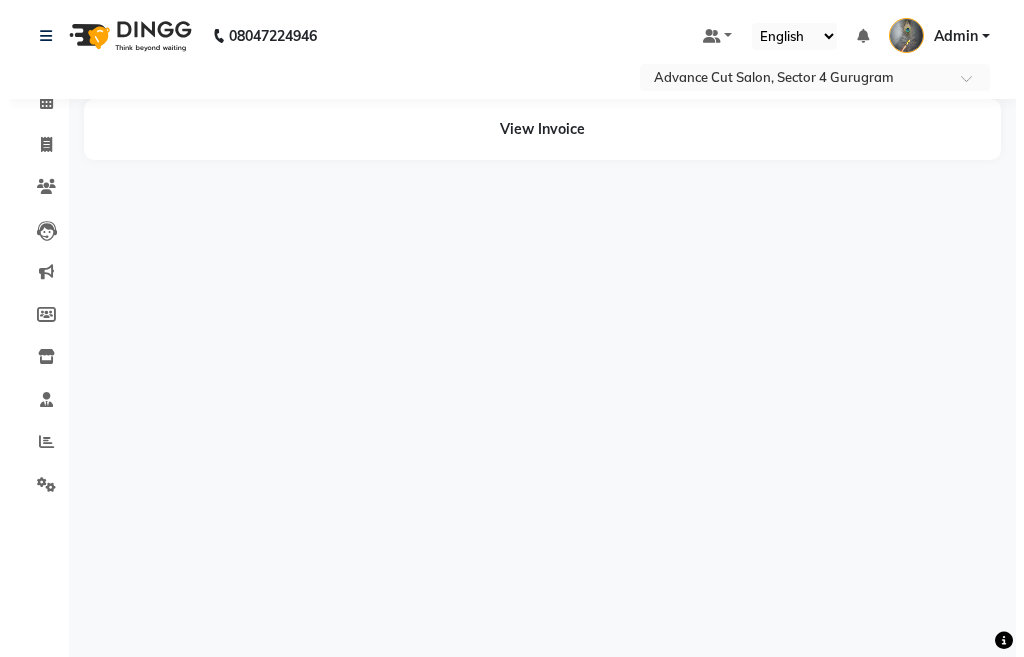 scroll, scrollTop: 0, scrollLeft: 0, axis: both 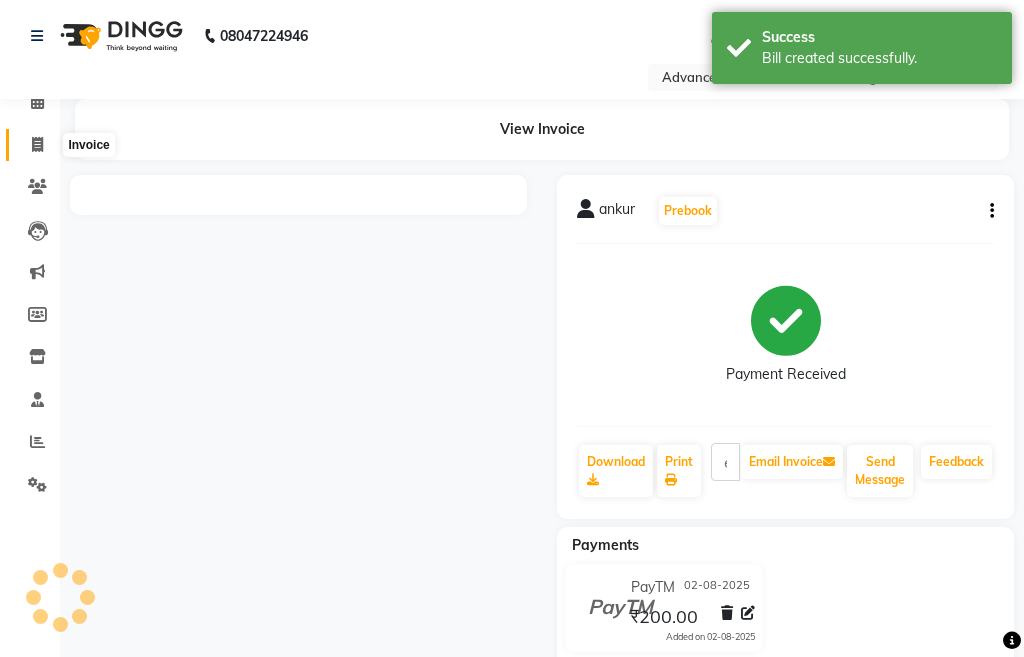 click 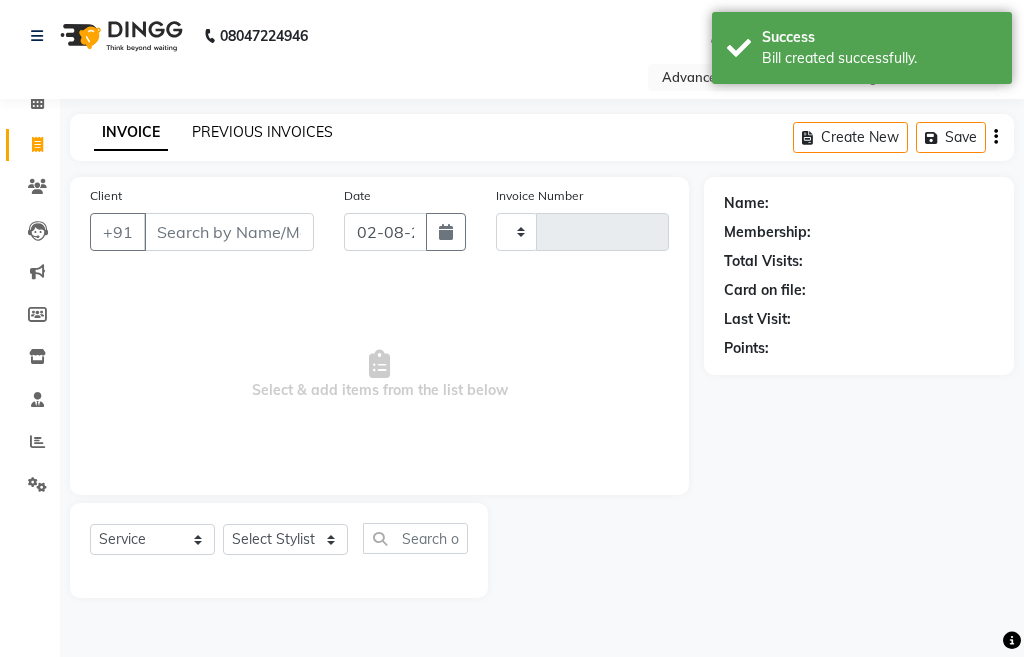 click on "PREVIOUS INVOICES" 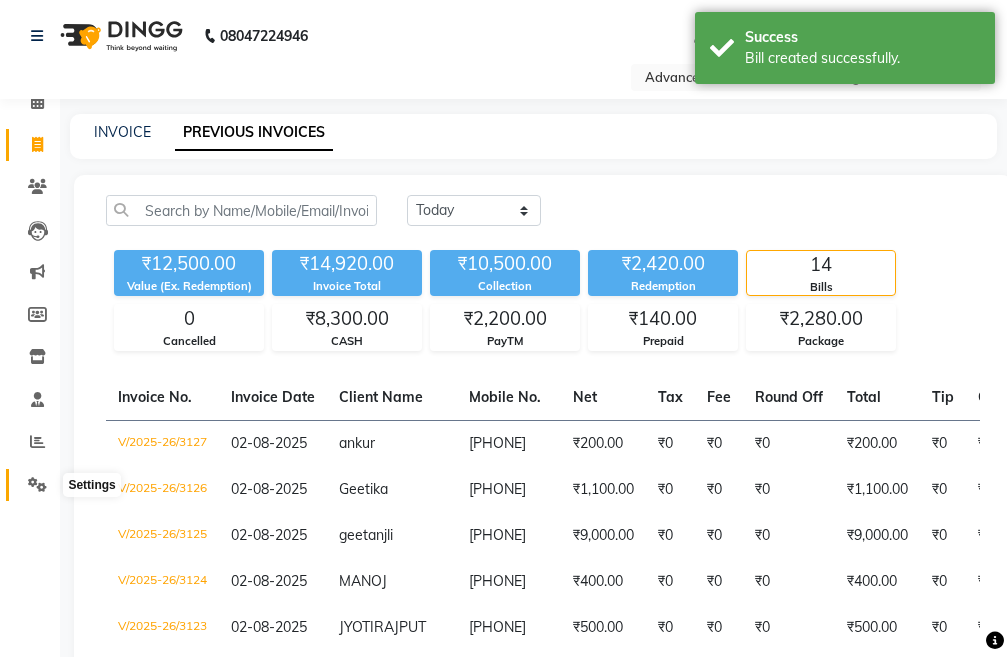 click 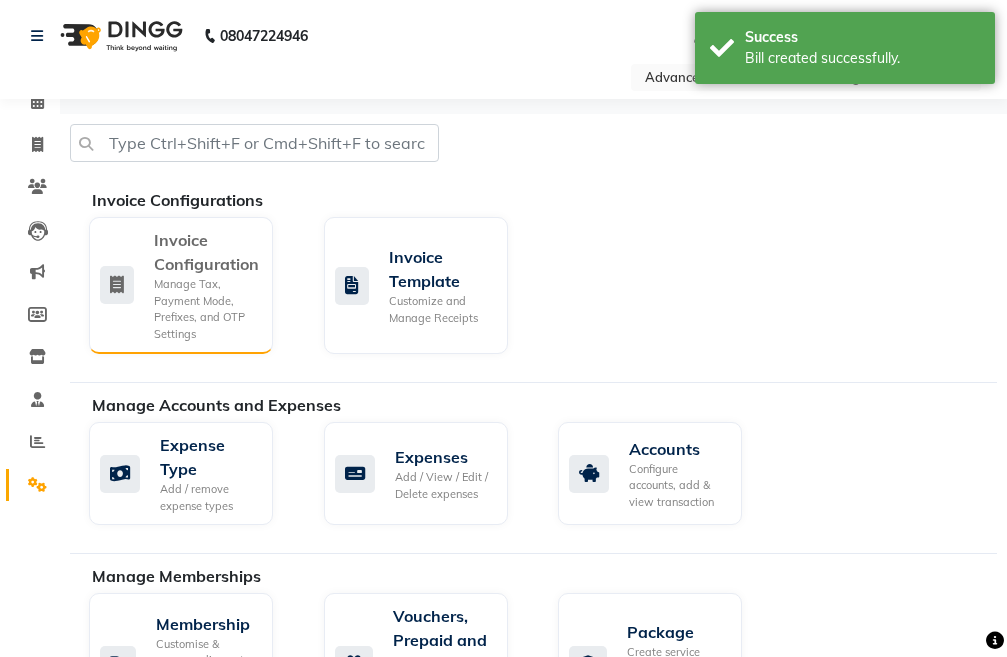 click on "Invoice Configuration" 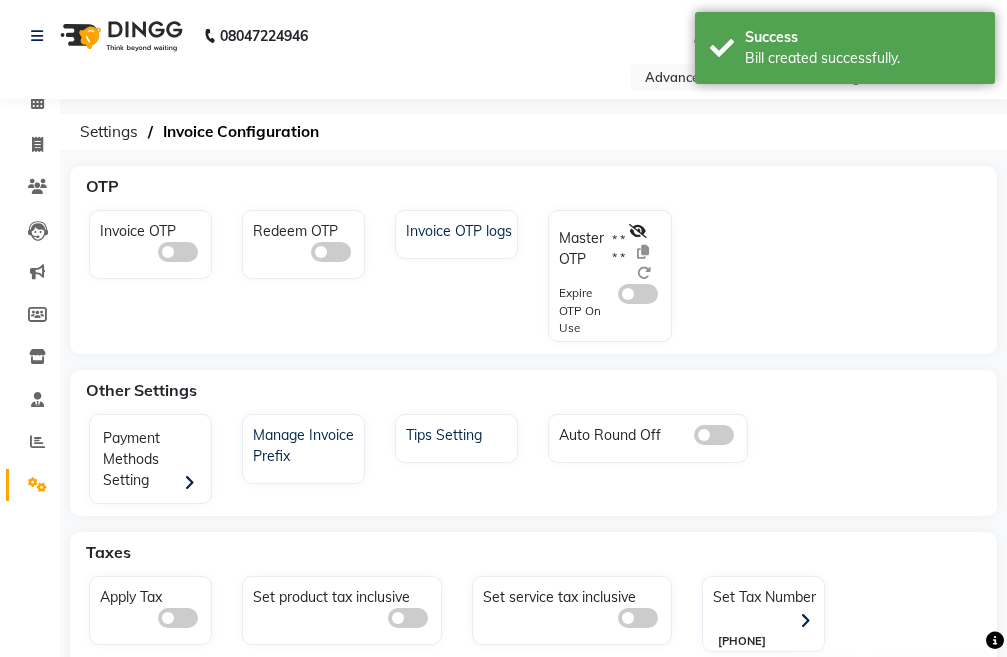 click 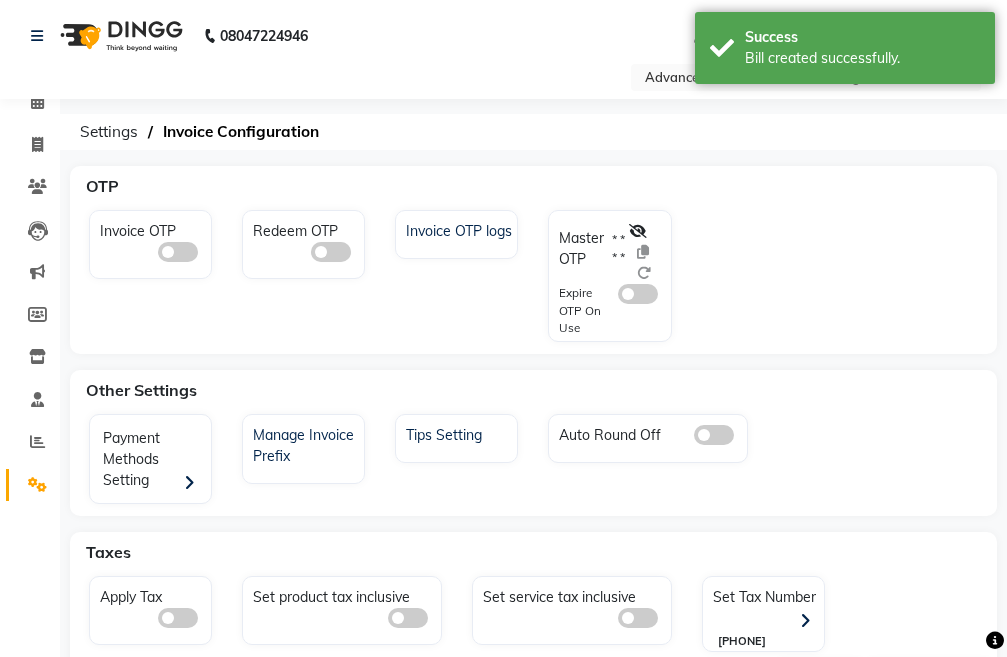 click 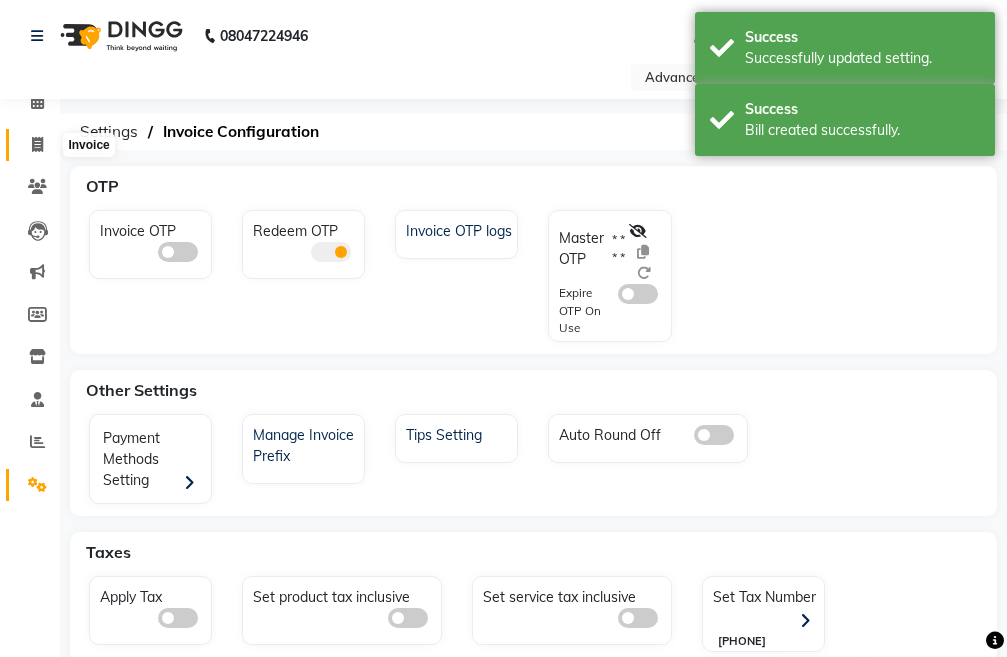 click 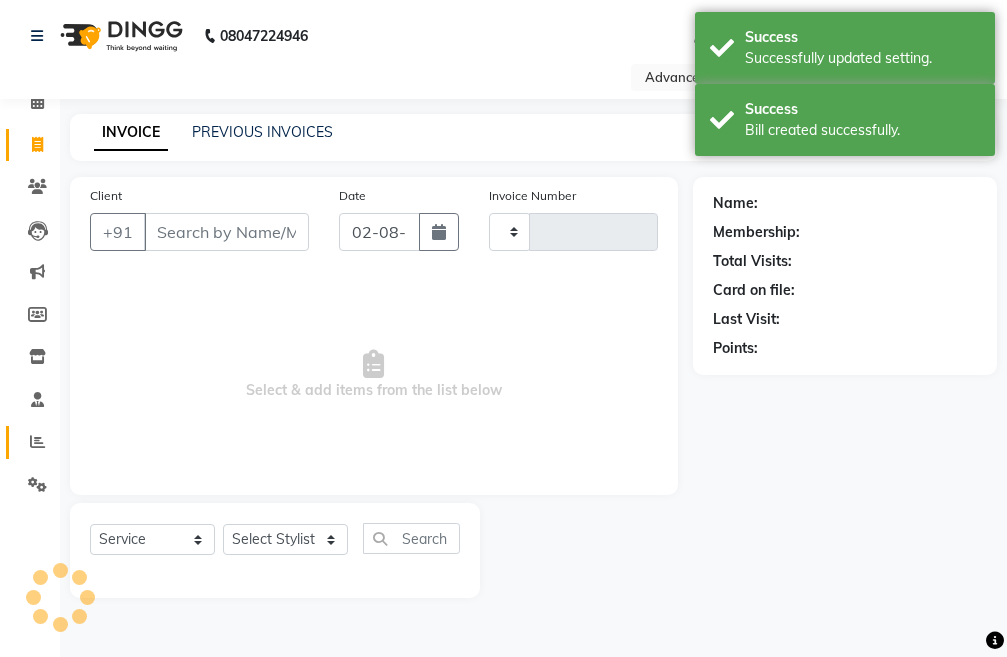 type on "3128" 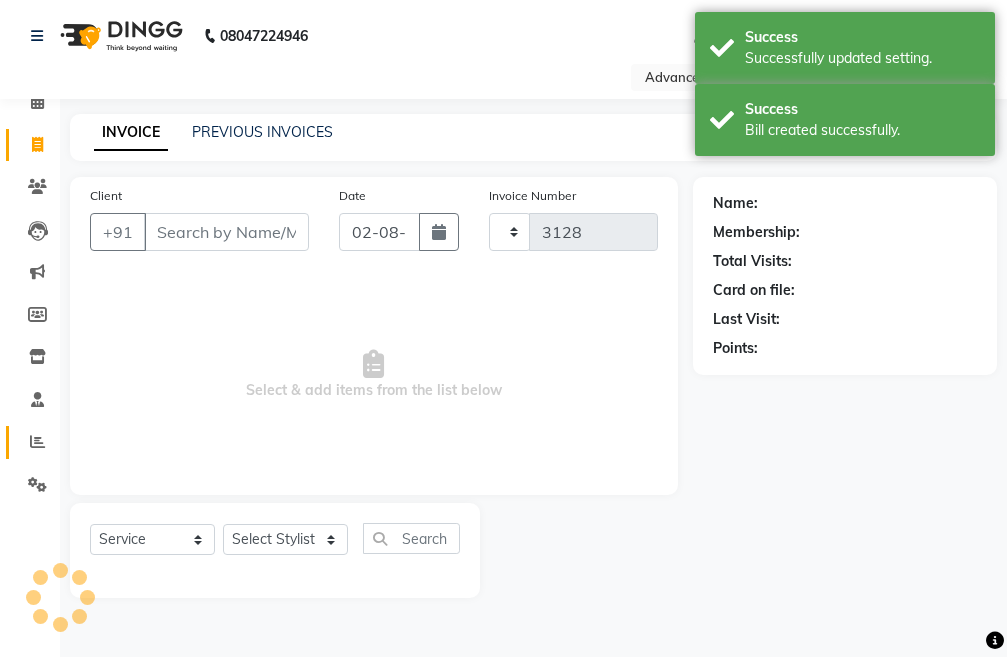 select on "4939" 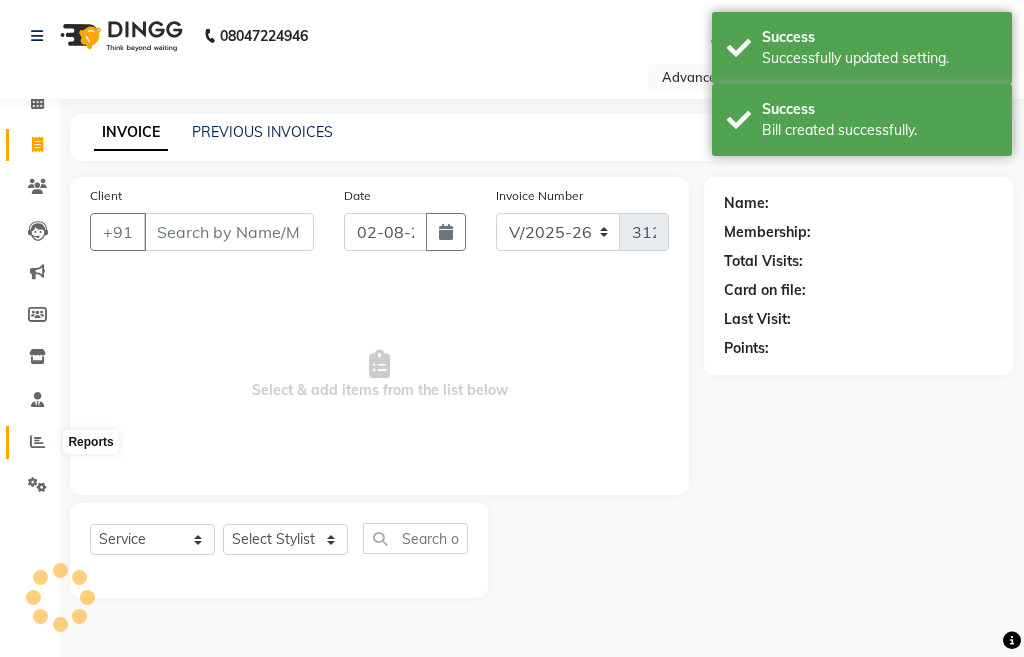 click 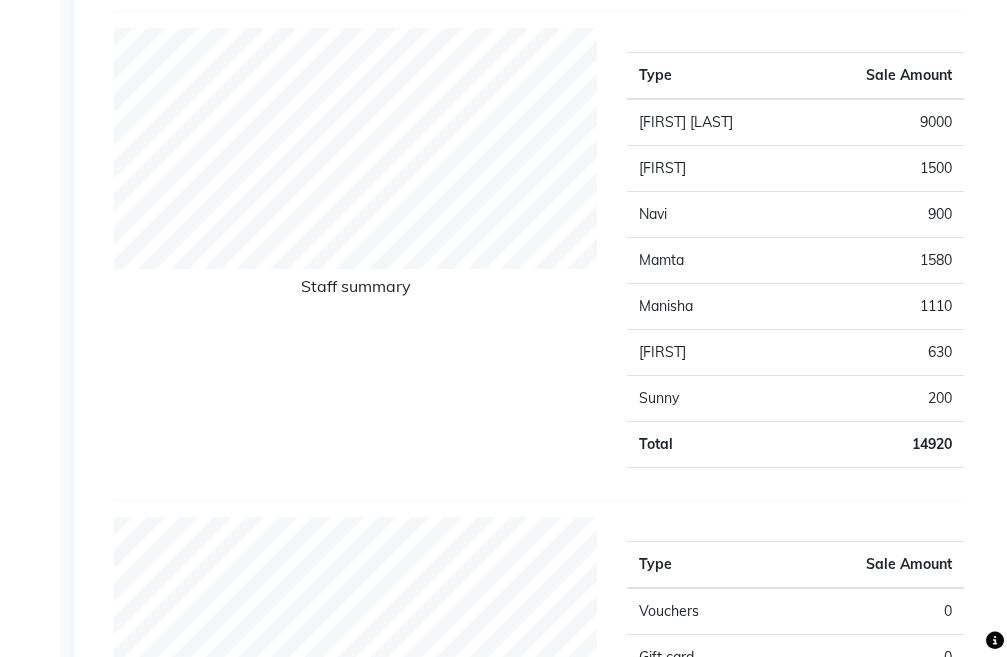 scroll, scrollTop: 0, scrollLeft: 0, axis: both 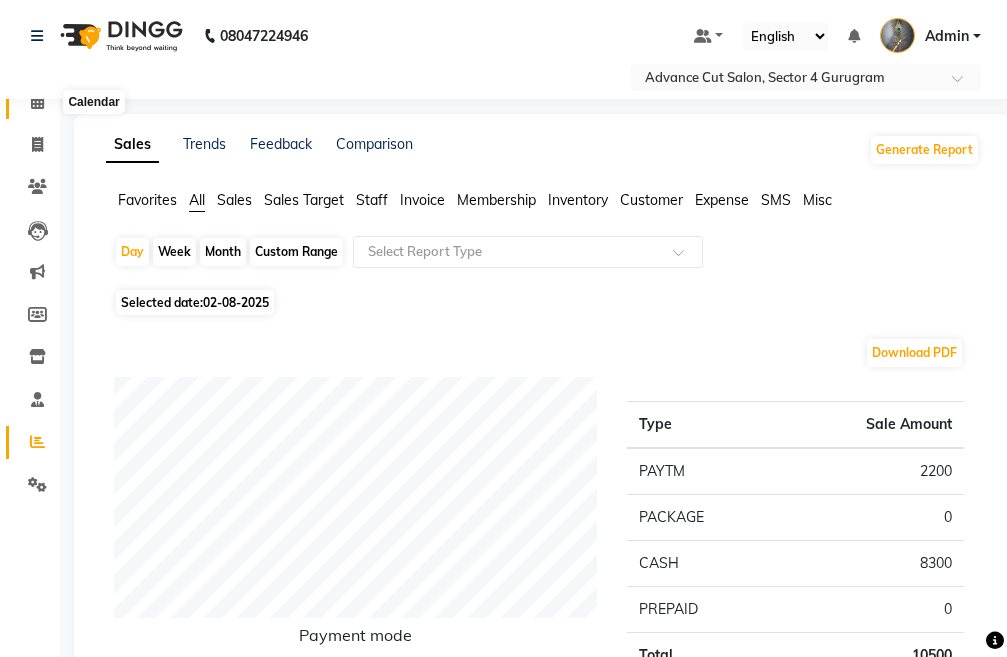 click 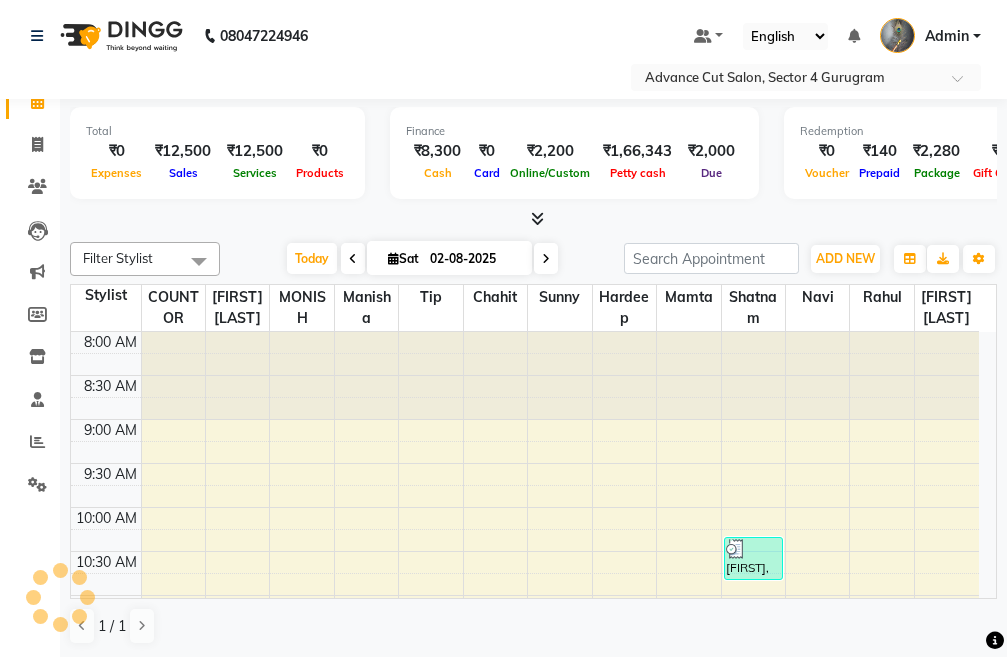 scroll, scrollTop: 0, scrollLeft: 0, axis: both 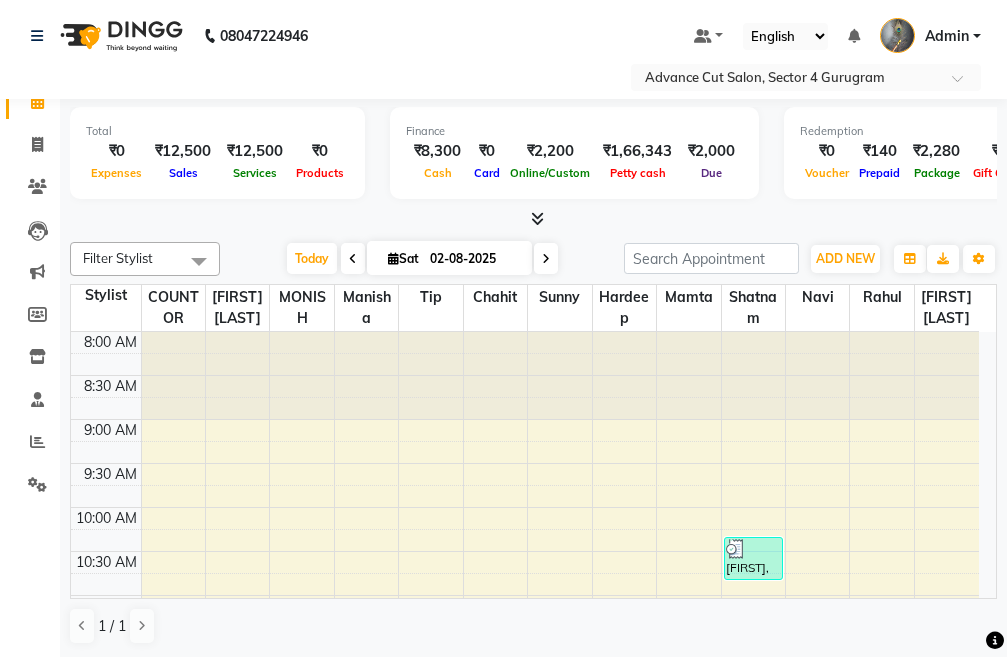click at bounding box center [537, 218] 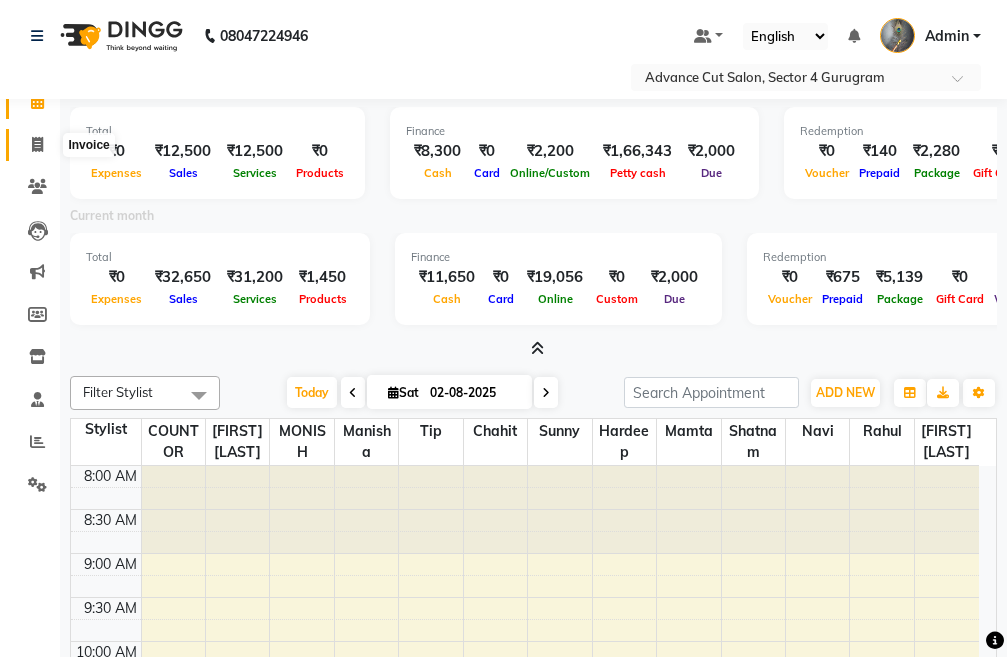 click 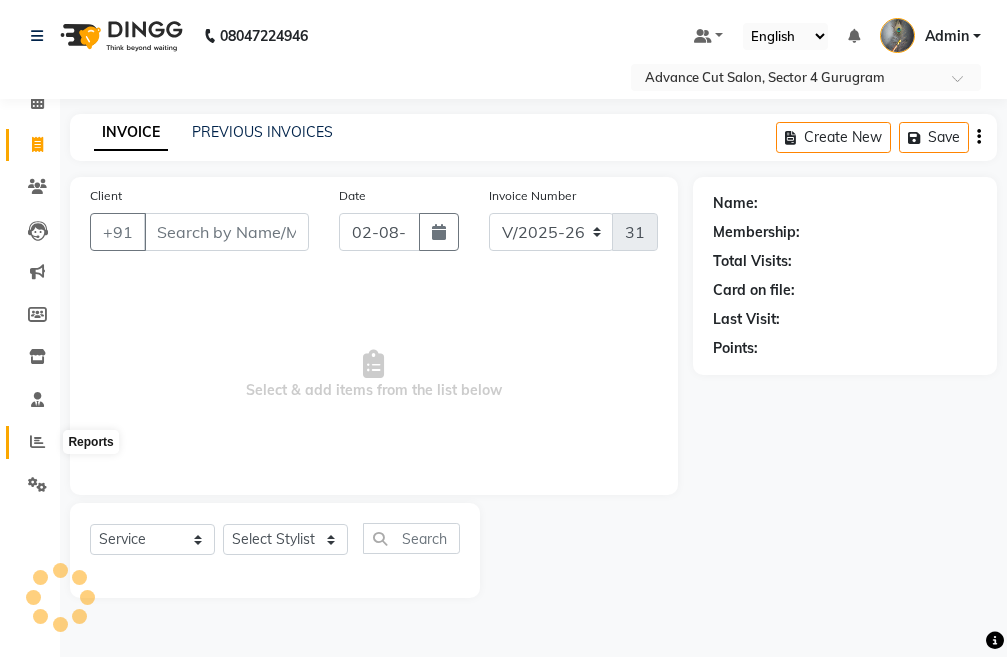 click 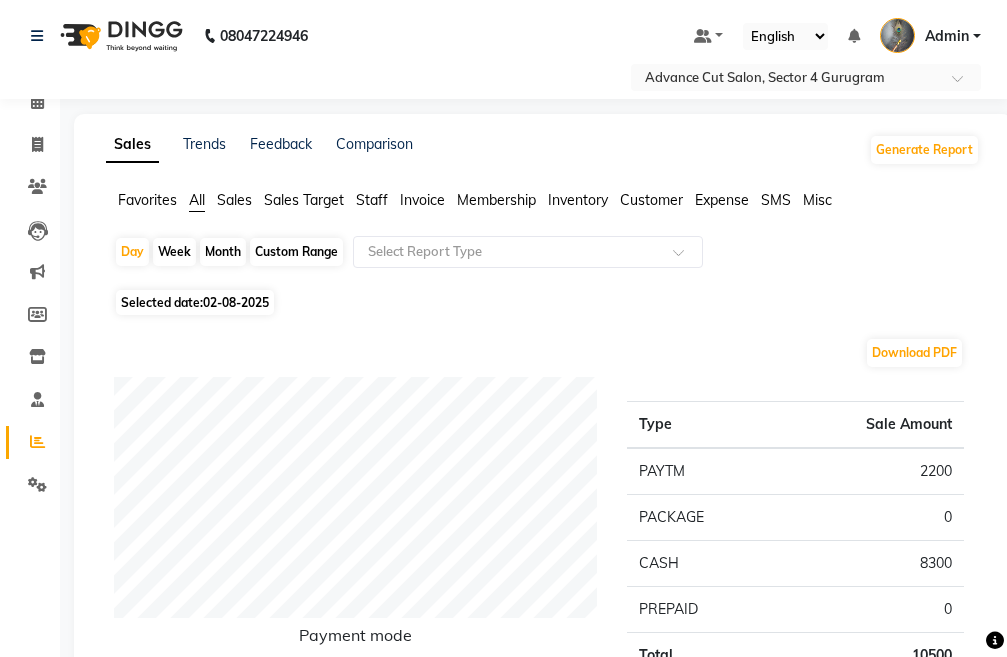 click on "02-08-2025" 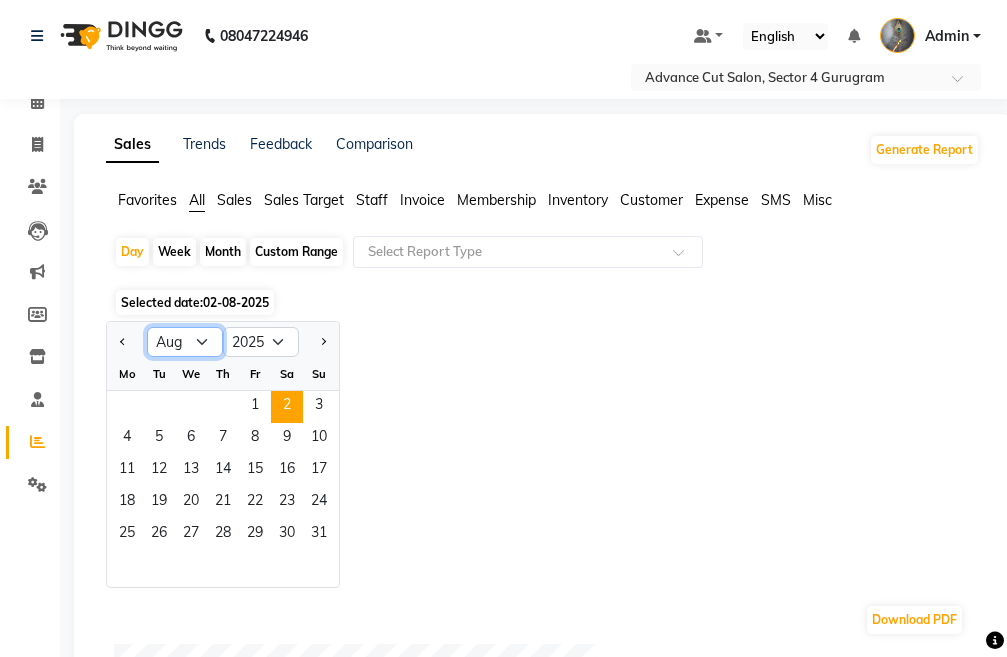 click on "Jan Feb Mar Apr May Jun Jul Aug Sep Oct Nov Dec" 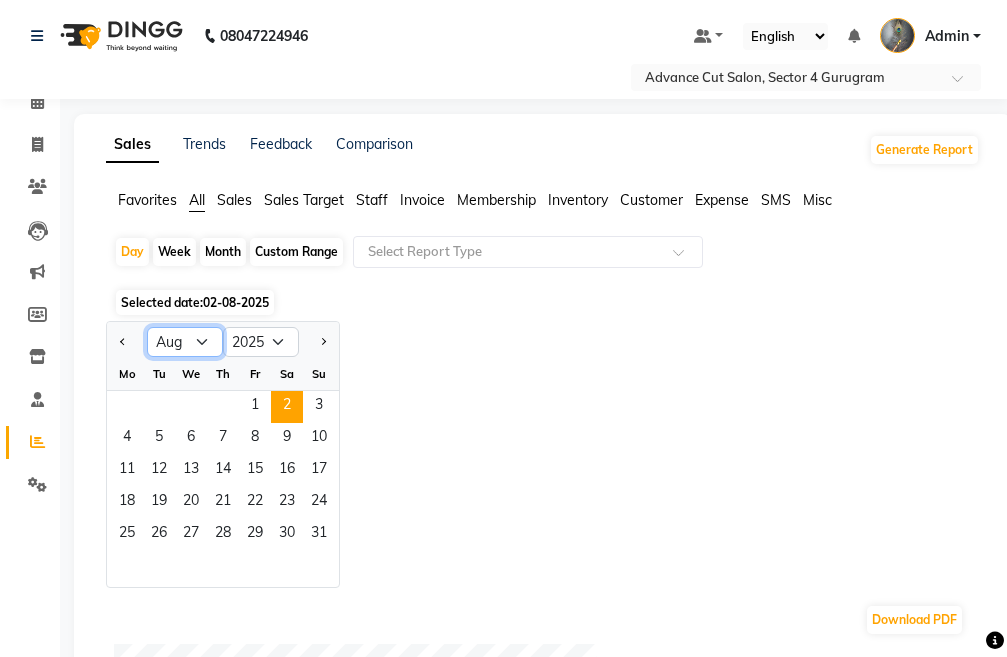 select on "7" 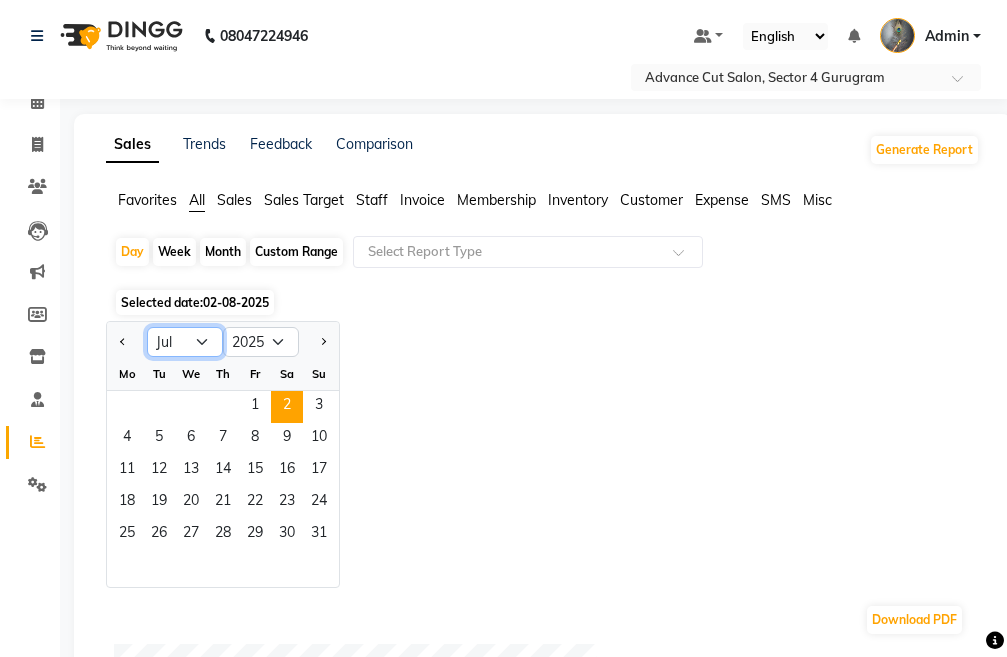 click on "Jan Feb Mar Apr May Jun Jul Aug Sep Oct Nov Dec" 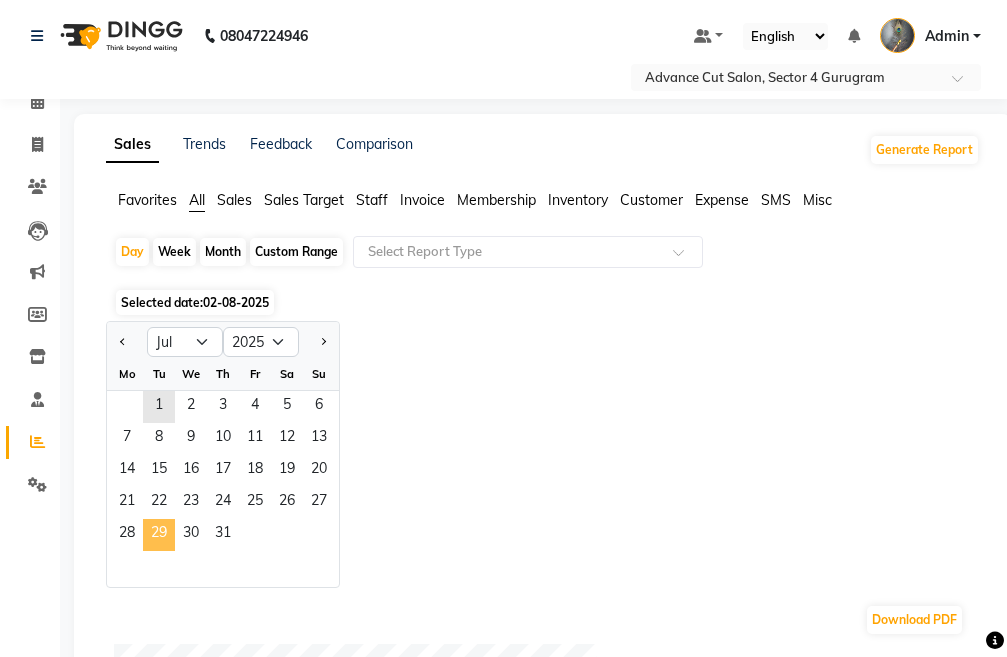 click on "29" 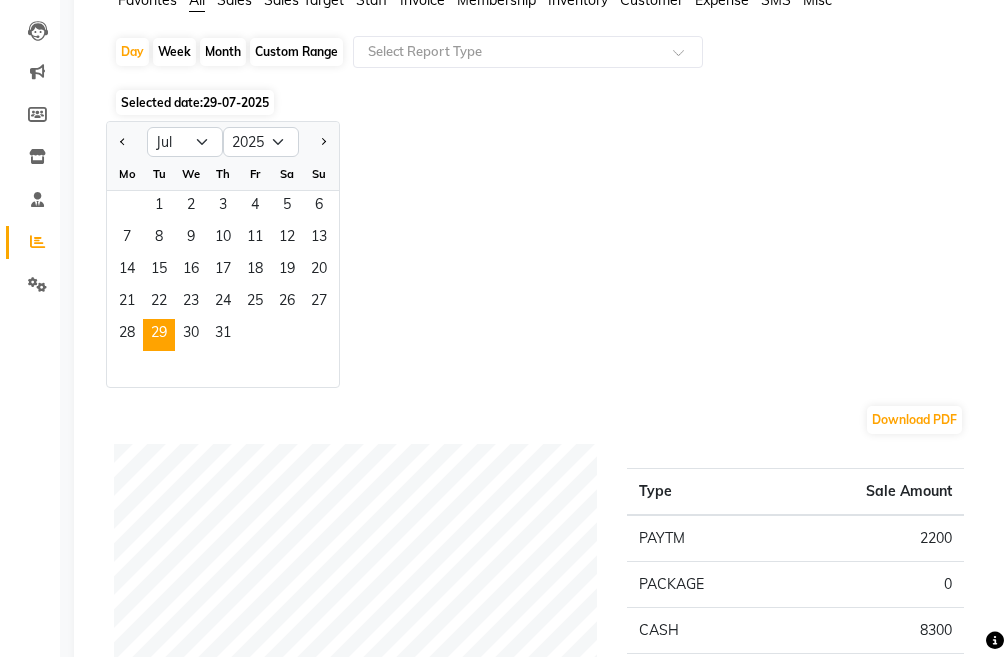 scroll, scrollTop: 400, scrollLeft: 0, axis: vertical 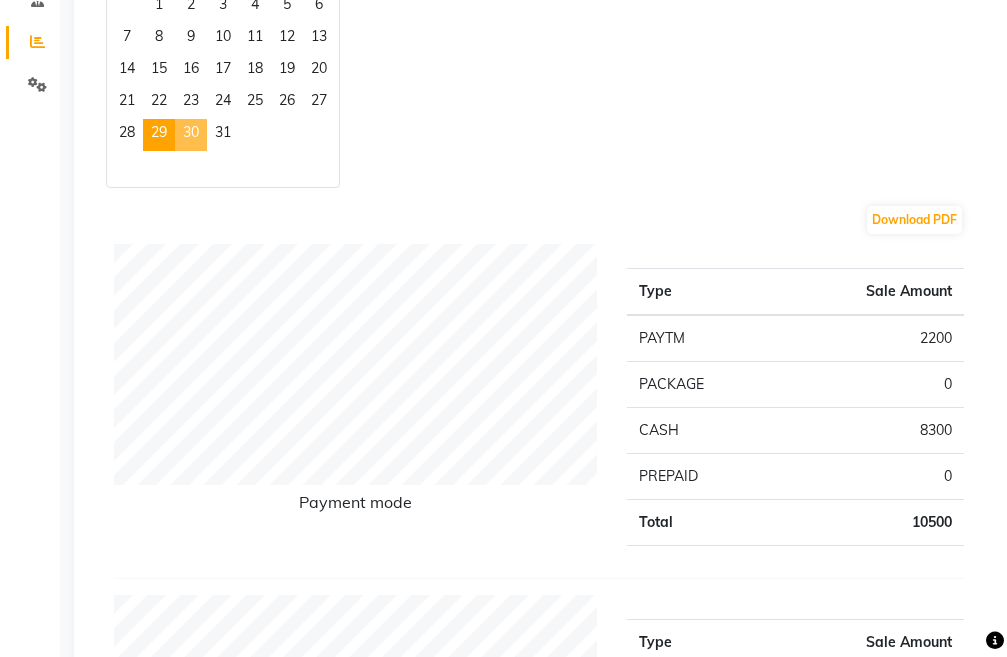 click on "30" 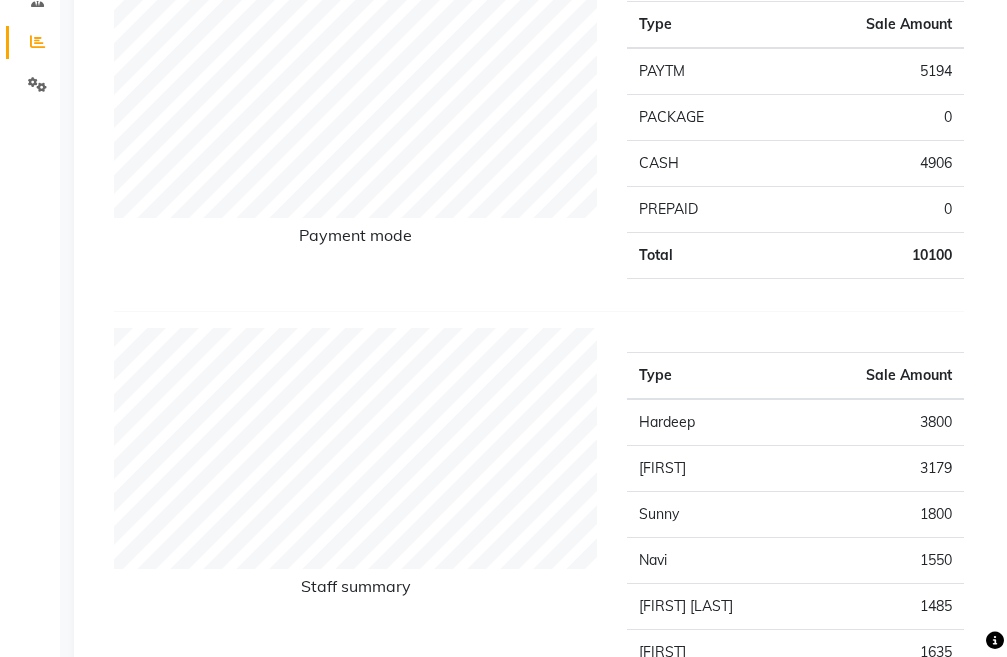 scroll, scrollTop: 100, scrollLeft: 0, axis: vertical 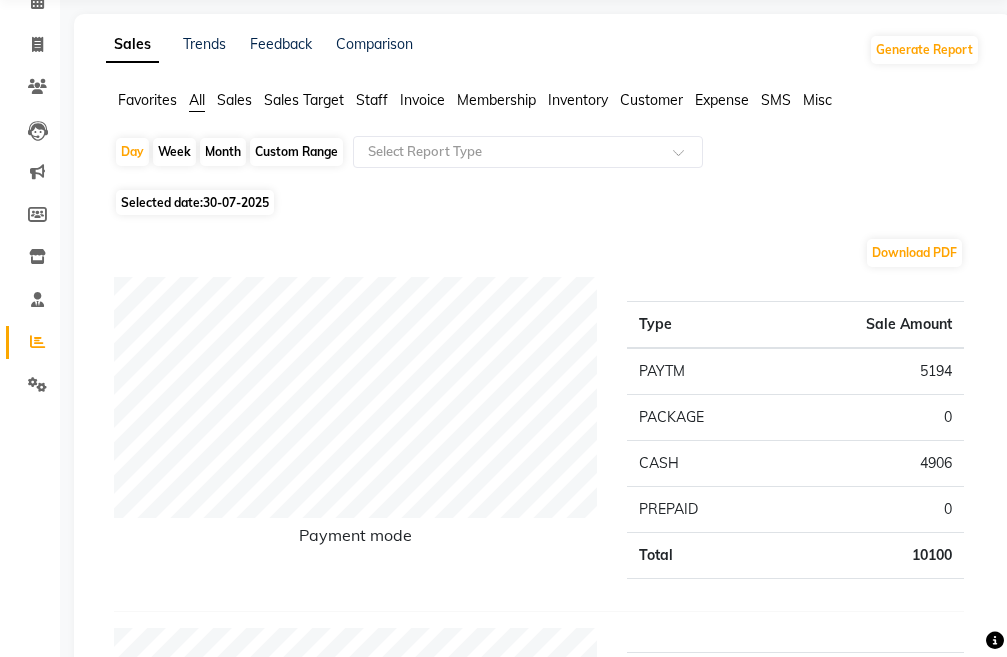 click on "Selected date:  30-07-2025" 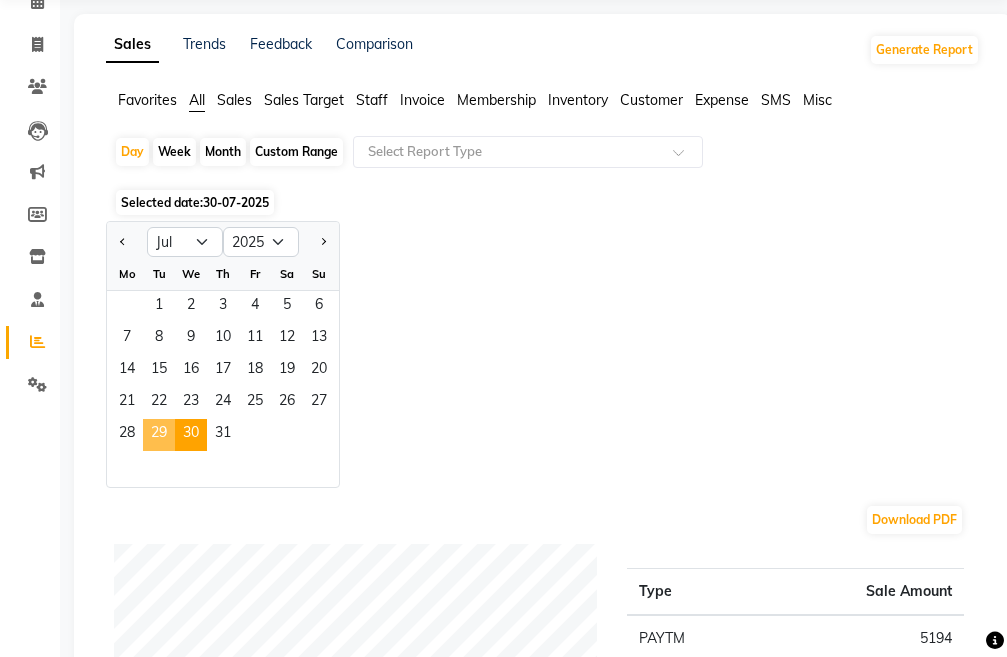 click on "29" 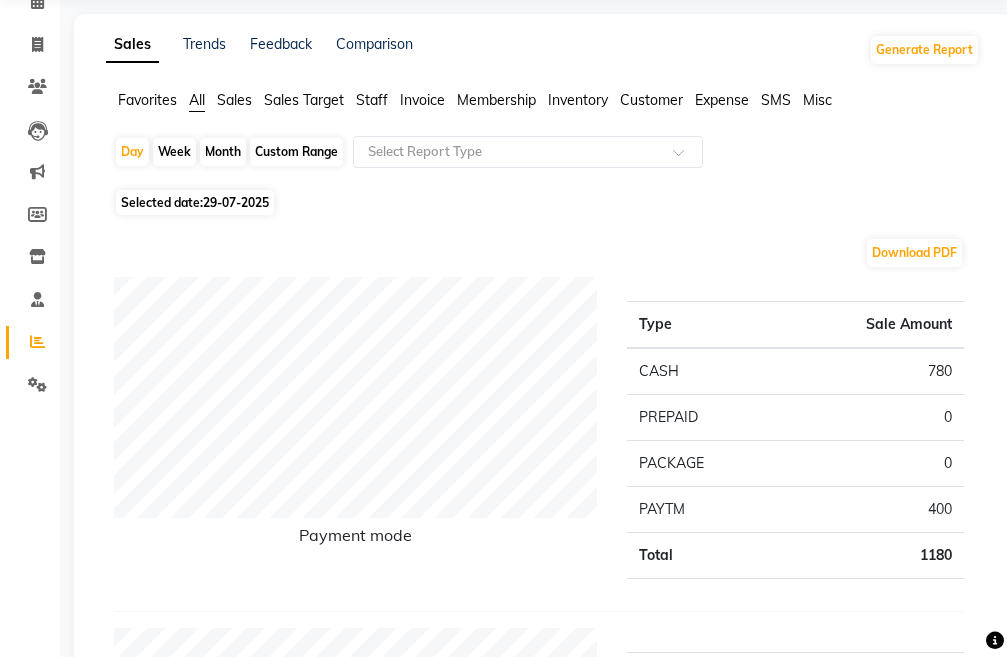 click on "29-07-2025" 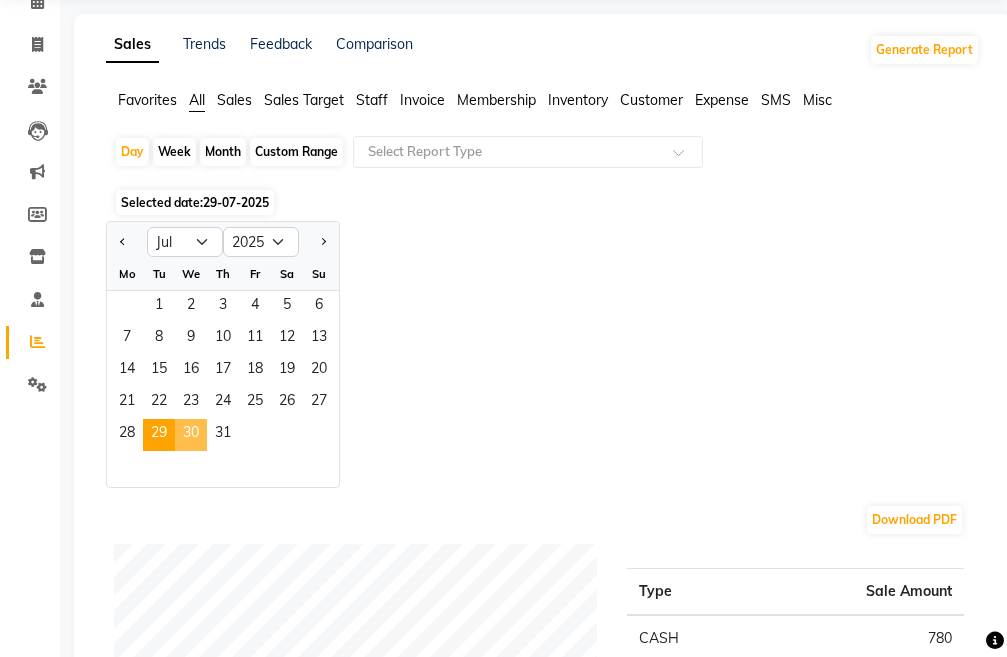 click on "30" 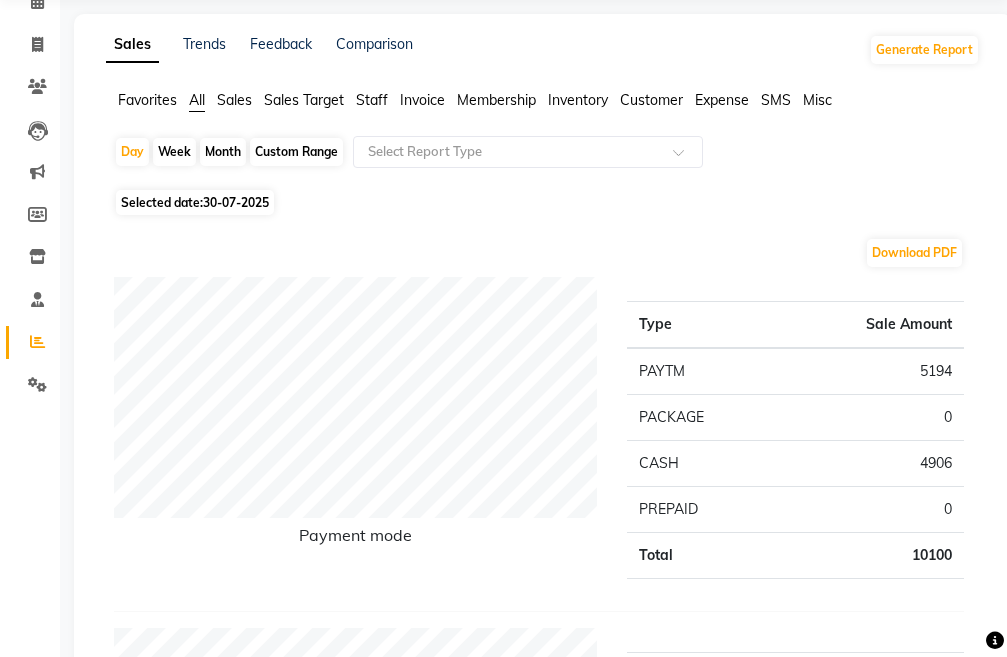 click on "30-07-2025" 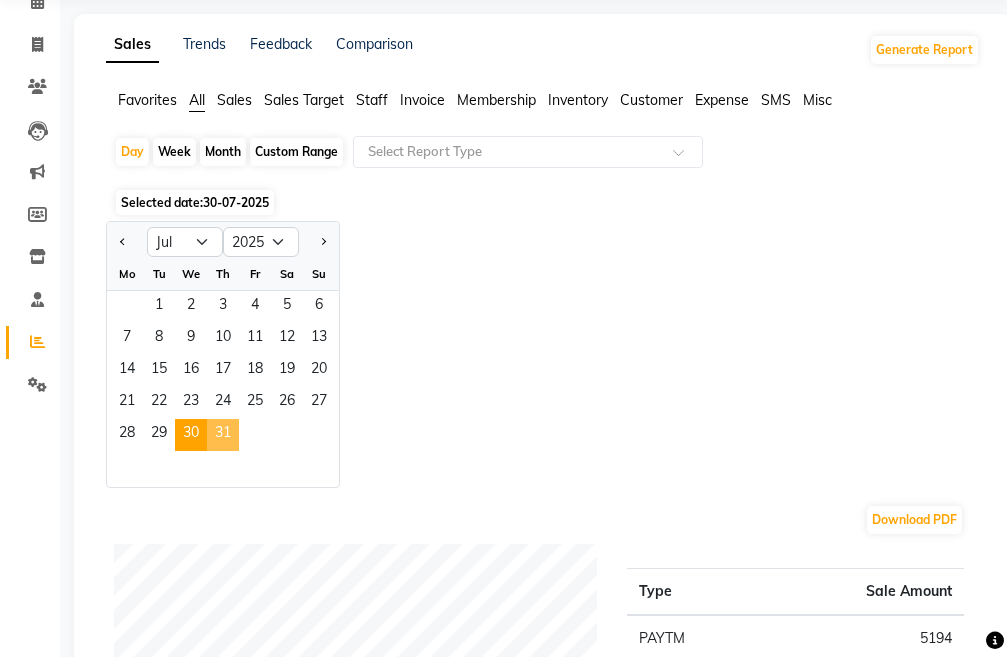 click on "31" 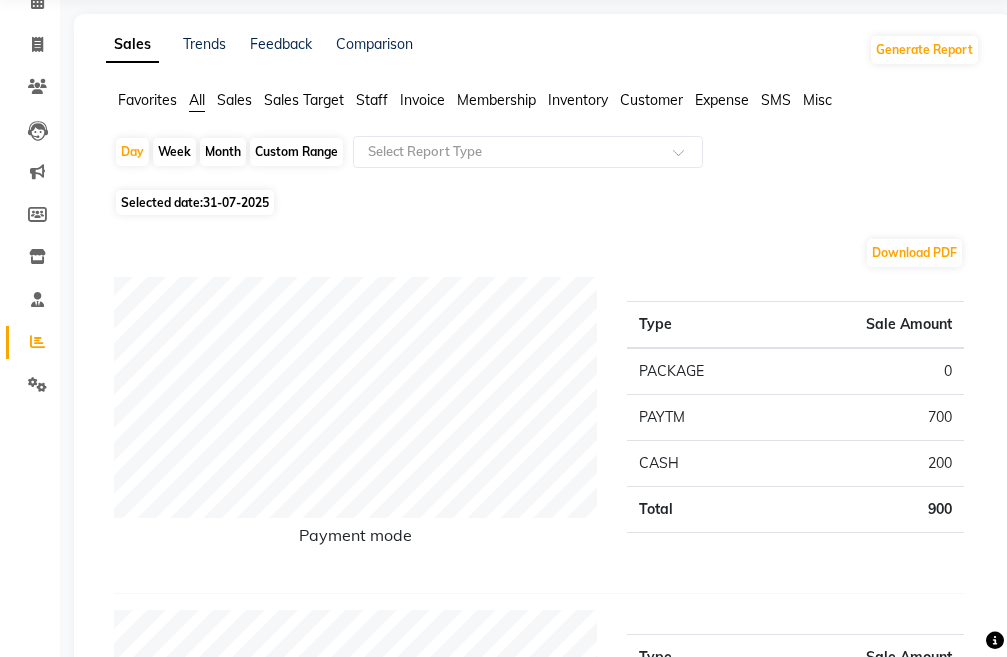 click on "31-07-2025" 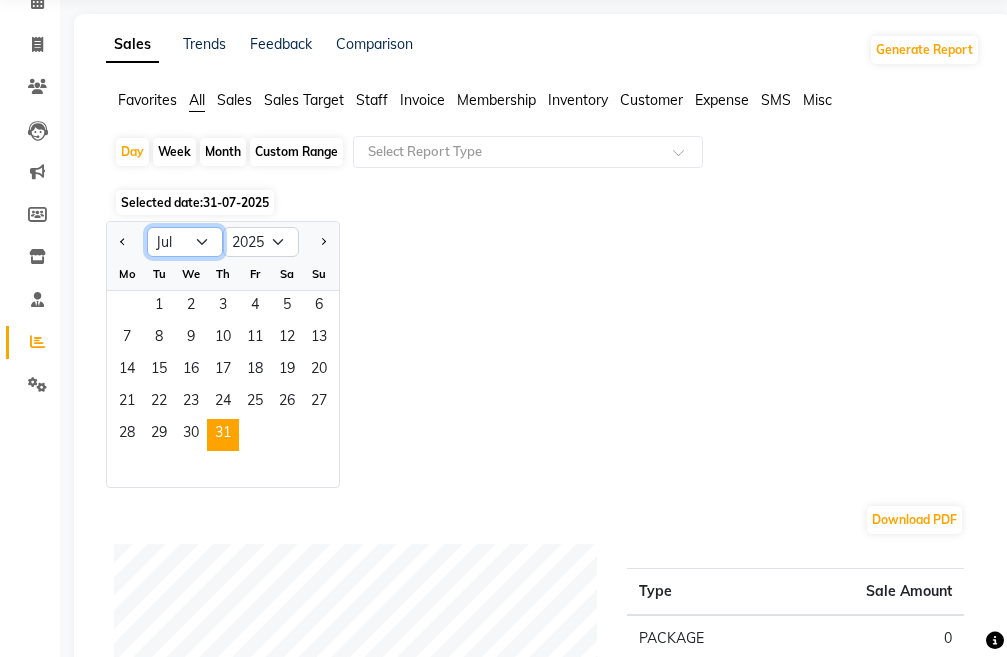 click on "Jan Feb Mar Apr May Jun Jul Aug Sep Oct Nov Dec" 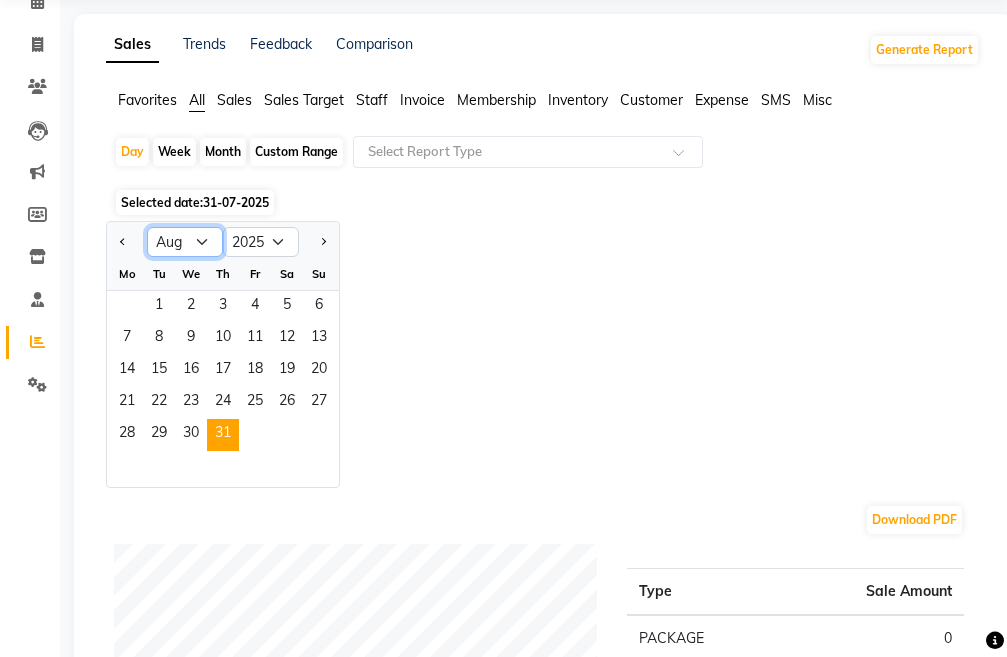 click on "Jan Feb Mar Apr May Jun Jul Aug Sep Oct Nov Dec" 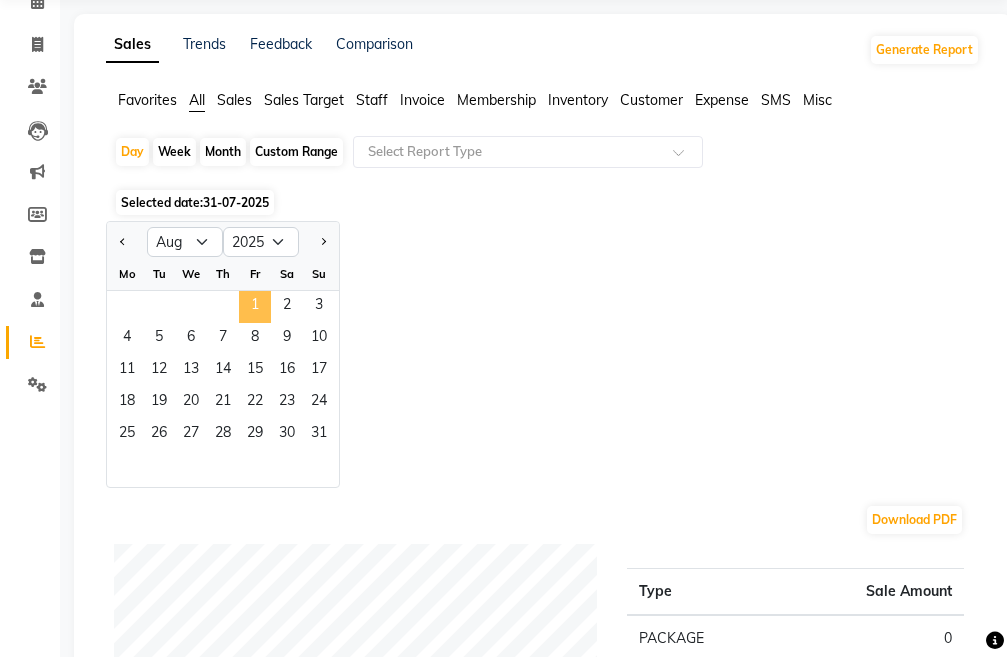 click on "1" 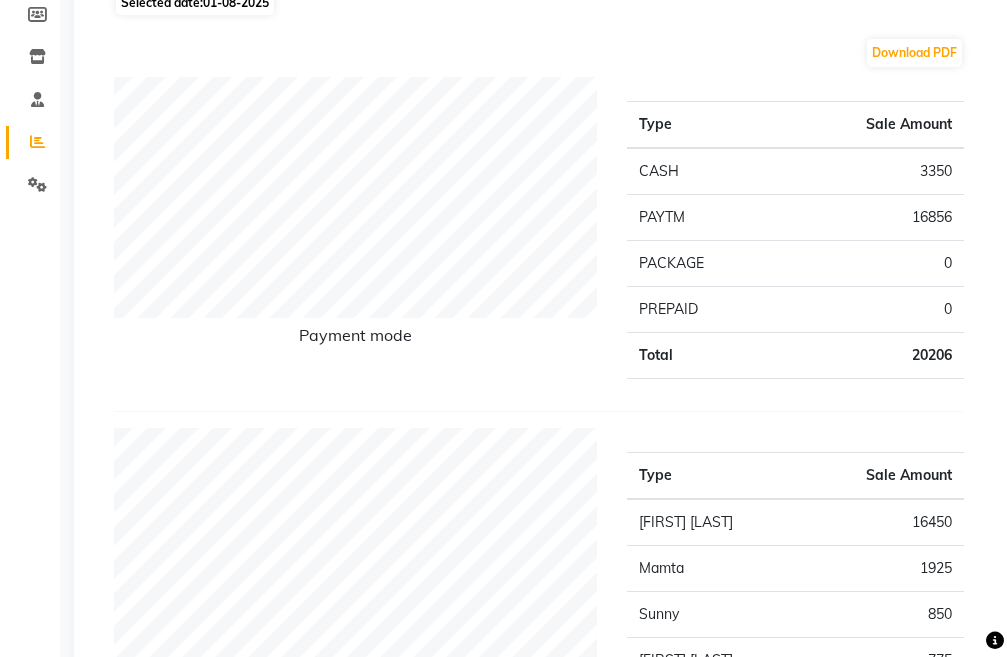 scroll, scrollTop: 0, scrollLeft: 0, axis: both 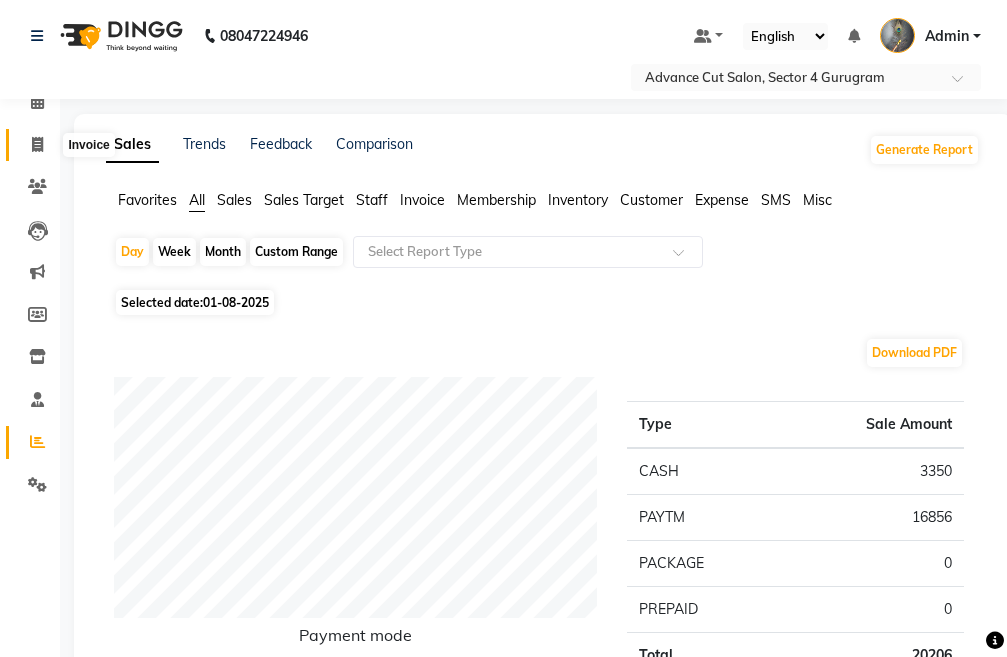 click 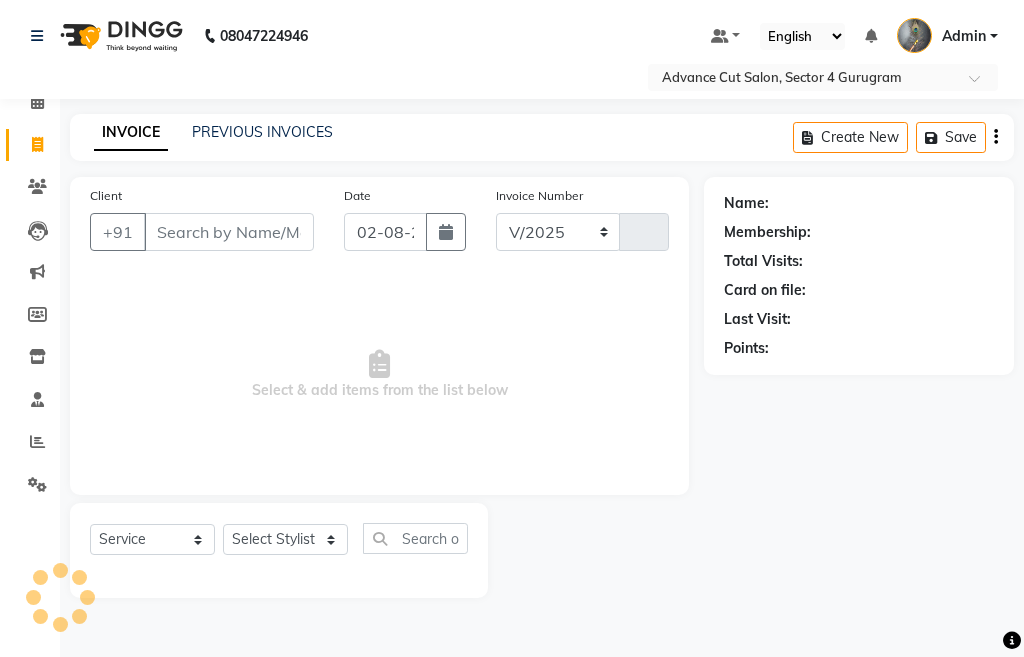select on "4939" 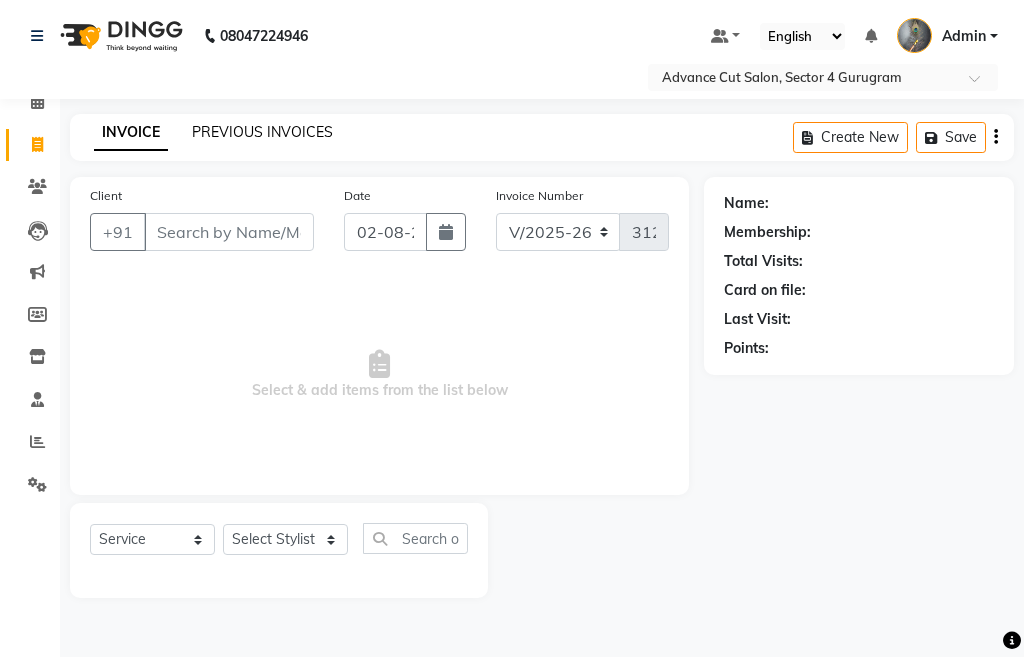 click on "PREVIOUS INVOICES" 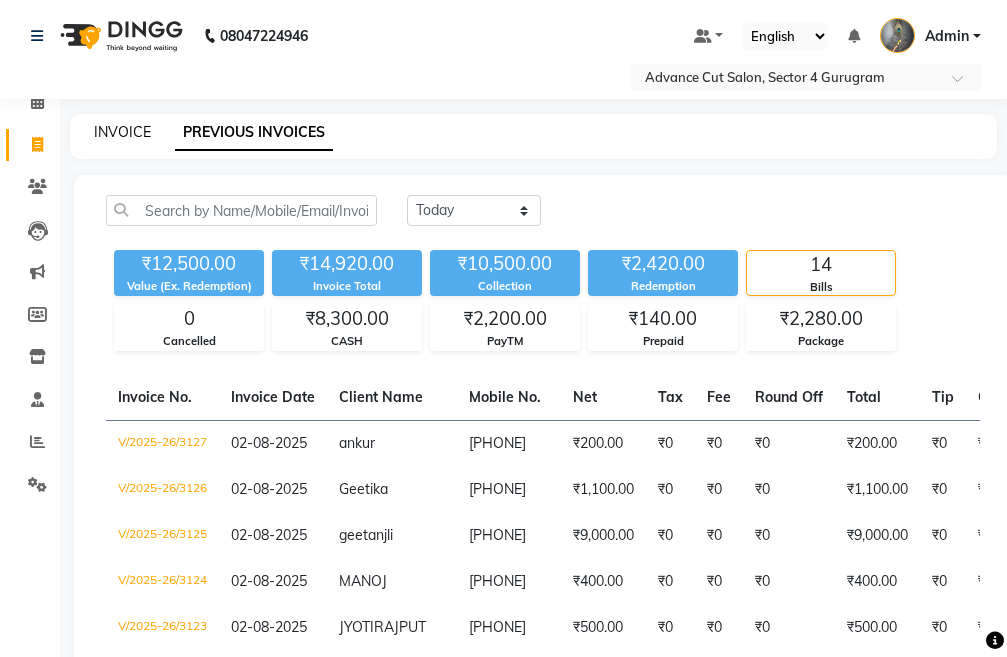 click on "INVOICE" 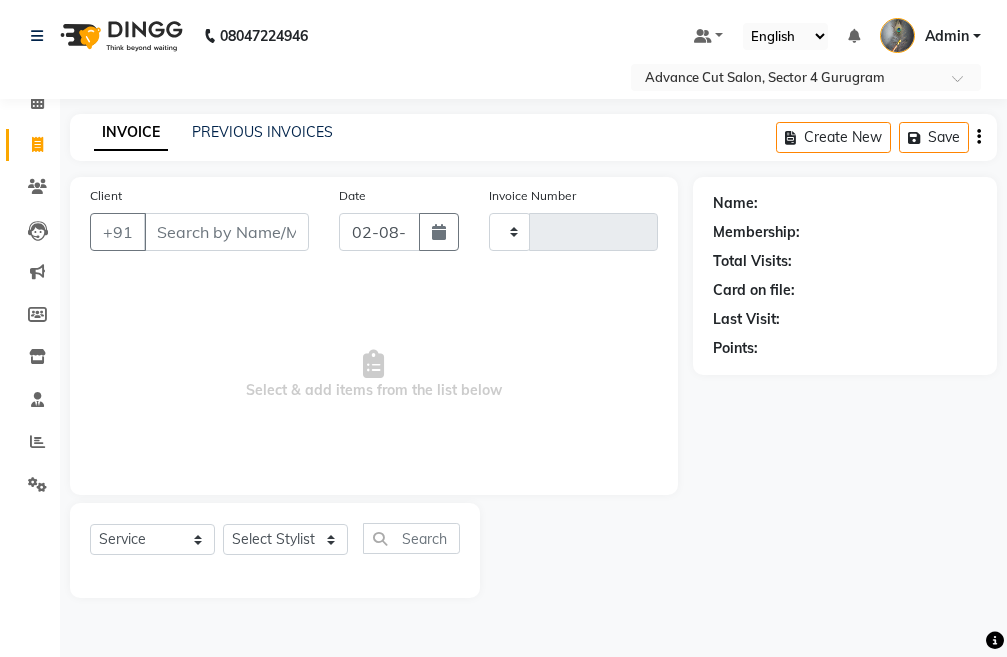 type on "3128" 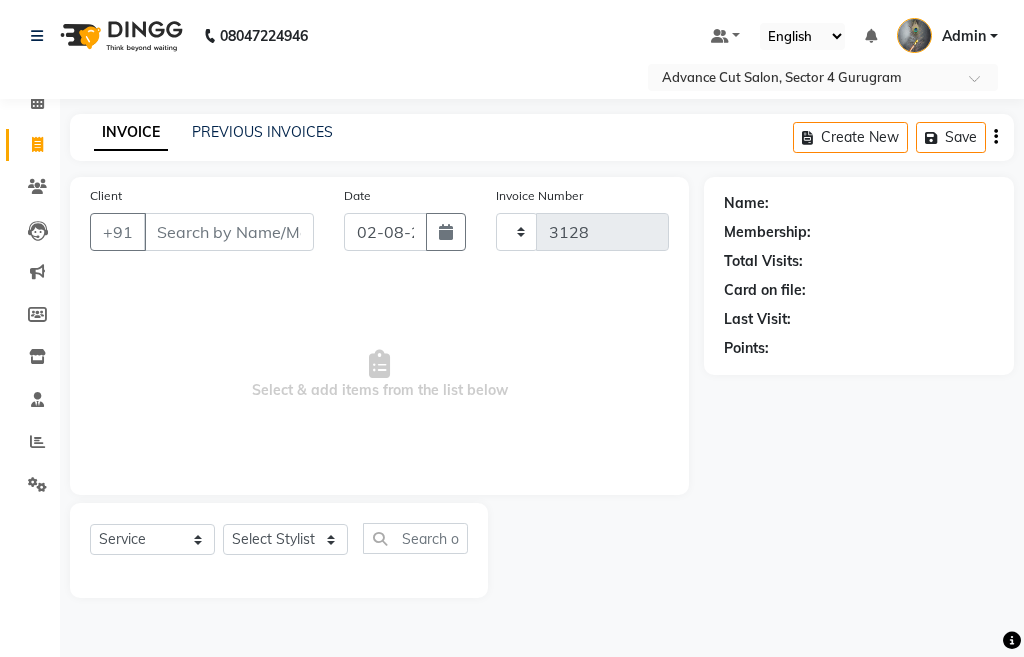 select on "4939" 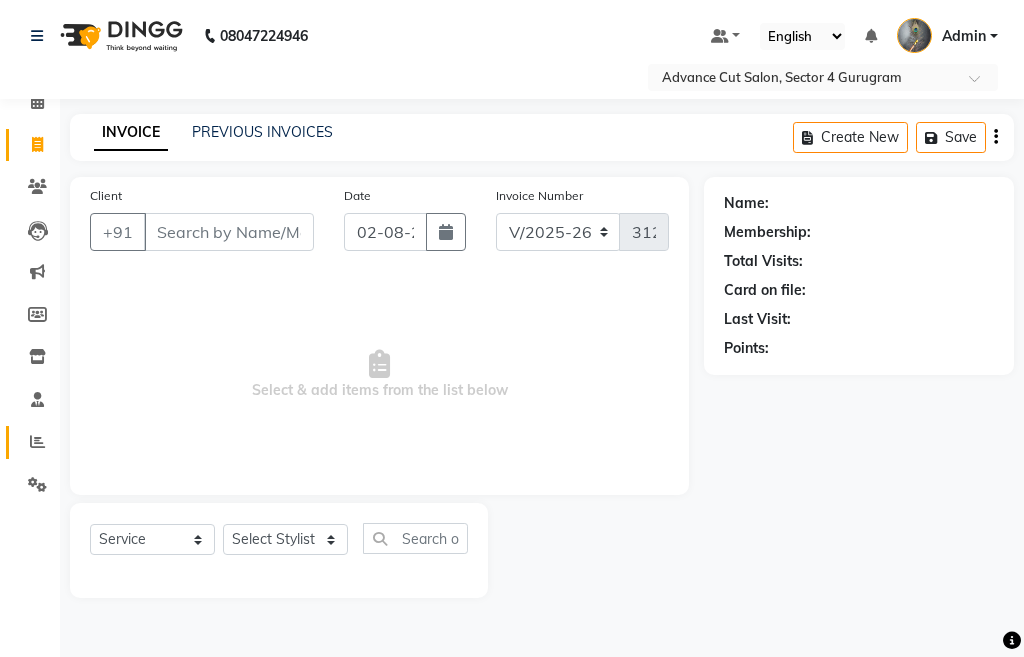 click on "Reports" 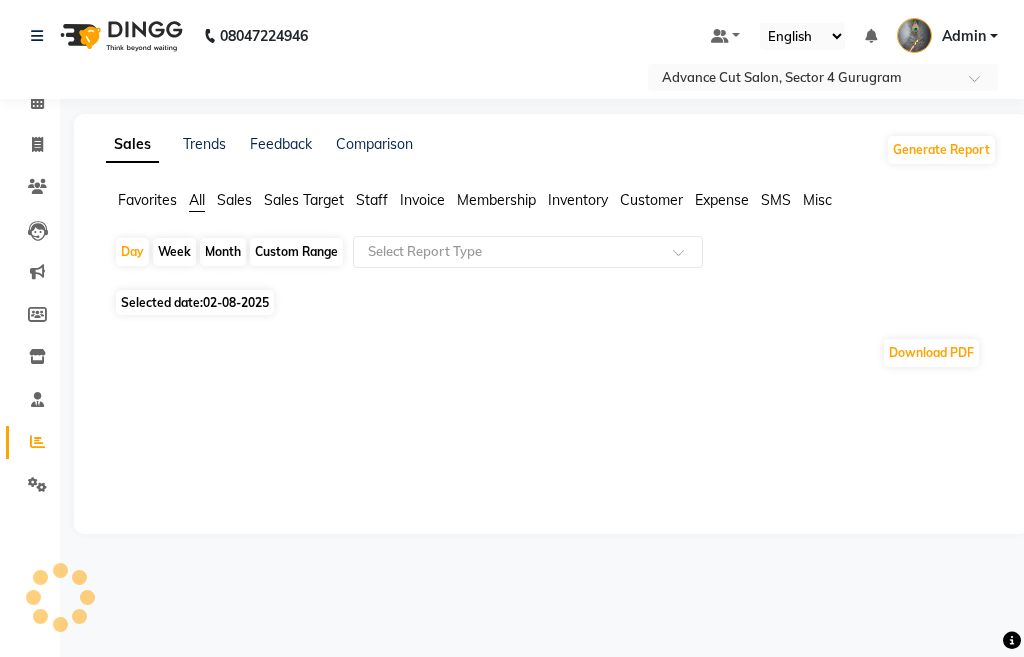 click on "Selected date:  02-08-2025" 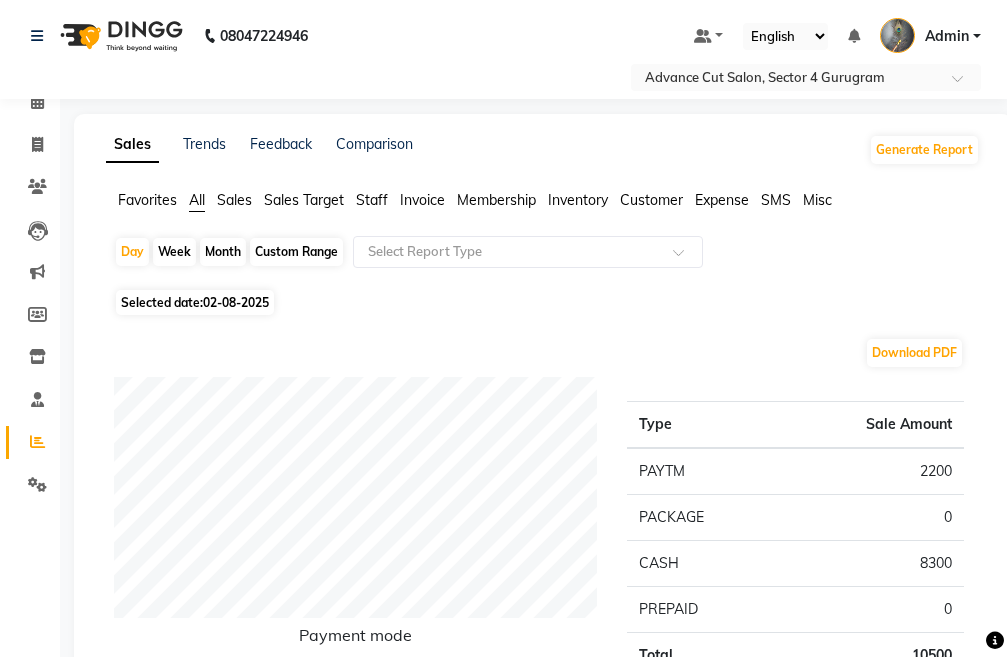 click on "Selected date:  02-08-2025" 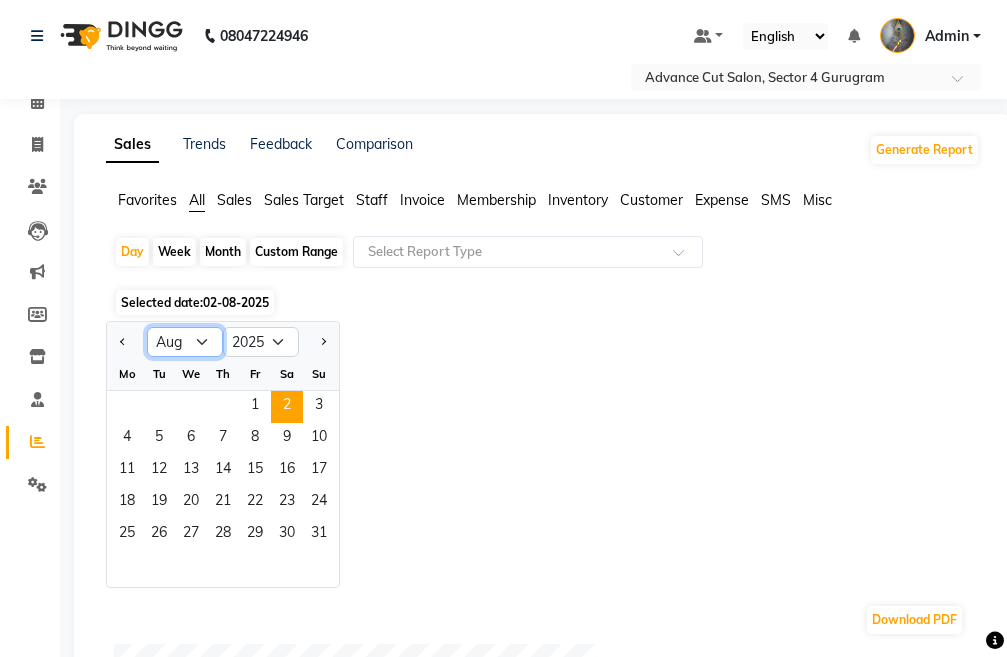 click on "Jan Feb Mar Apr May Jun Jul Aug Sep Oct Nov Dec" 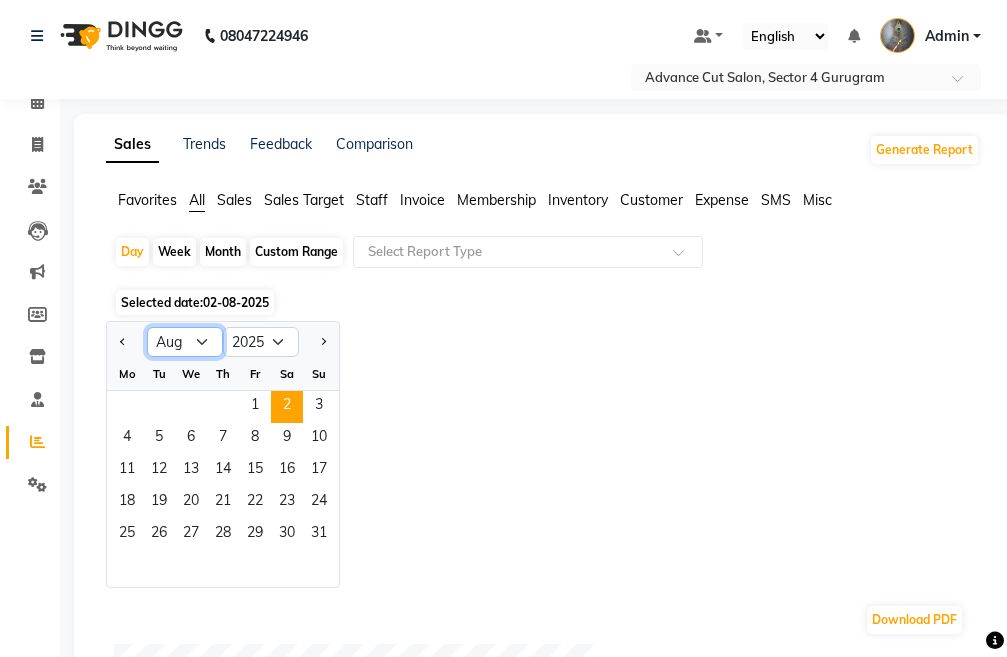 select on "7" 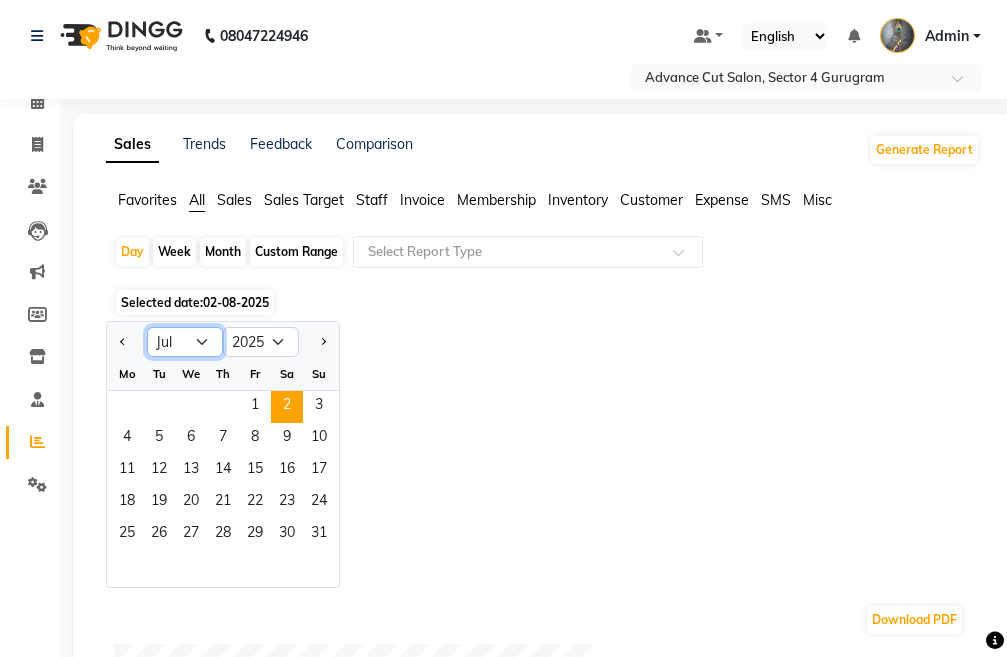 click on "Jan Feb Mar Apr May Jun Jul Aug Sep Oct Nov Dec" 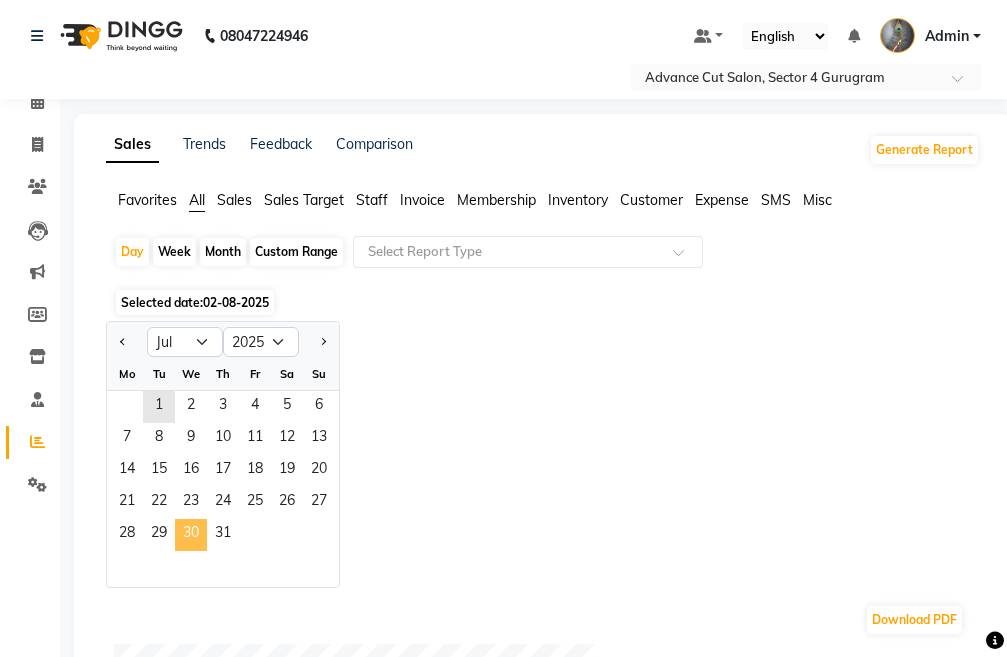 click on "30" 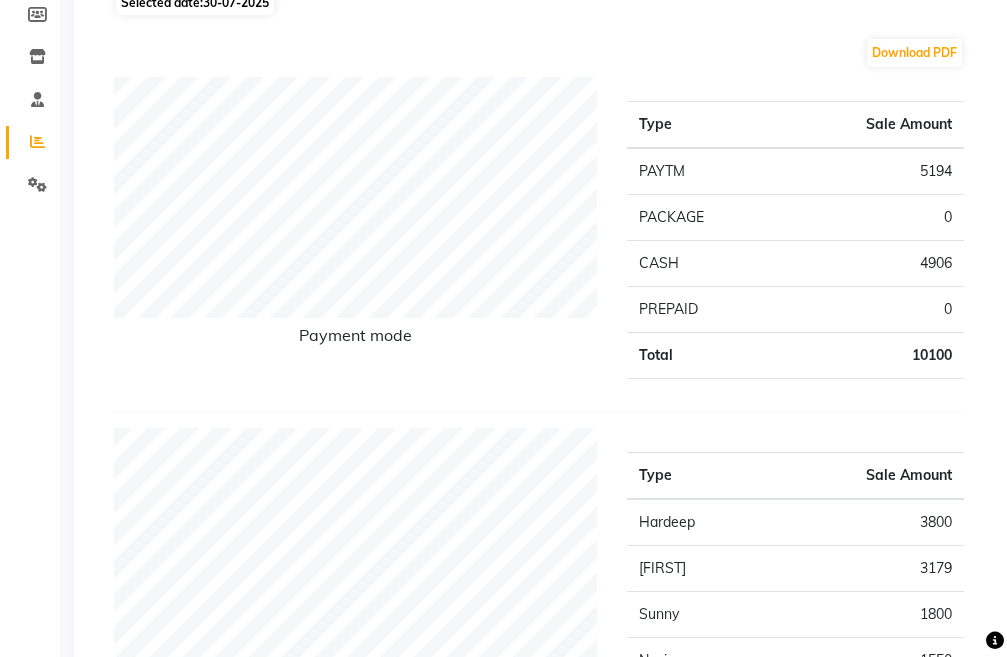 scroll, scrollTop: 100, scrollLeft: 0, axis: vertical 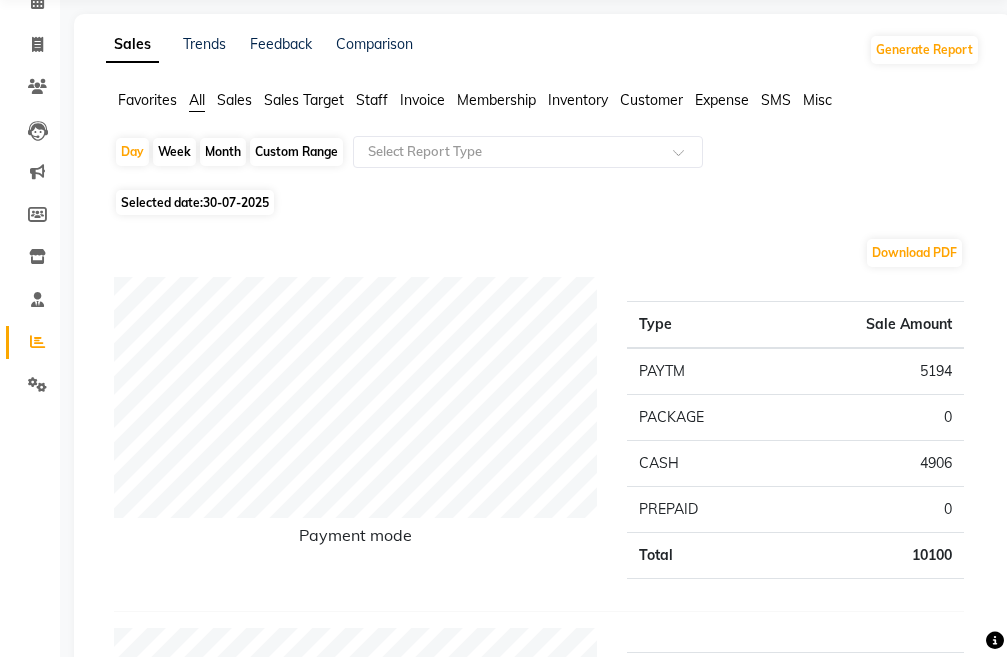 click on "Selected date:  30-07-2025" 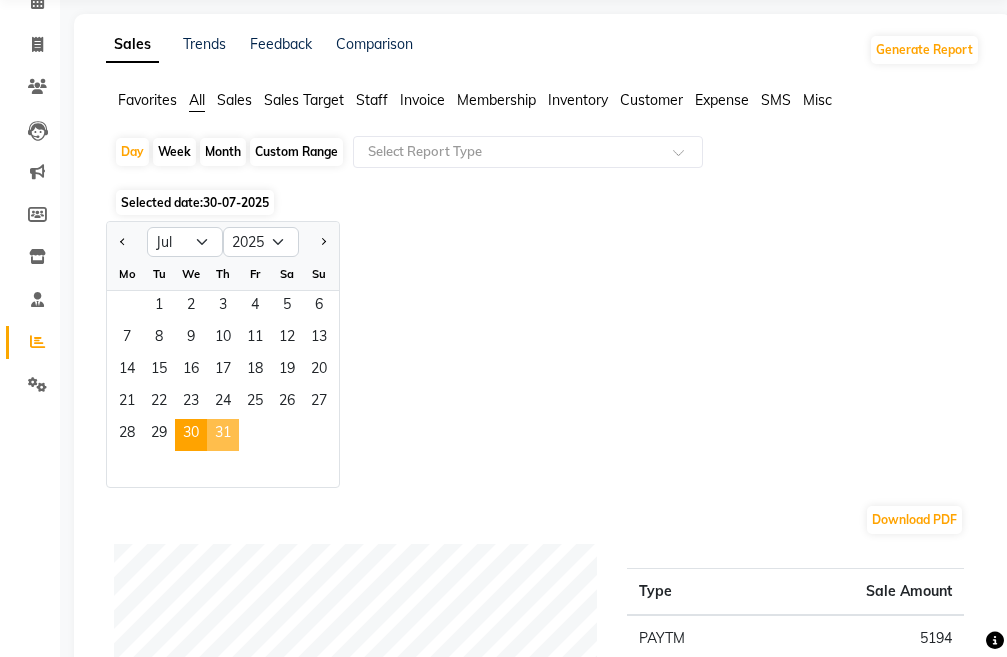 click on "31" 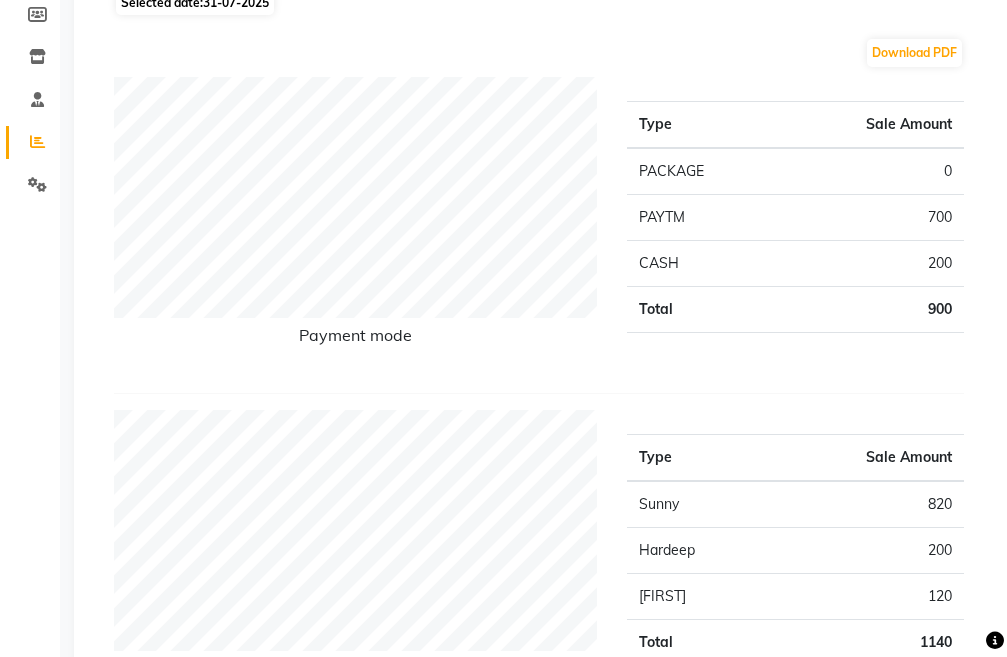scroll, scrollTop: 0, scrollLeft: 0, axis: both 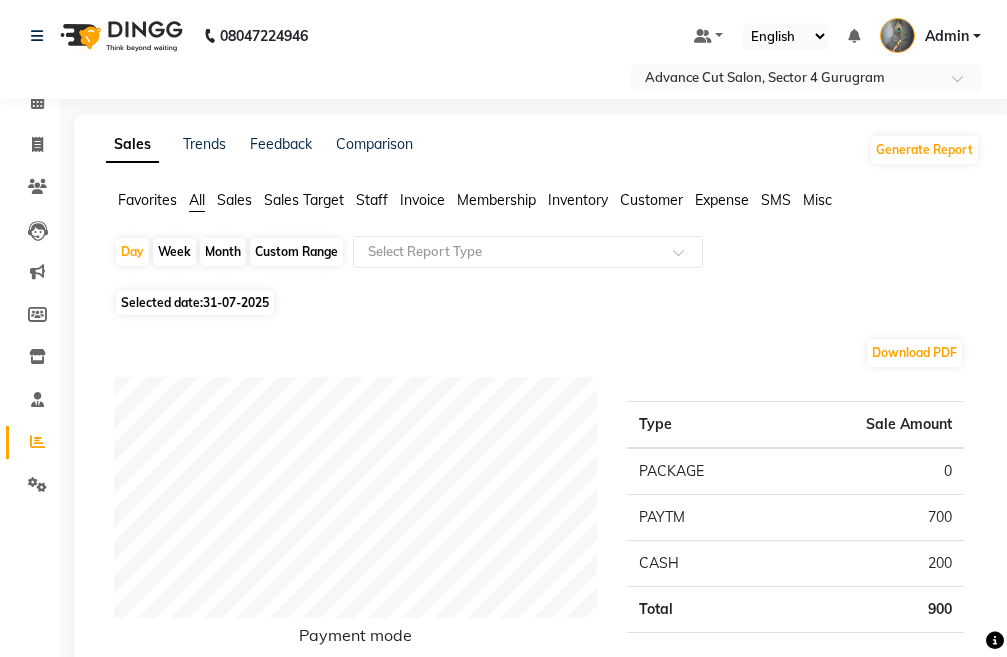 click on "Selected date:  31-07-2025" 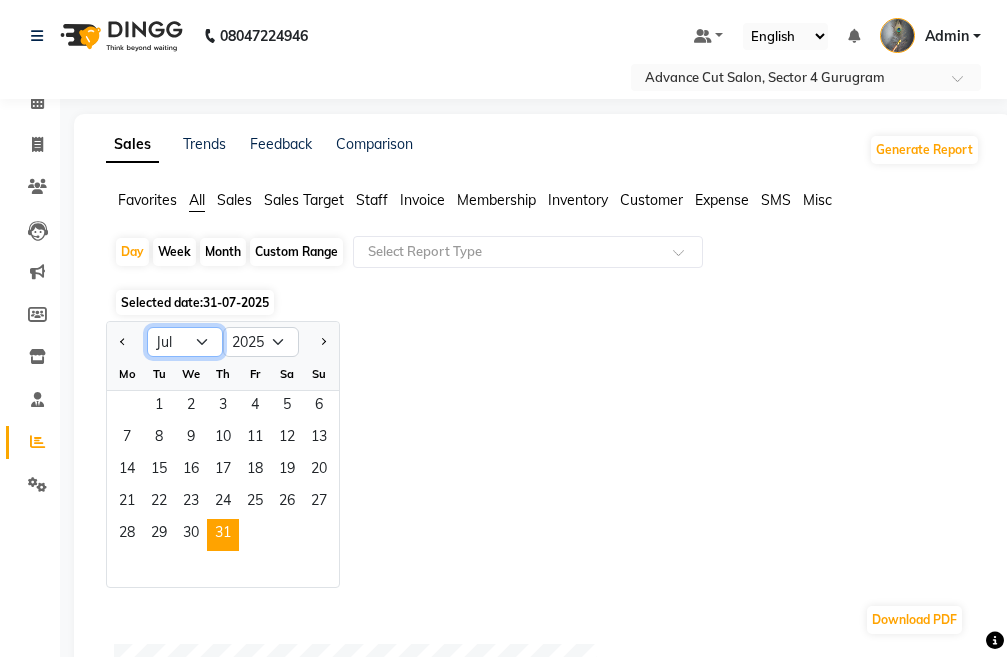 click on "Jan Feb Mar Apr May Jun Jul Aug Sep Oct Nov Dec" 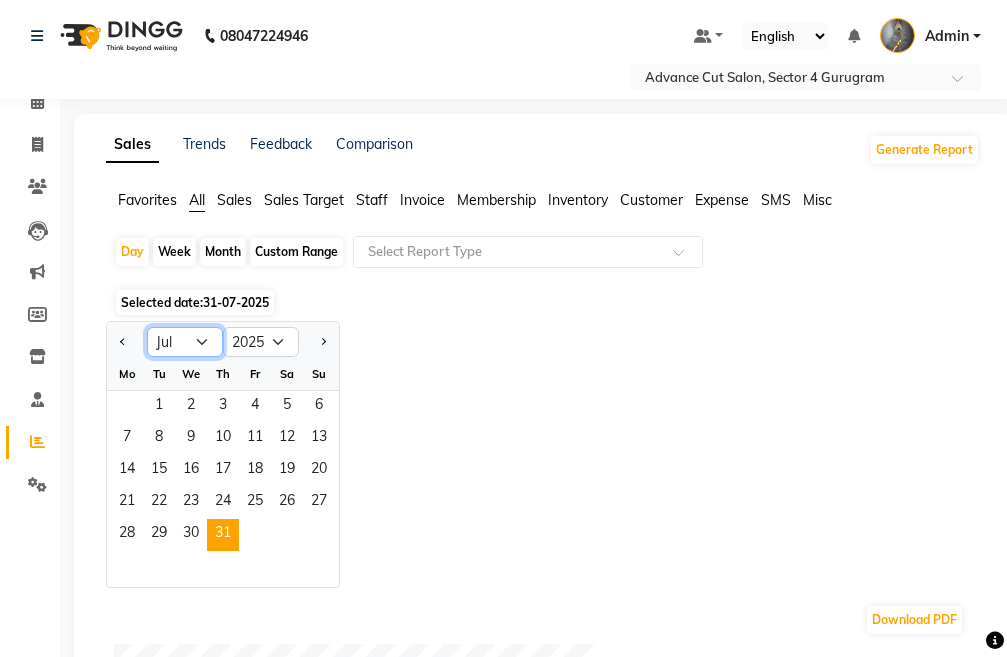 select on "8" 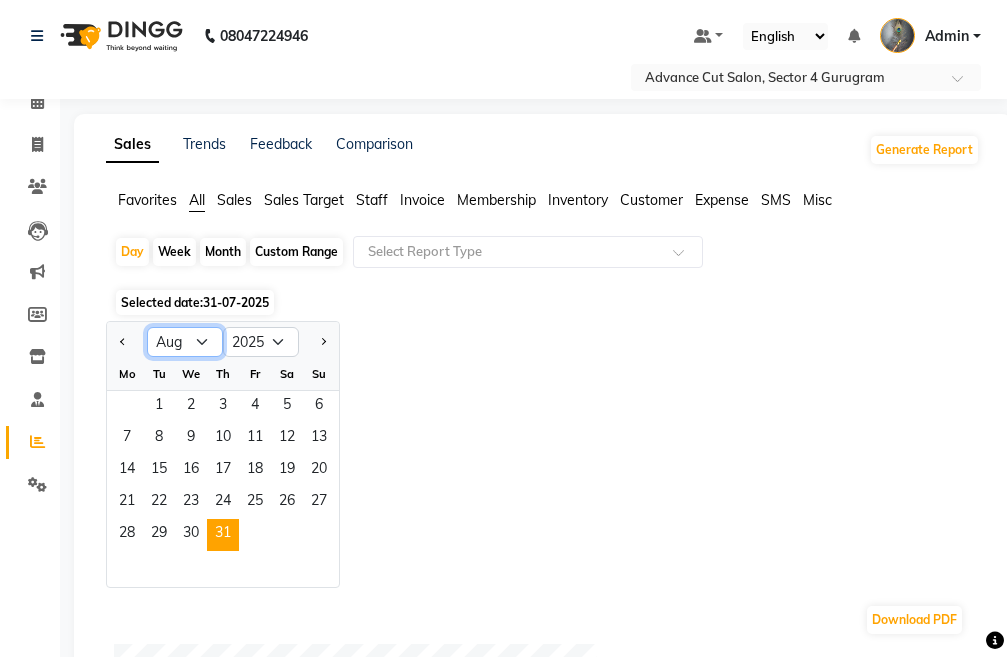 click on "Jan Feb Mar Apr May Jun Jul Aug Sep Oct Nov Dec" 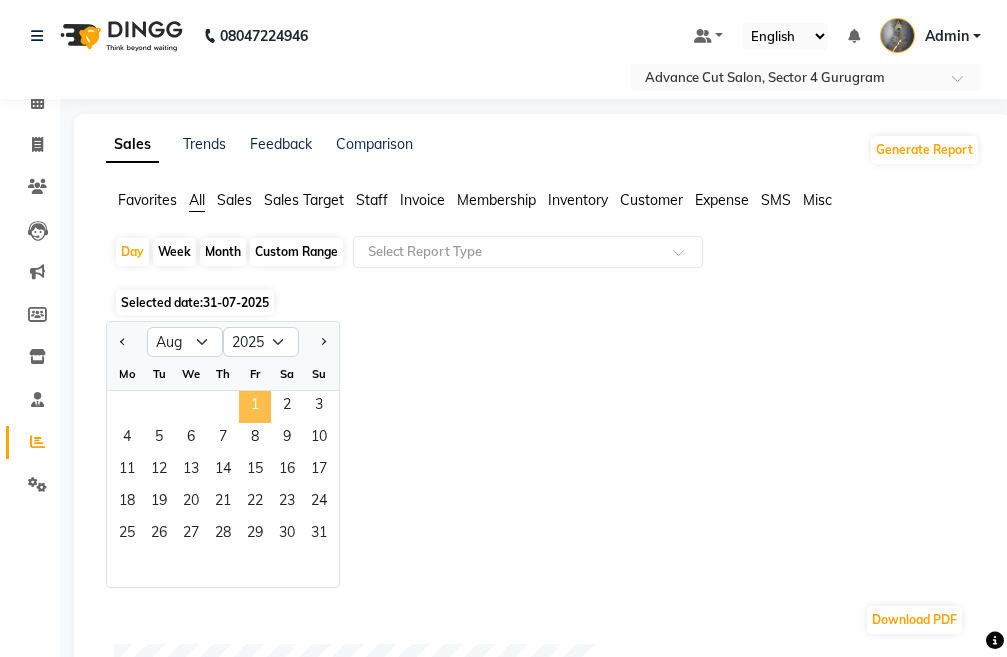 click on "1" 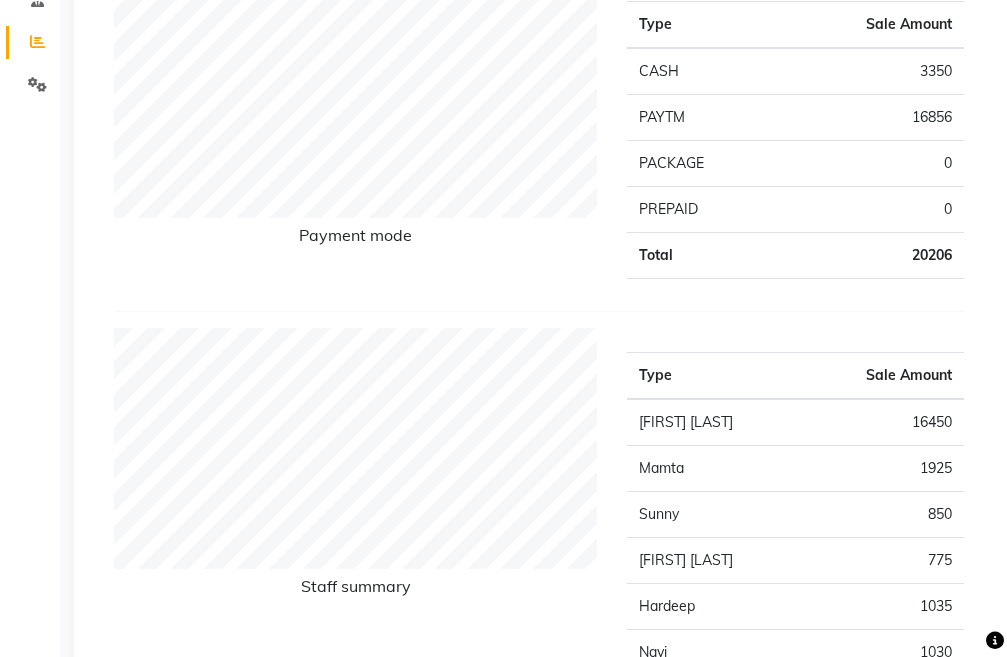 scroll, scrollTop: 0, scrollLeft: 0, axis: both 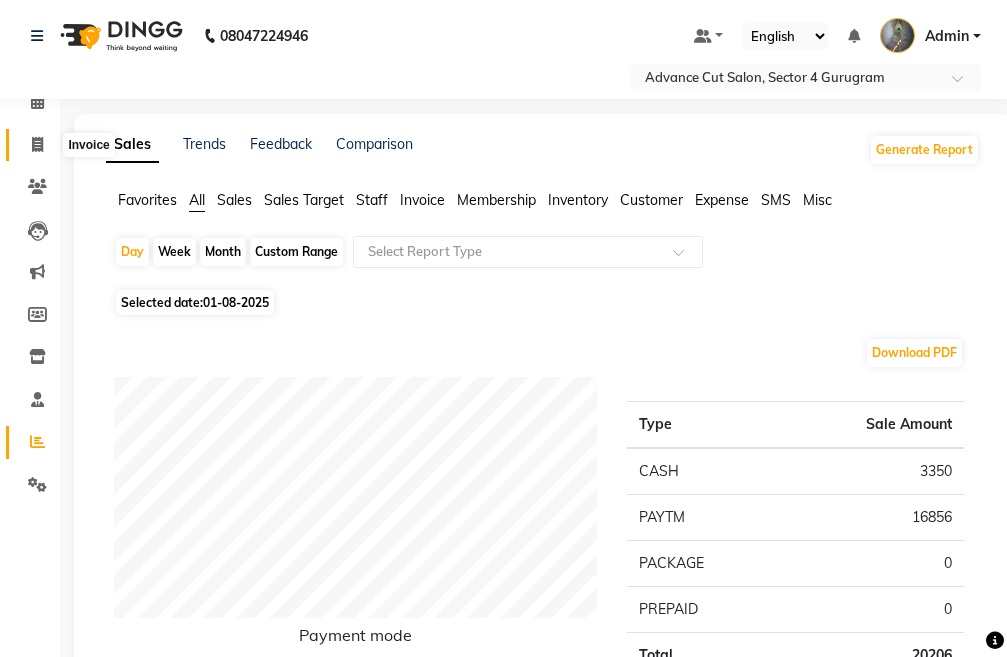 click 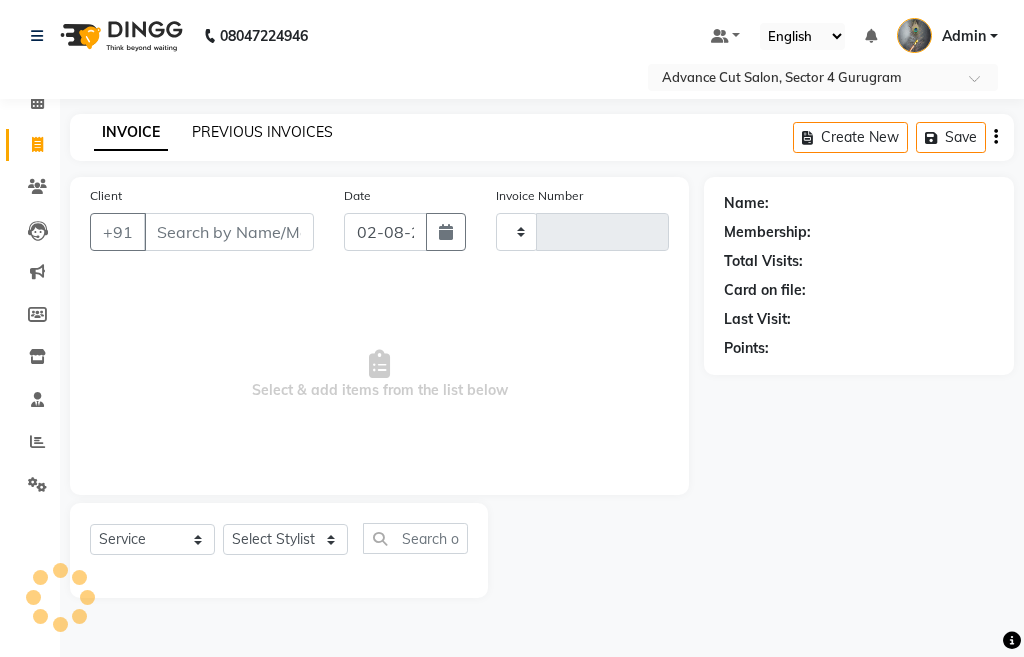 click on "PREVIOUS INVOICES" 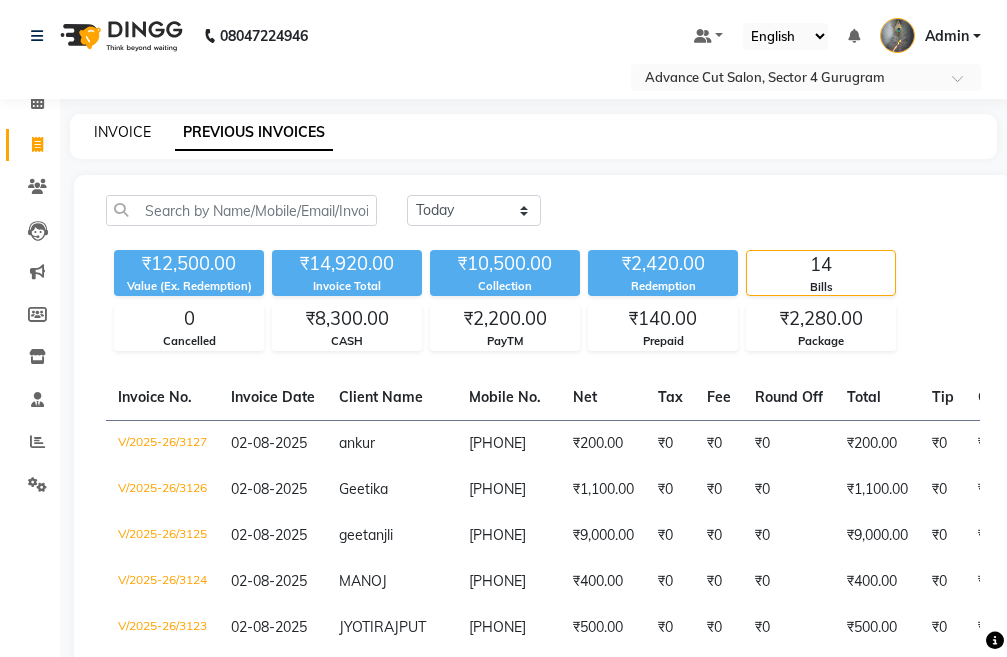 click on "INVOICE" 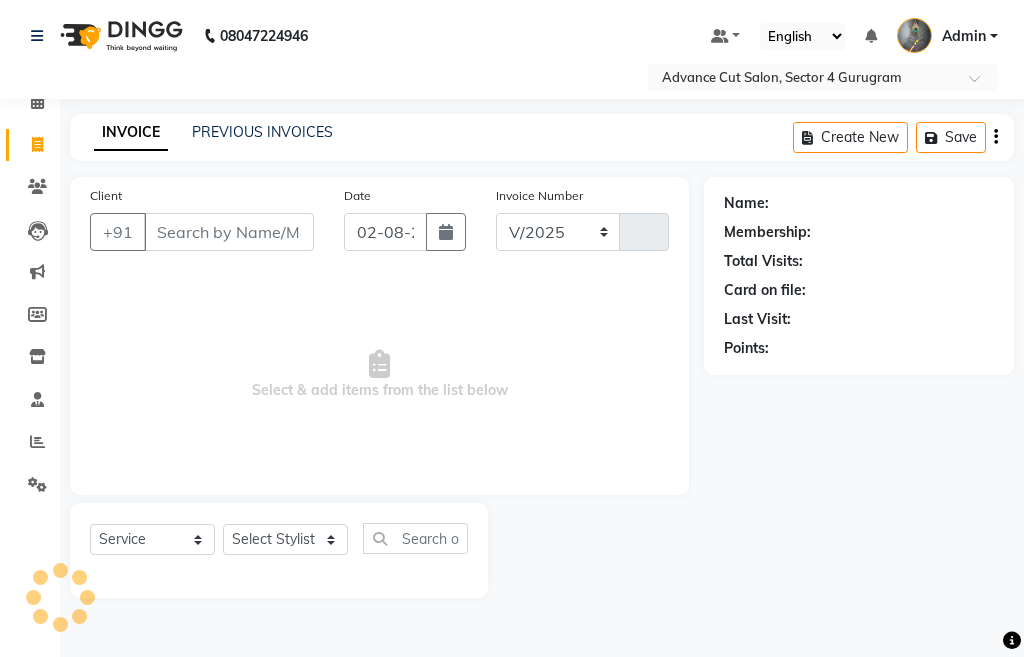 select on "4939" 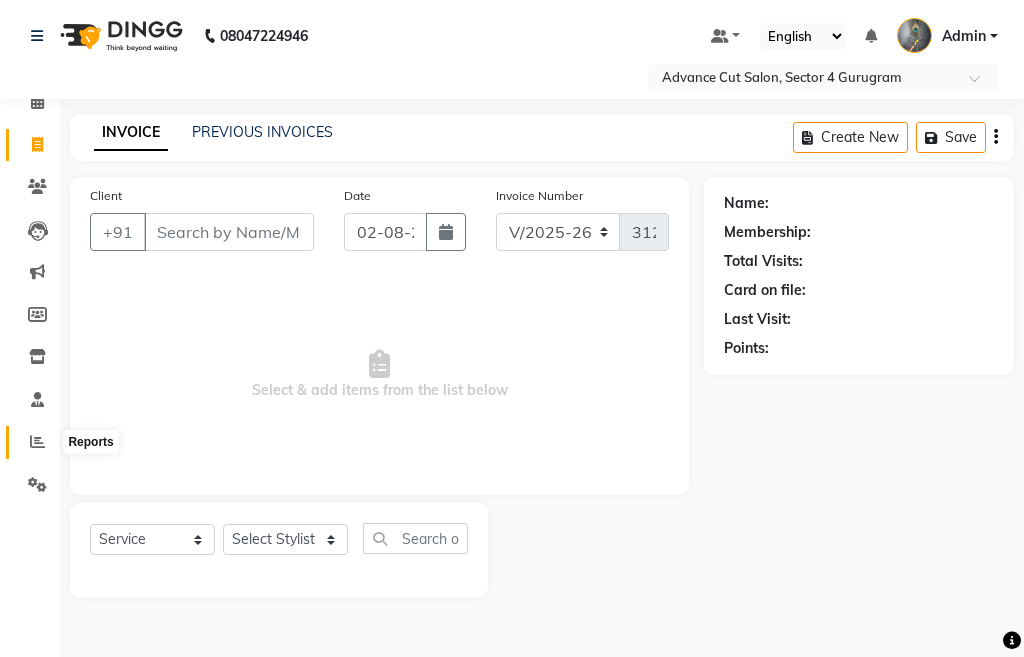 click 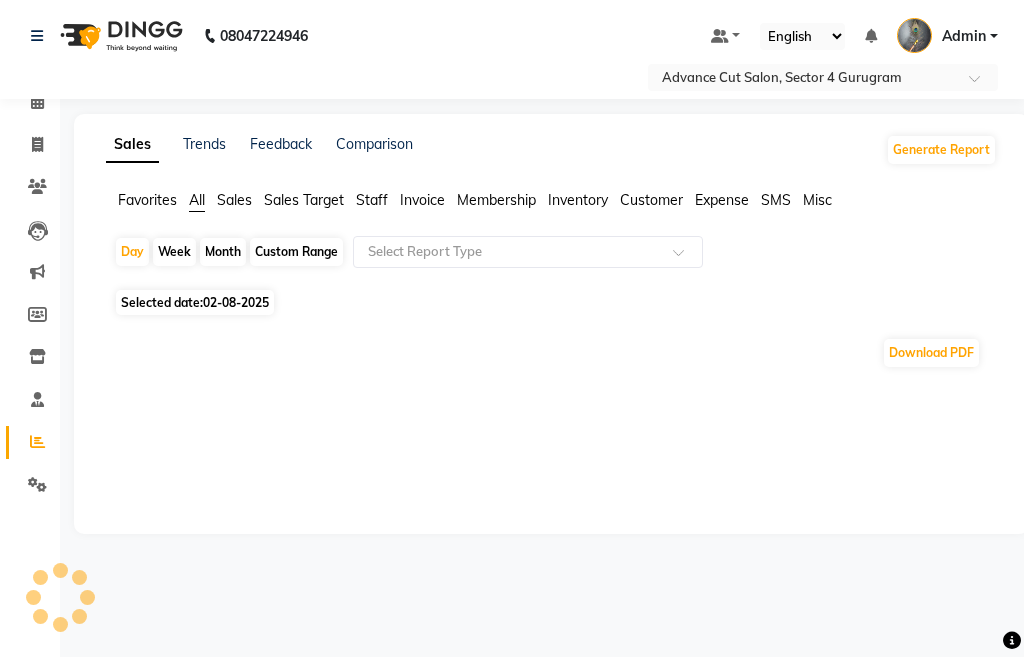 click on "Selected date:  02-08-2025" 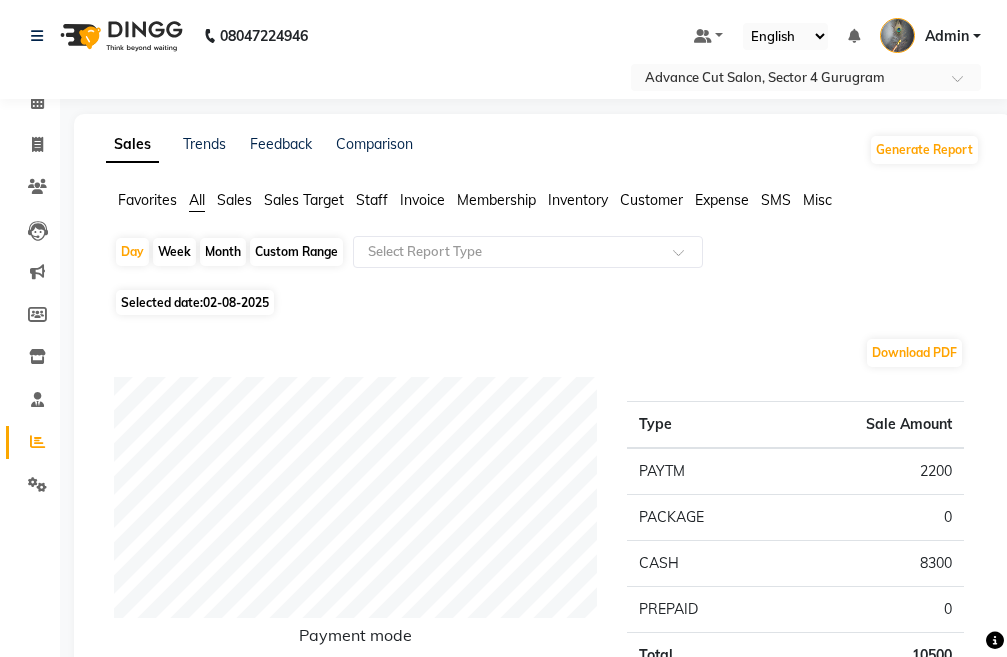 click on "02-08-2025" 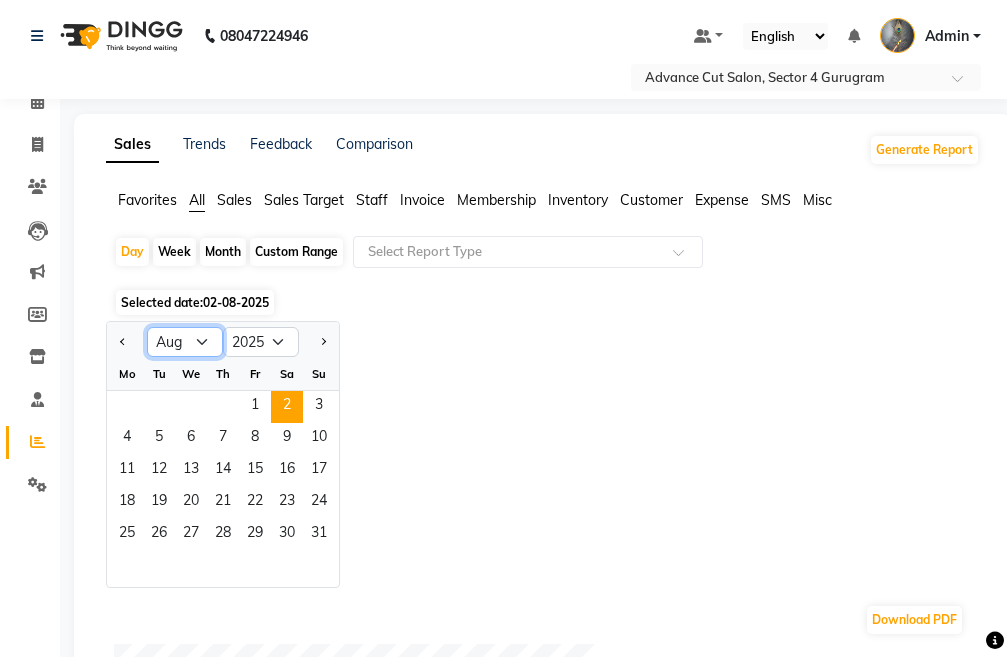 click on "Jan Feb Mar Apr May Jun Jul Aug Sep Oct Nov Dec" 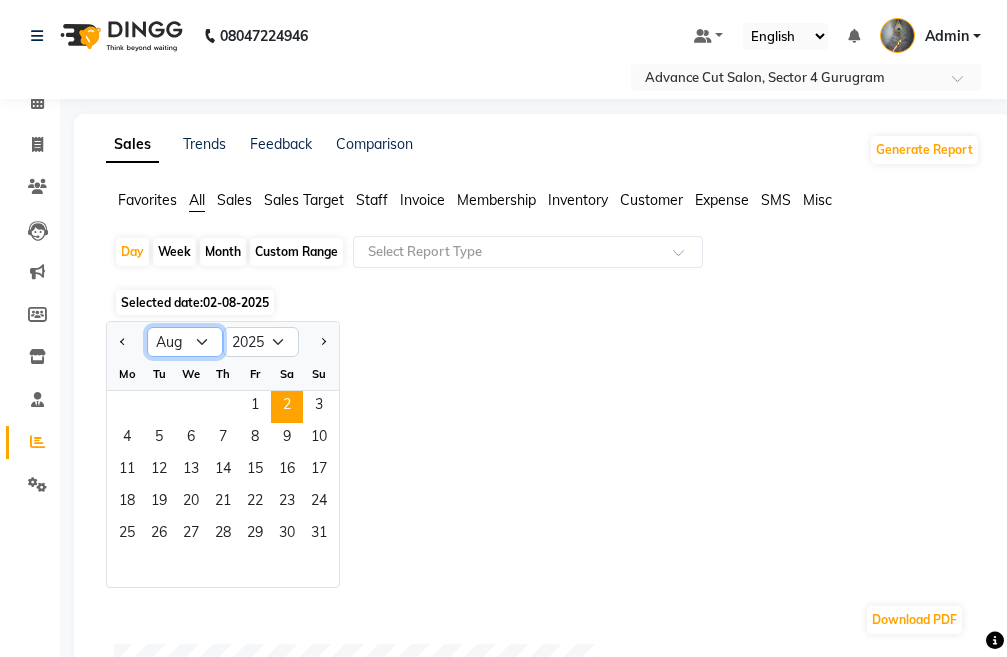 click on "Jan Feb Mar Apr May Jun Jul Aug Sep Oct Nov Dec" 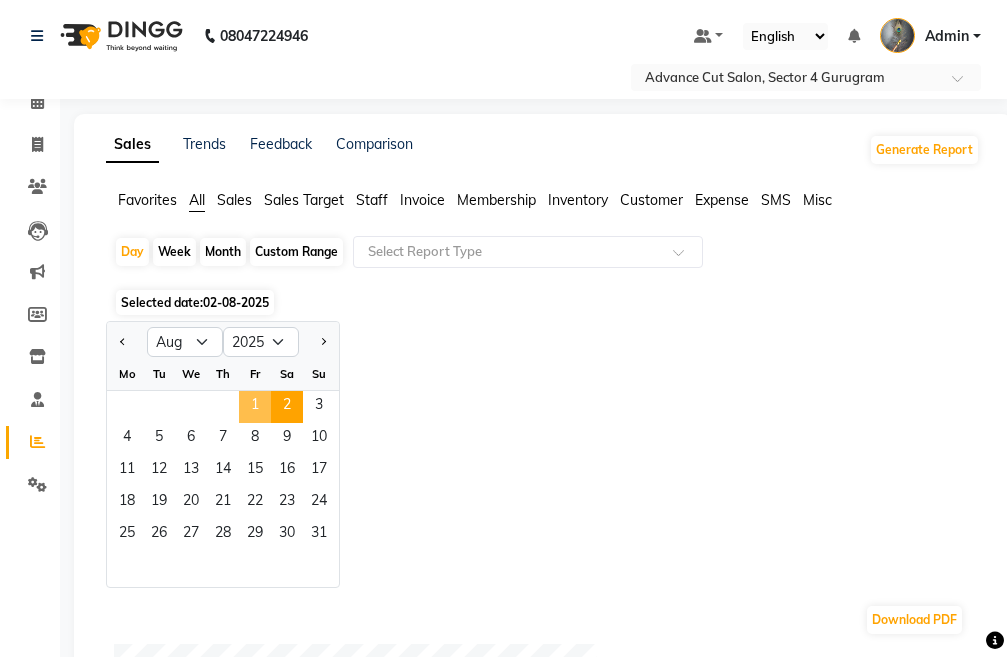 click on "1" 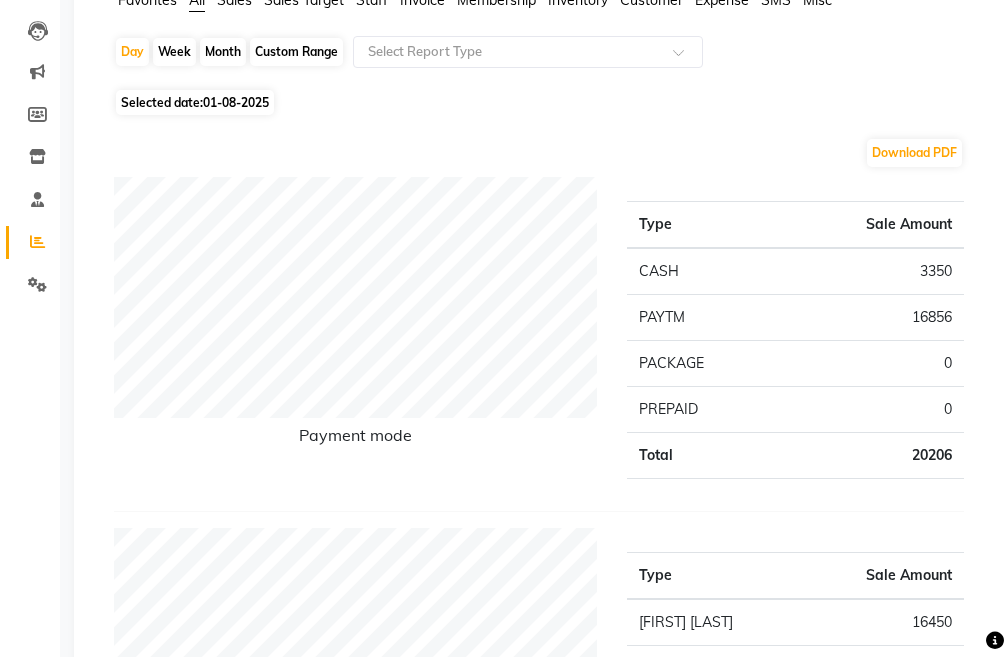 scroll, scrollTop: 0, scrollLeft: 0, axis: both 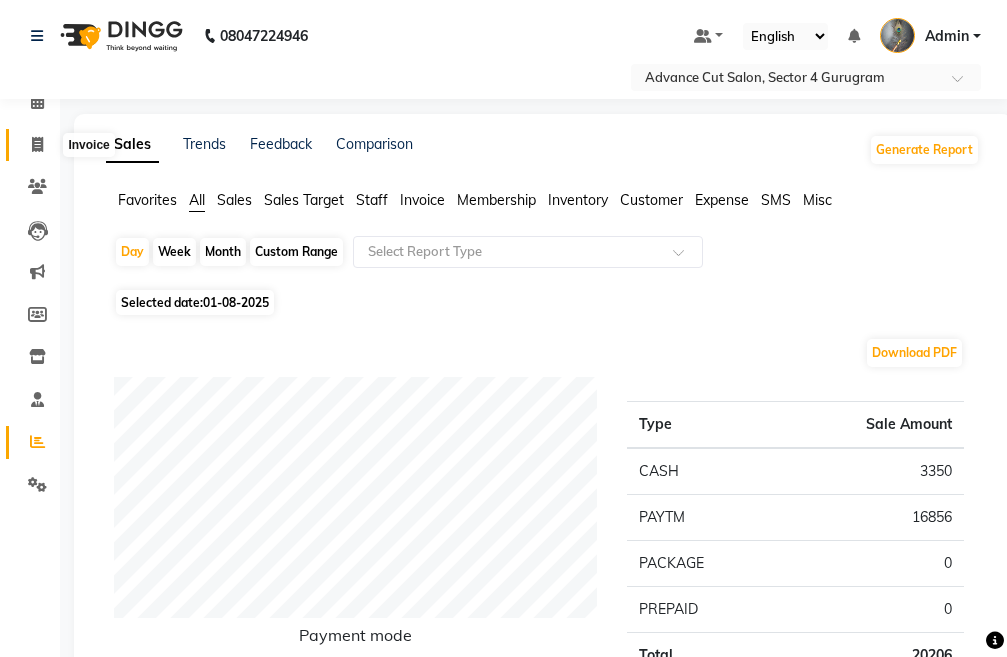 click 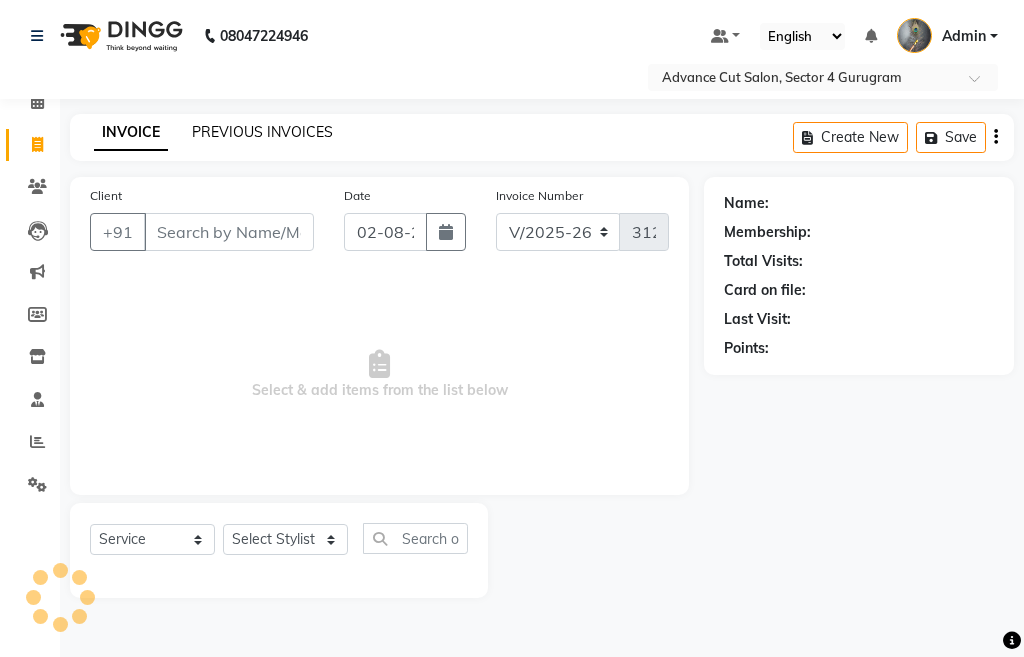 click on "PREVIOUS INVOICES" 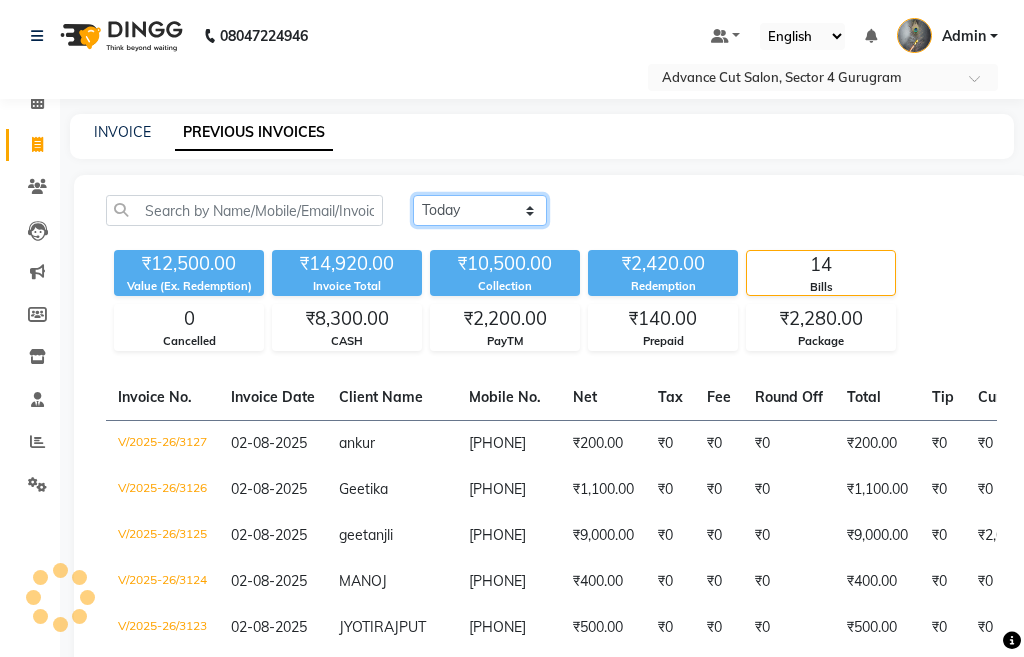 click on "Today Yesterday Custom Range" 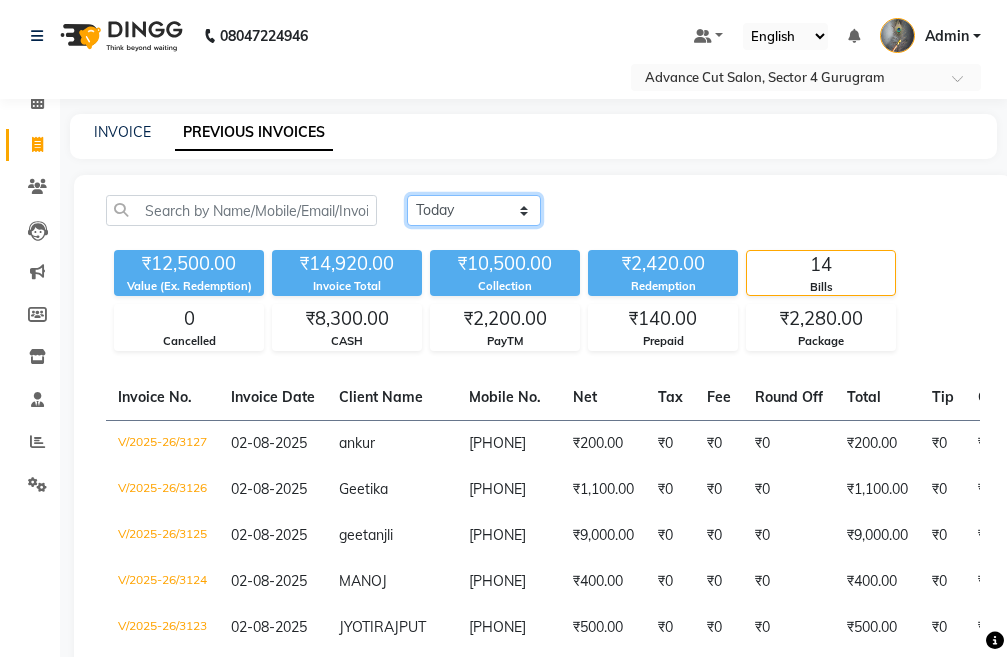 select on "yesterday" 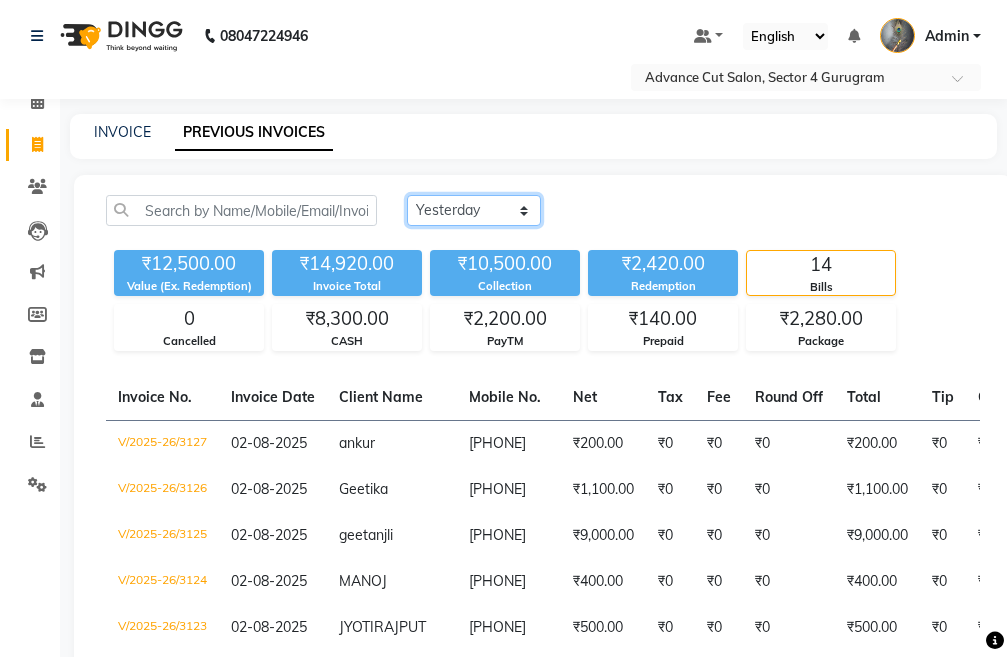 click on "Today Yesterday Custom Range" 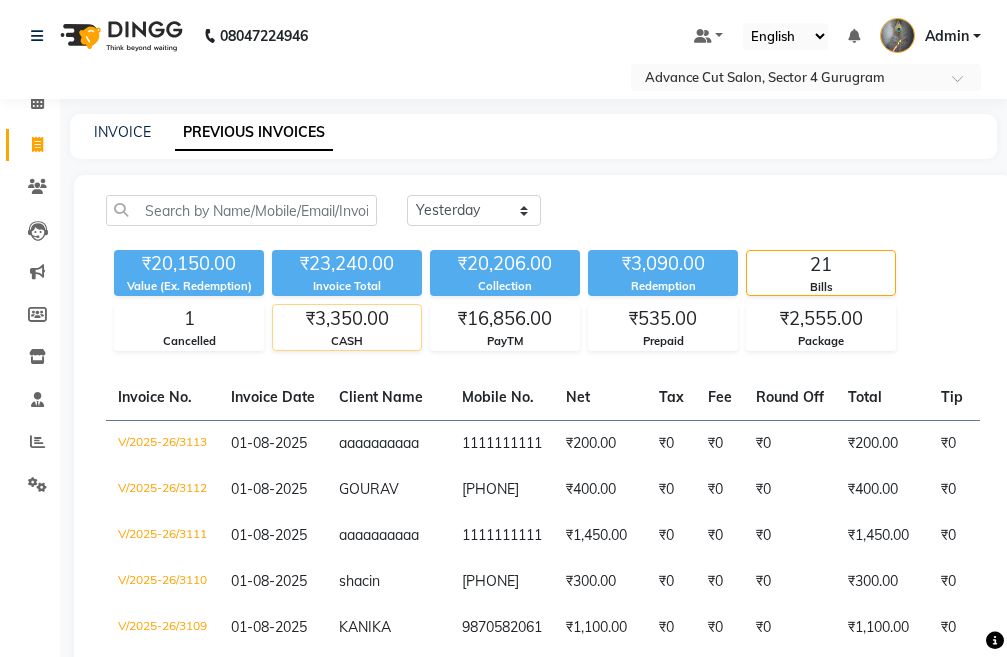 click on "₹3,350.00" 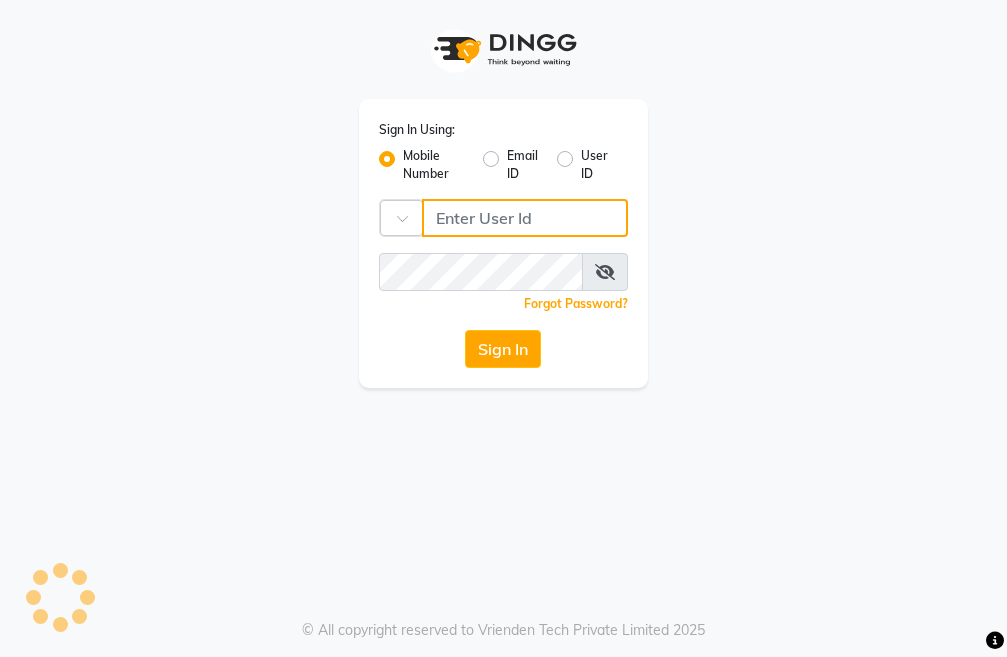 type on "9491146000" 